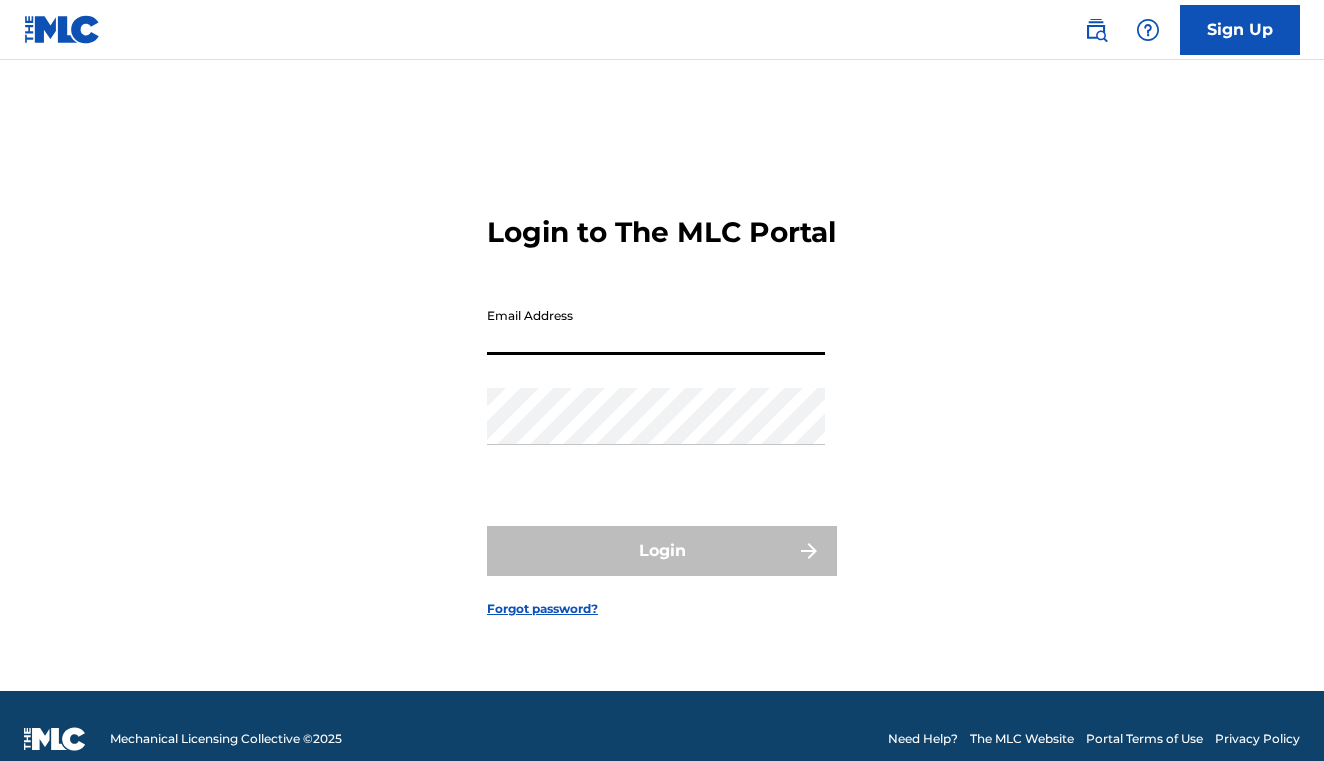 scroll, scrollTop: 0, scrollLeft: 0, axis: both 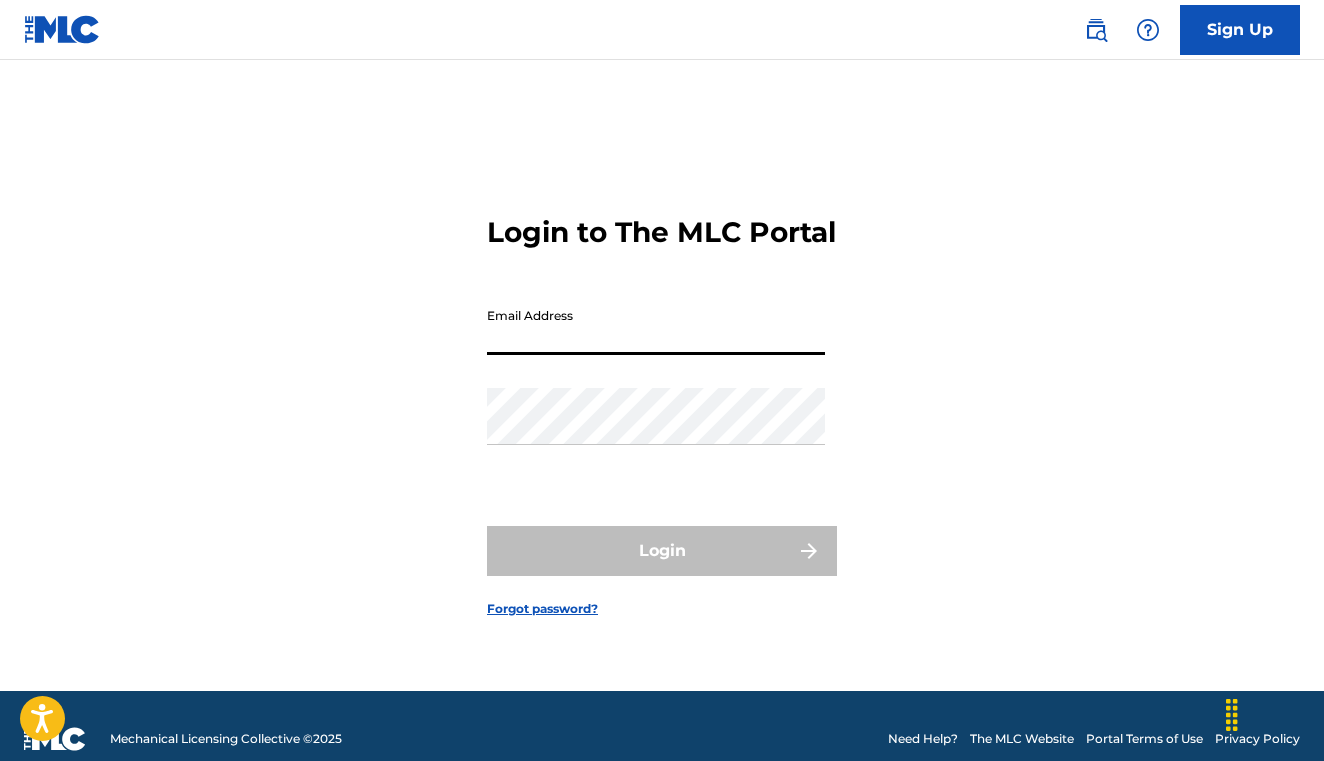 type on "[EMAIL]" 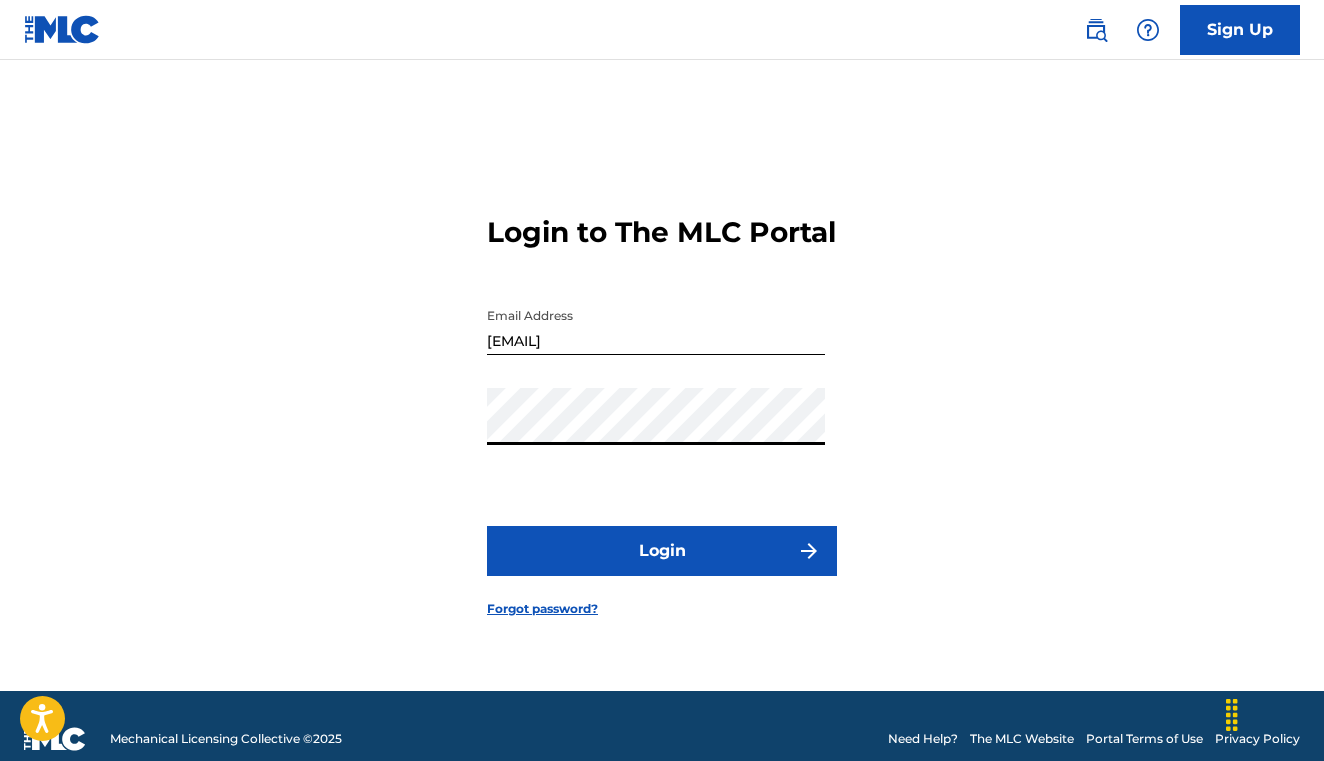 click on "Login" at bounding box center (662, 551) 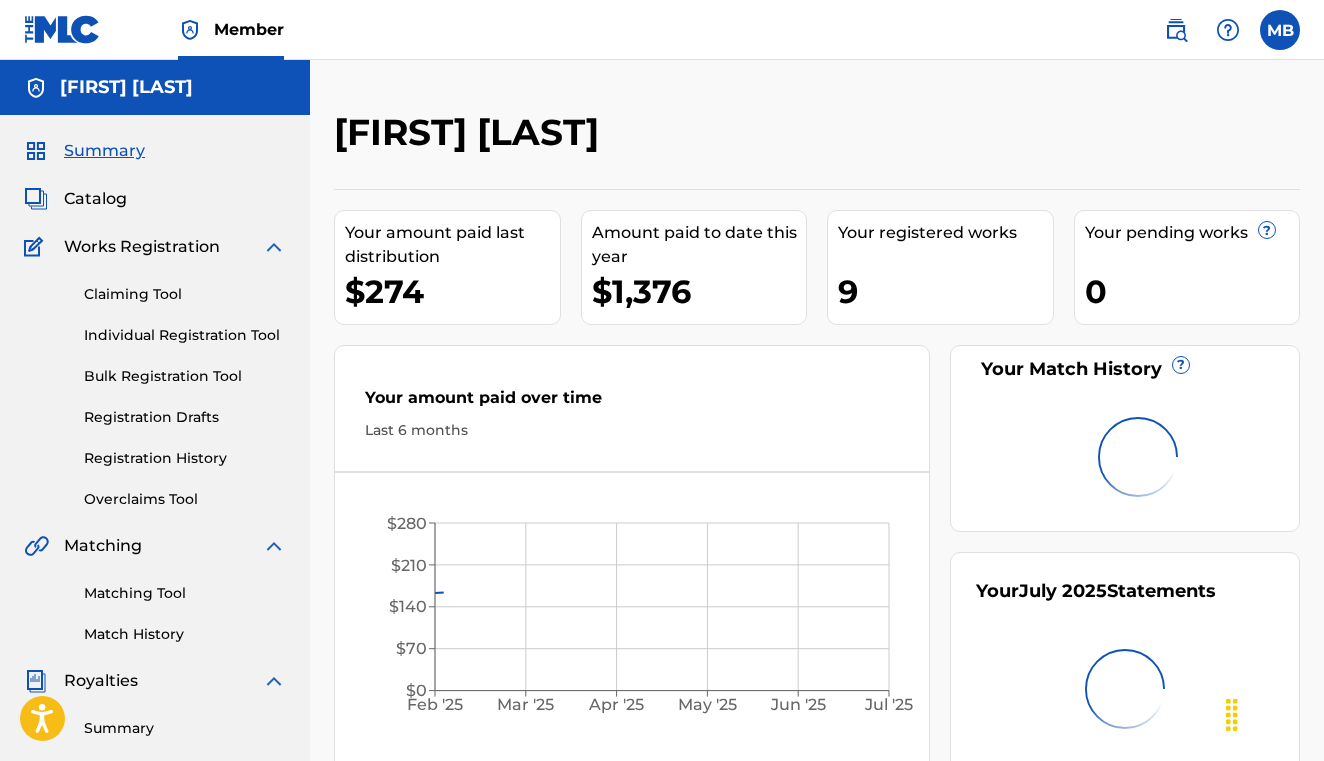 scroll, scrollTop: 0, scrollLeft: 0, axis: both 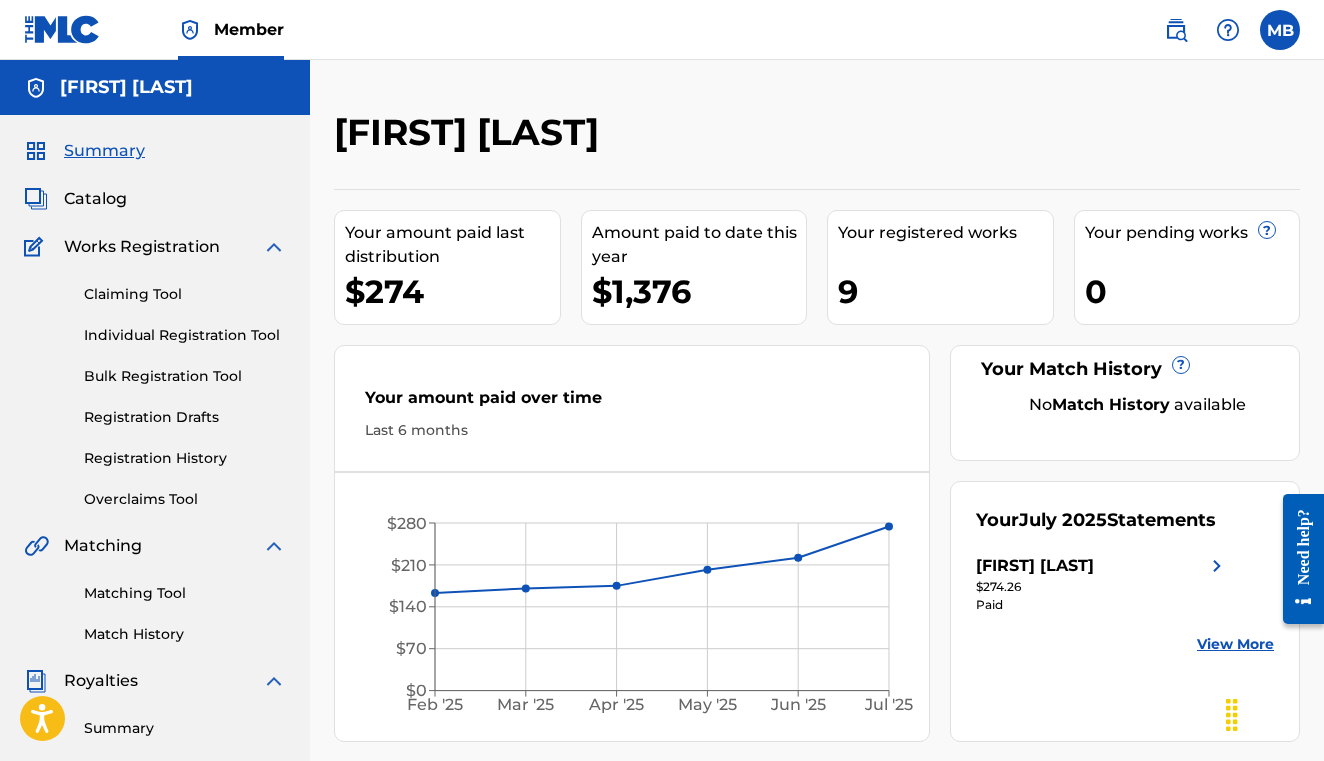 click on "Individual Registration Tool" at bounding box center [185, 335] 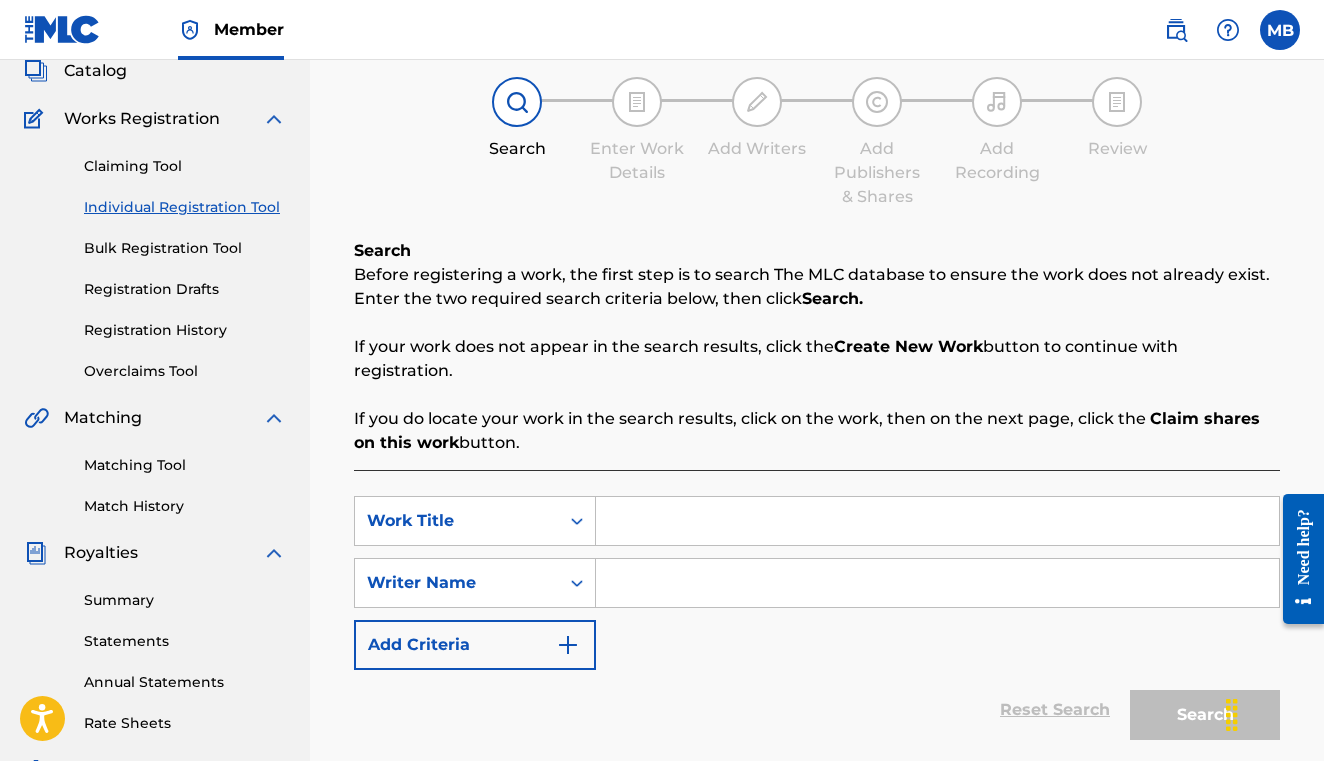 scroll, scrollTop: 149, scrollLeft: 0, axis: vertical 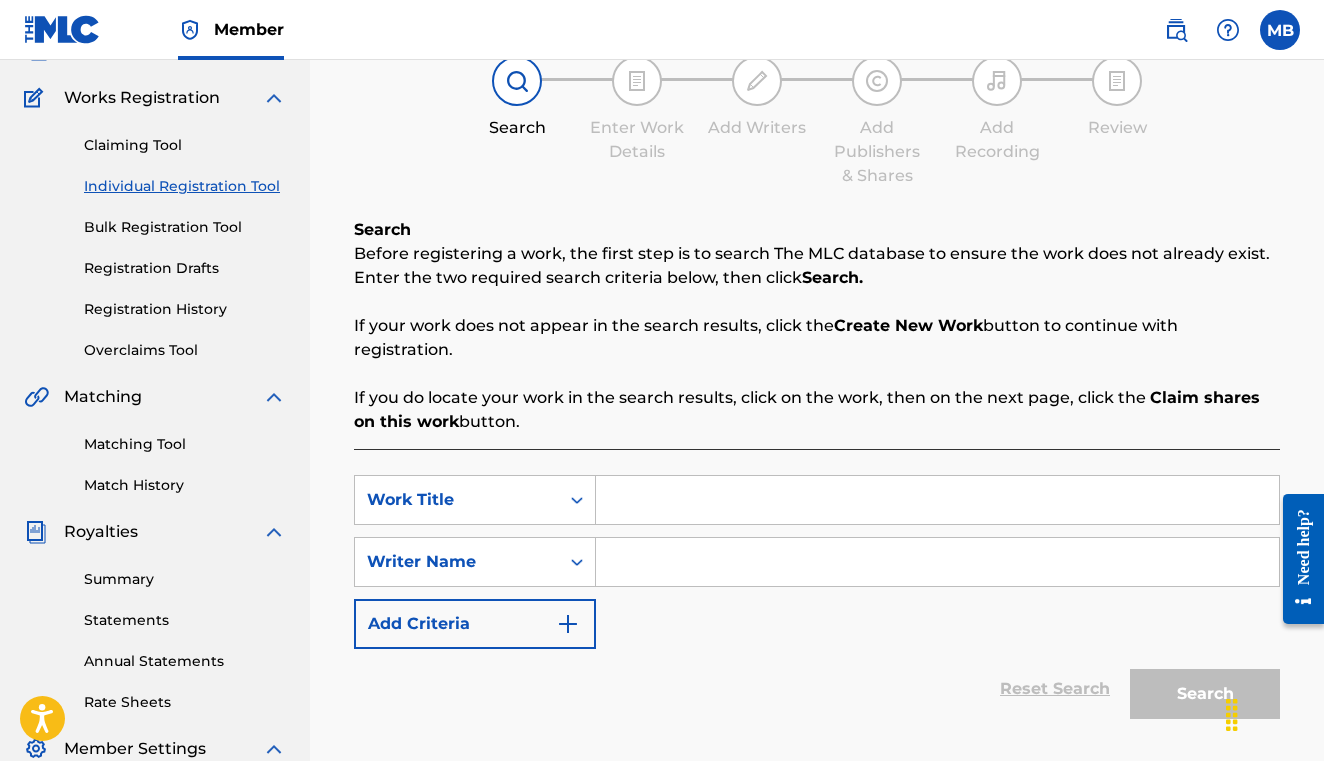 click at bounding box center [937, 500] 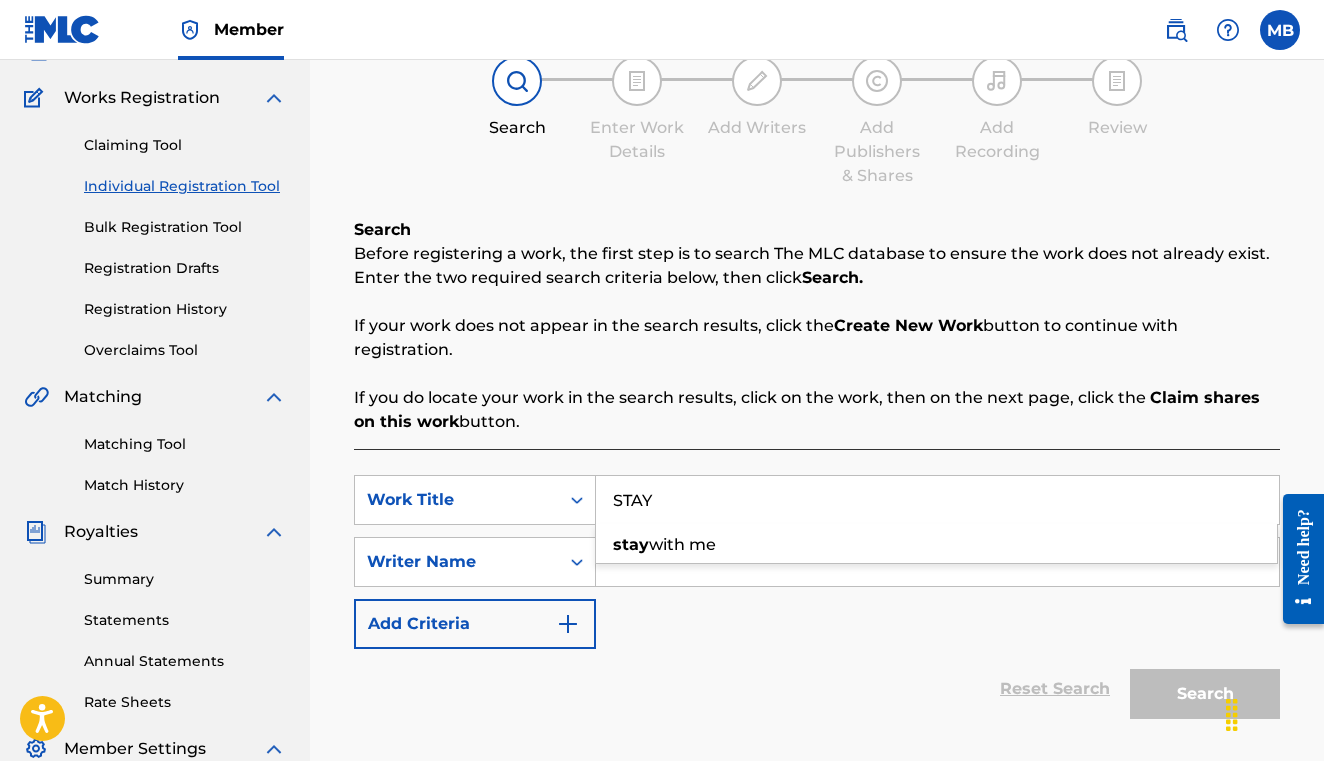 type on "STAY" 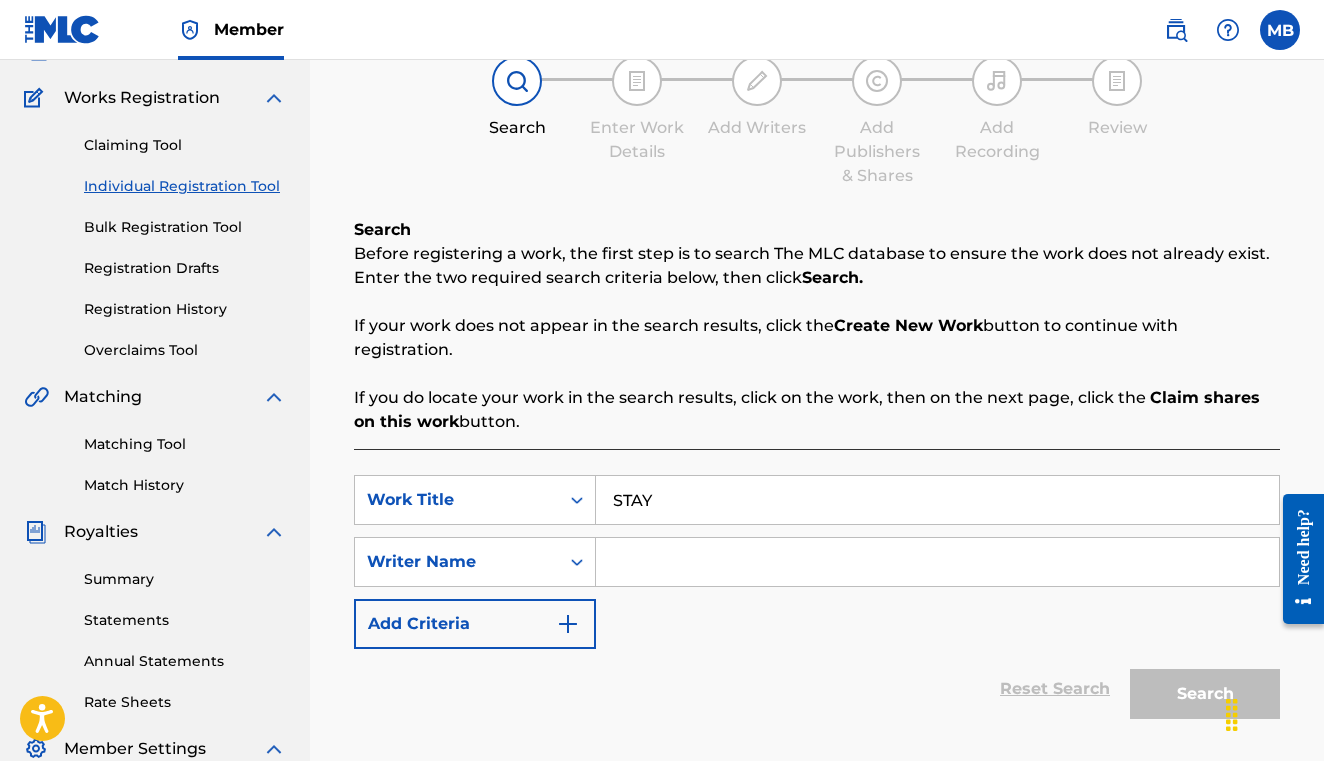 click at bounding box center (937, 562) 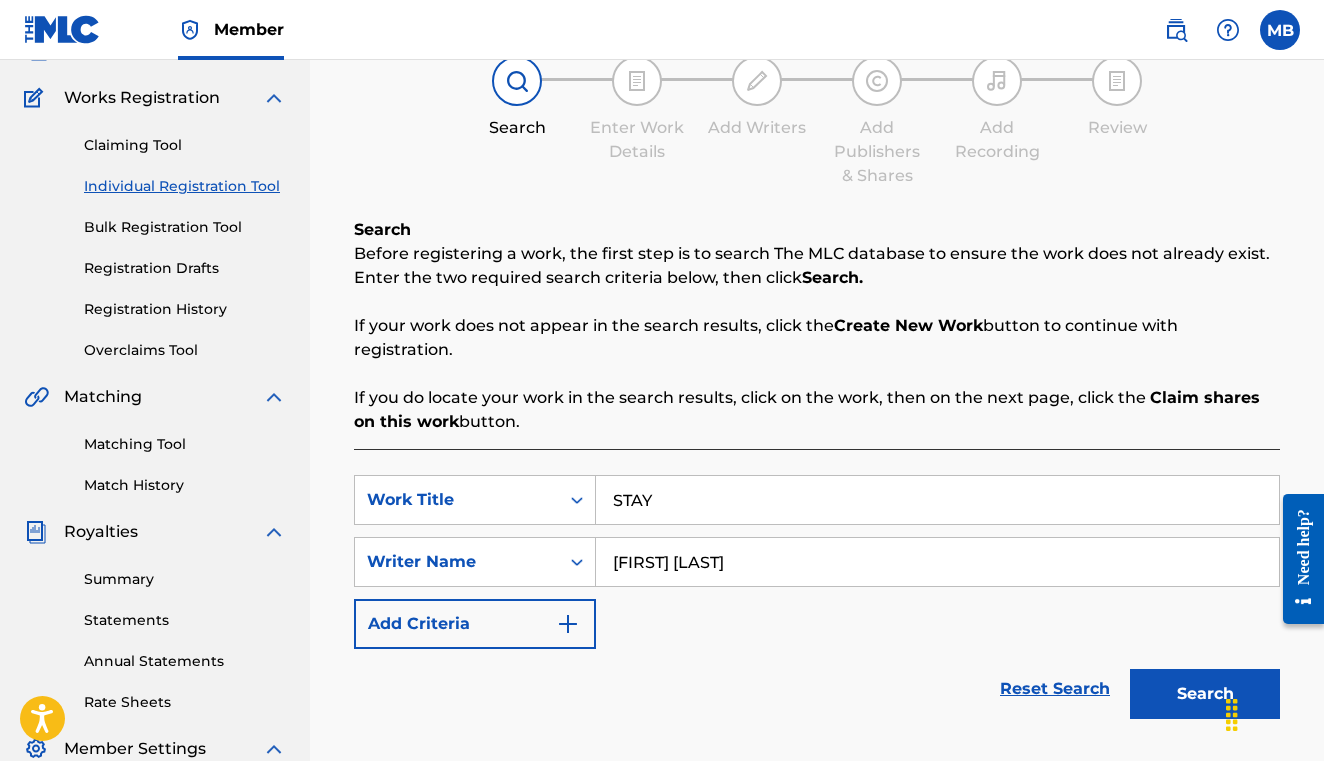 type on "[FIRST] [LAST]" 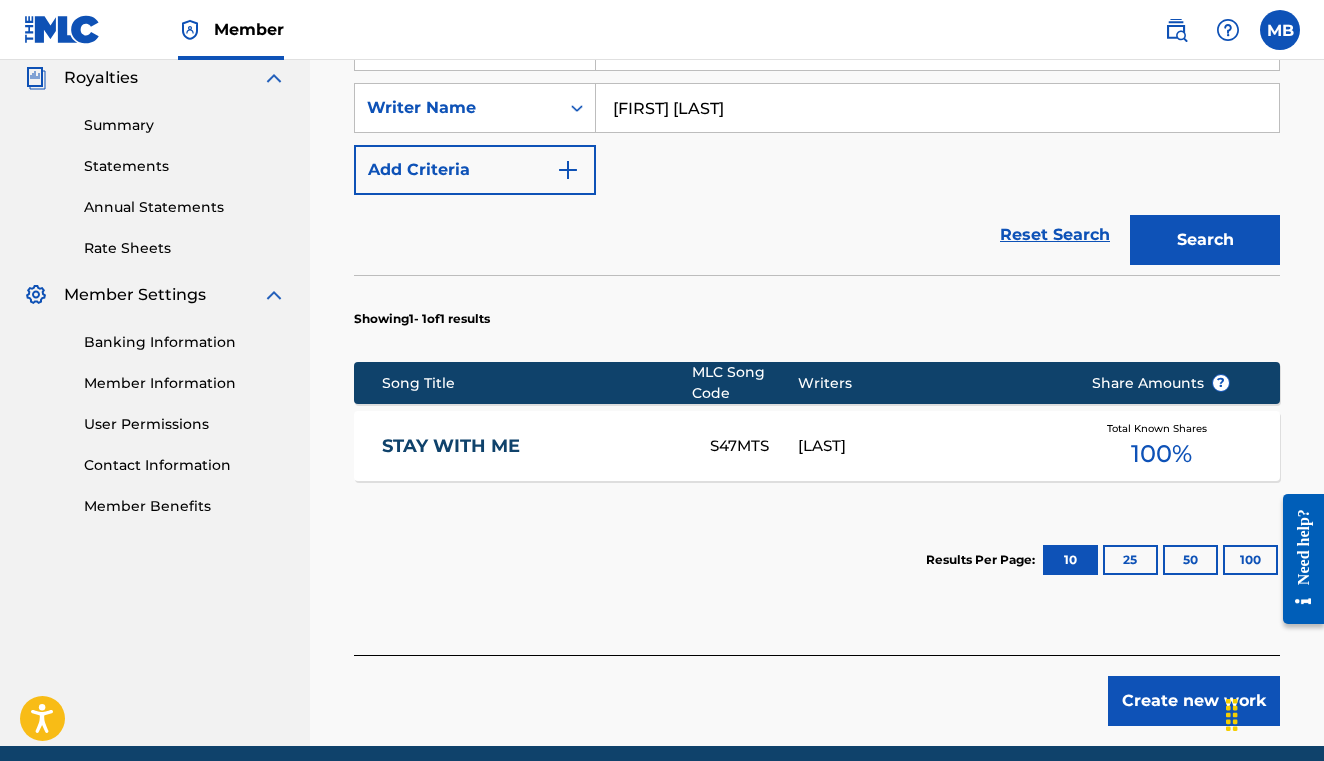 scroll, scrollTop: 574, scrollLeft: 0, axis: vertical 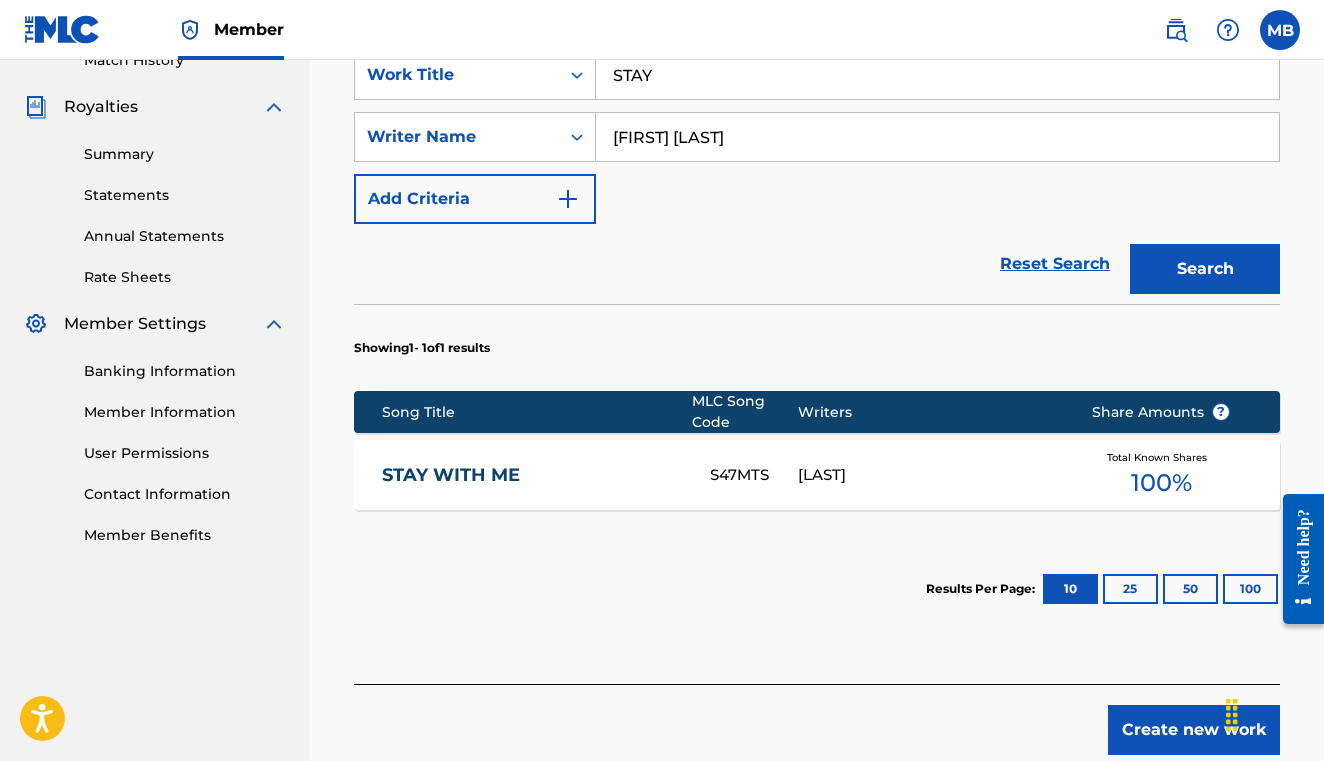 click on "Create new work" at bounding box center (1194, 730) 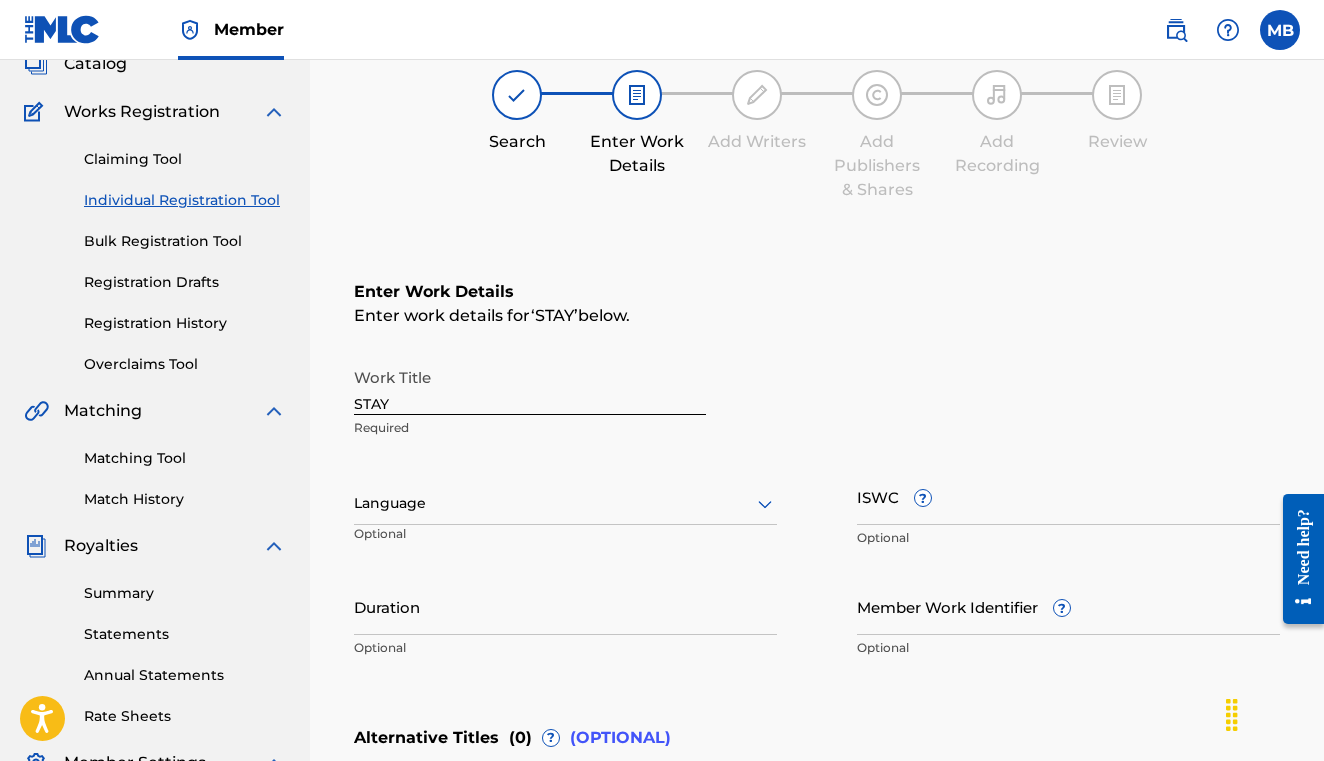 scroll, scrollTop: 164, scrollLeft: 0, axis: vertical 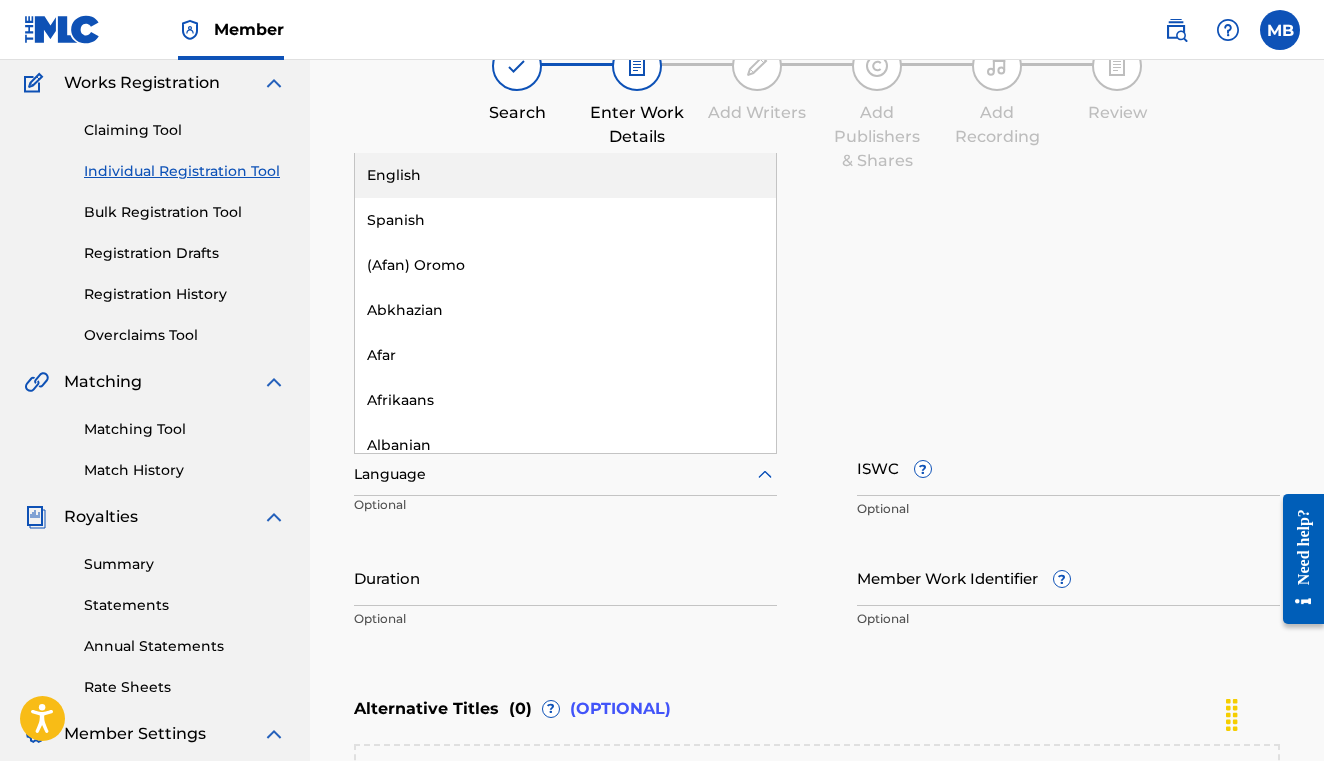 click at bounding box center (565, 474) 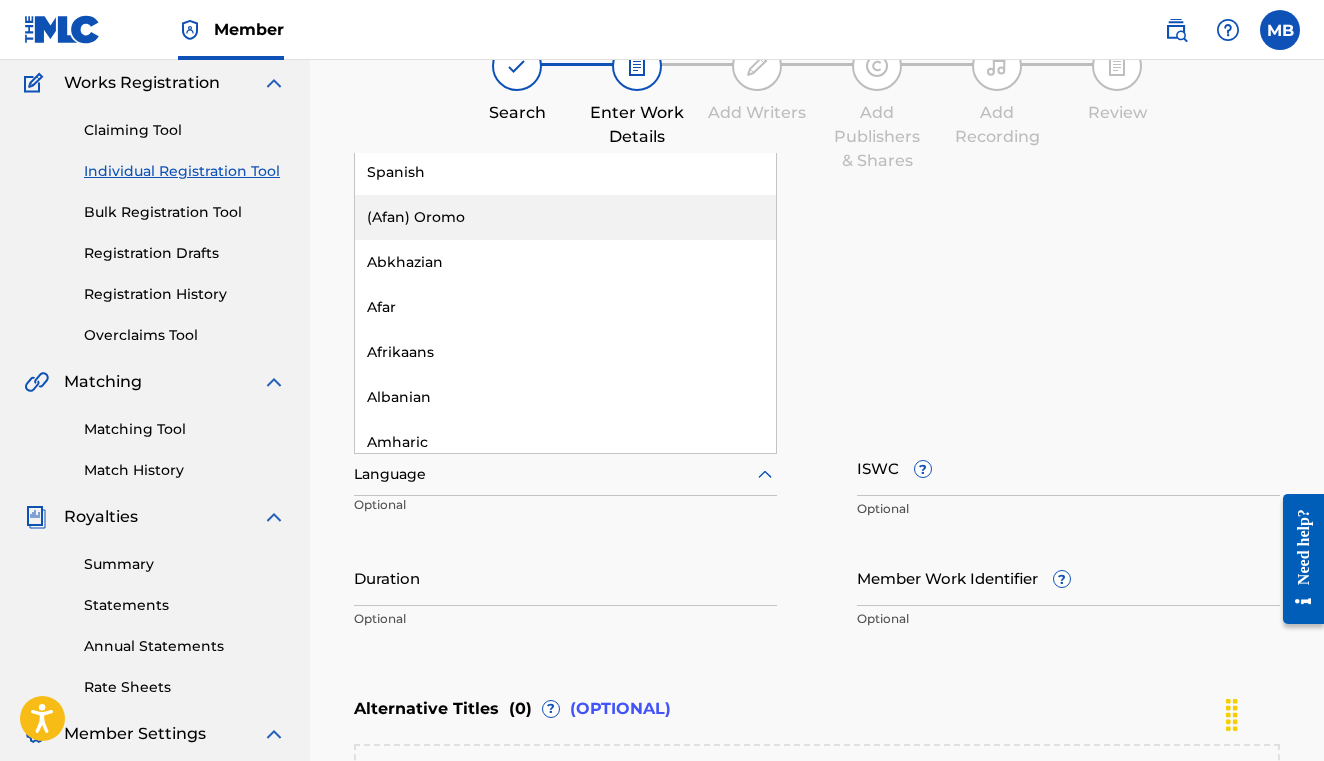 scroll, scrollTop: 0, scrollLeft: 0, axis: both 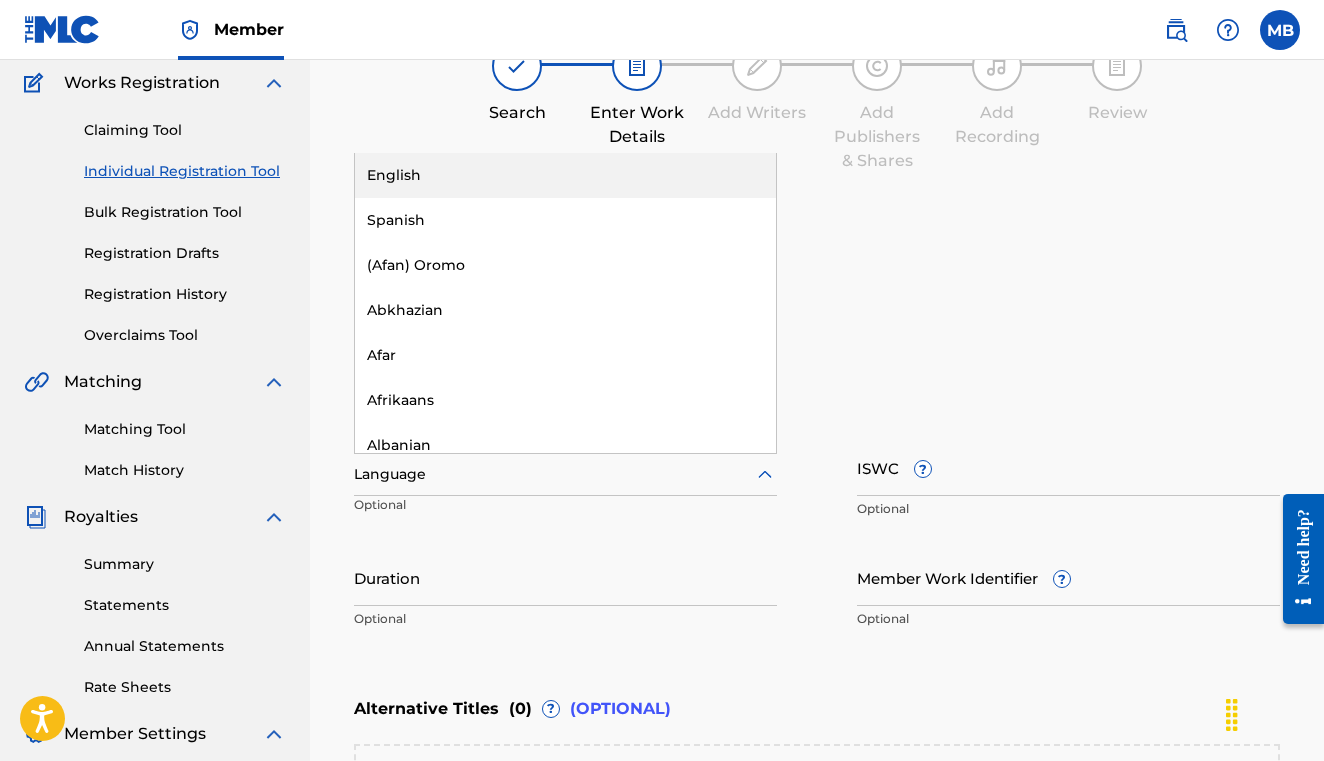 click on "English" at bounding box center [565, 175] 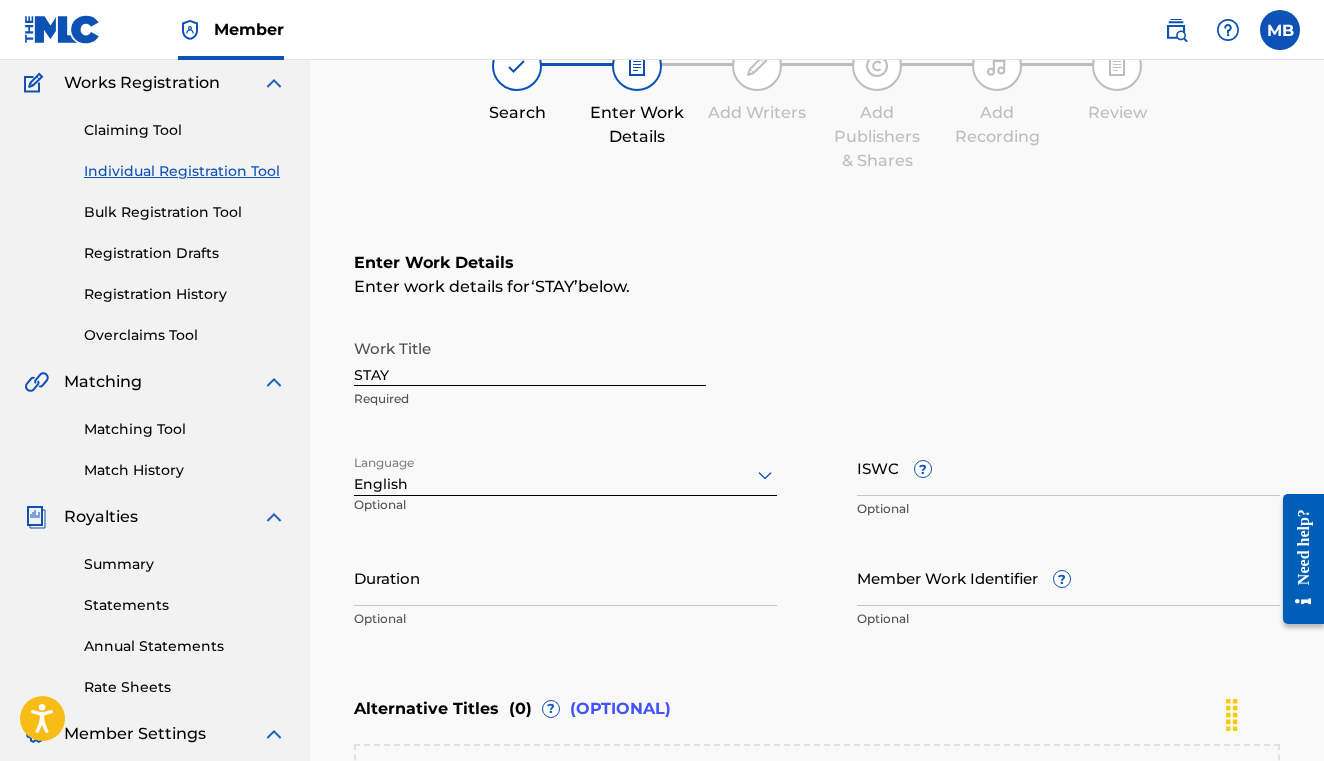 click on "Duration" at bounding box center [565, 577] 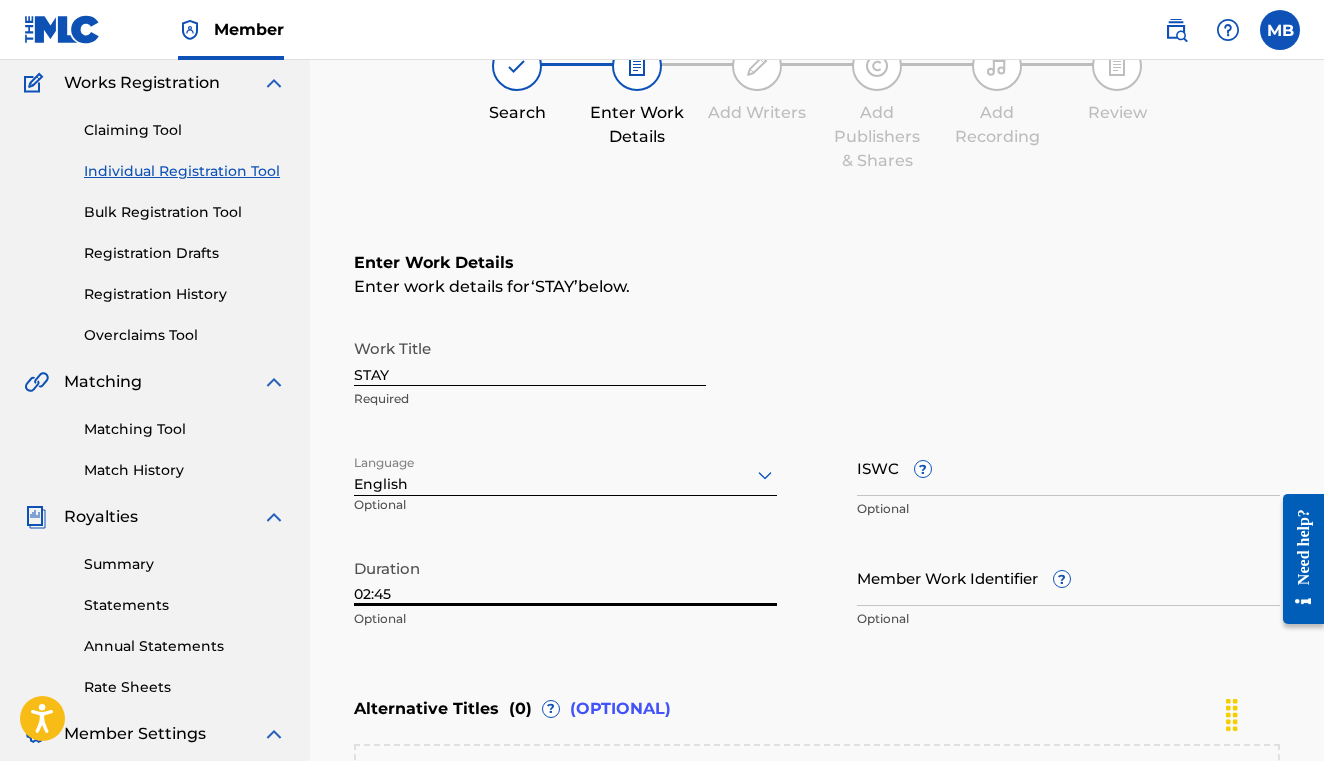 type on "02:45" 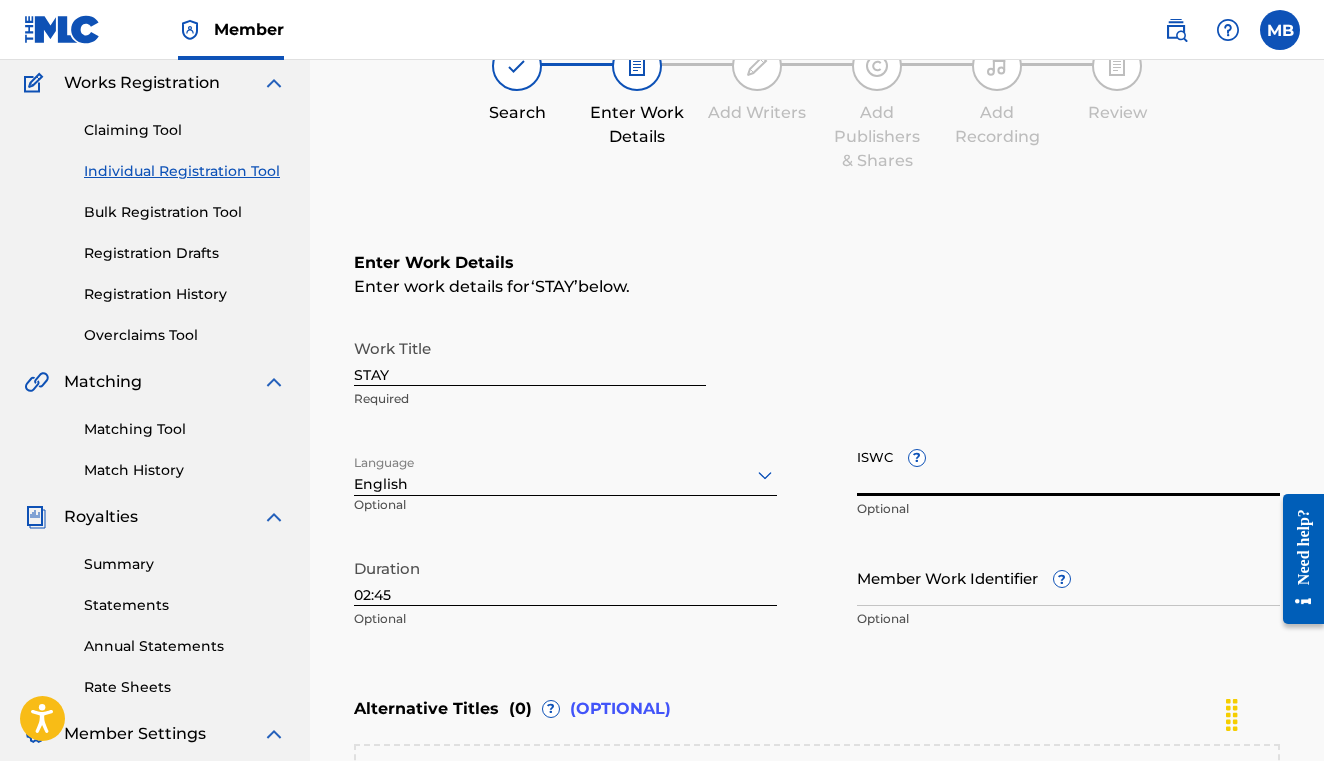 click on "ISWC   ?" at bounding box center (1068, 467) 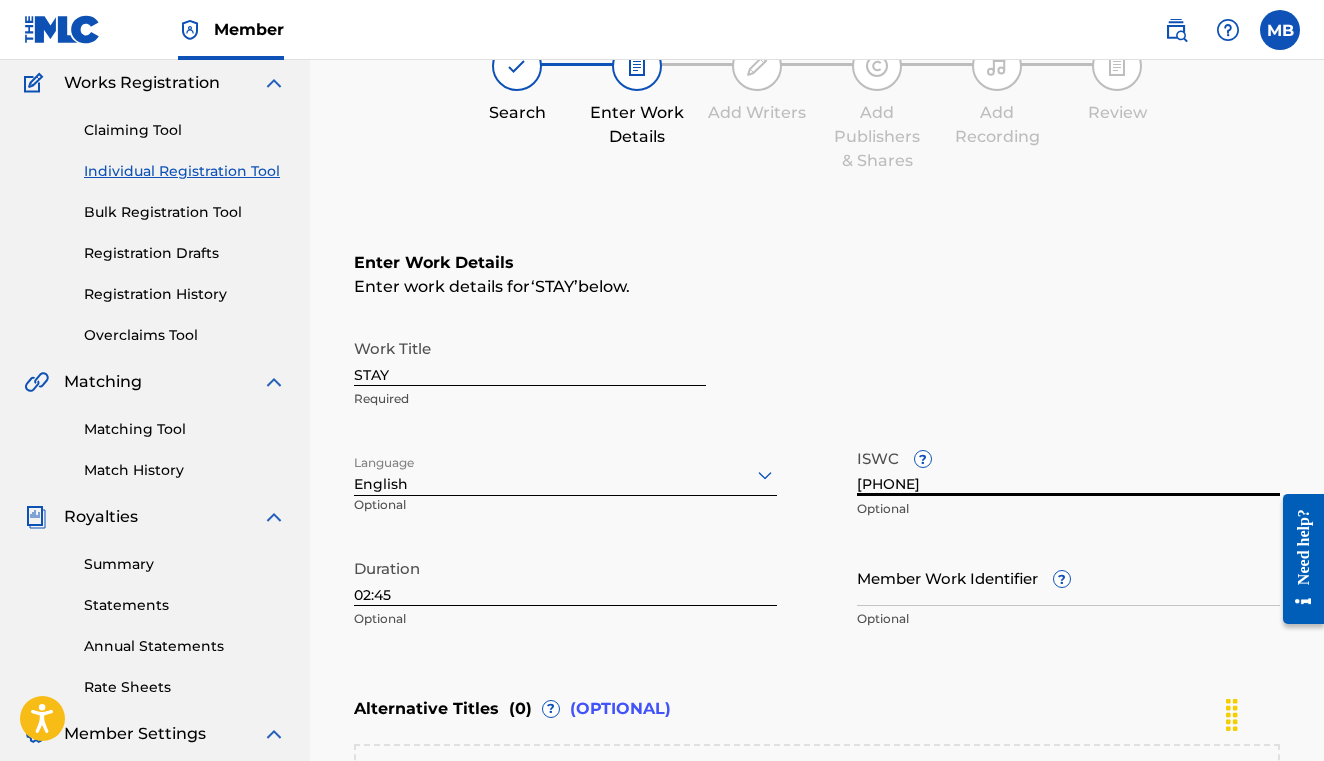 type on "[PHONE]" 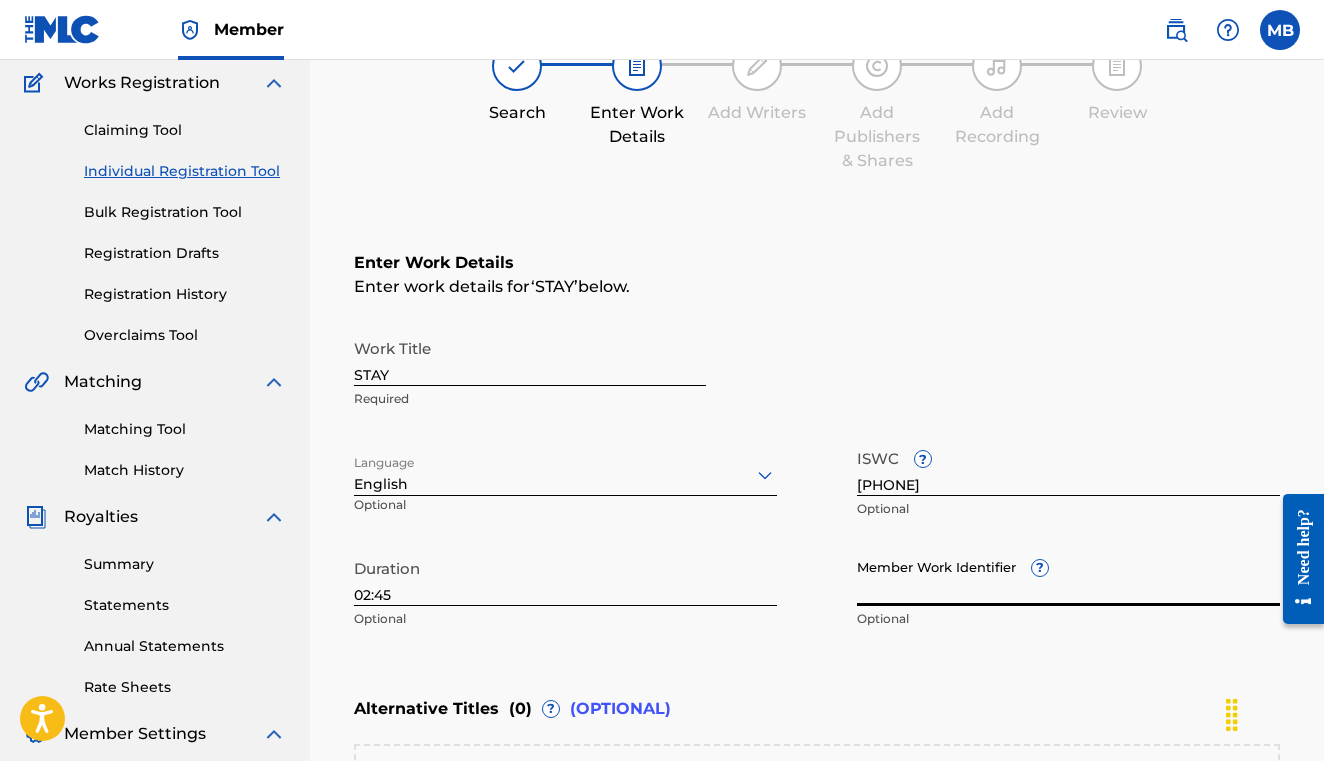 click on "Member Work Identifier   ?" at bounding box center [1068, 577] 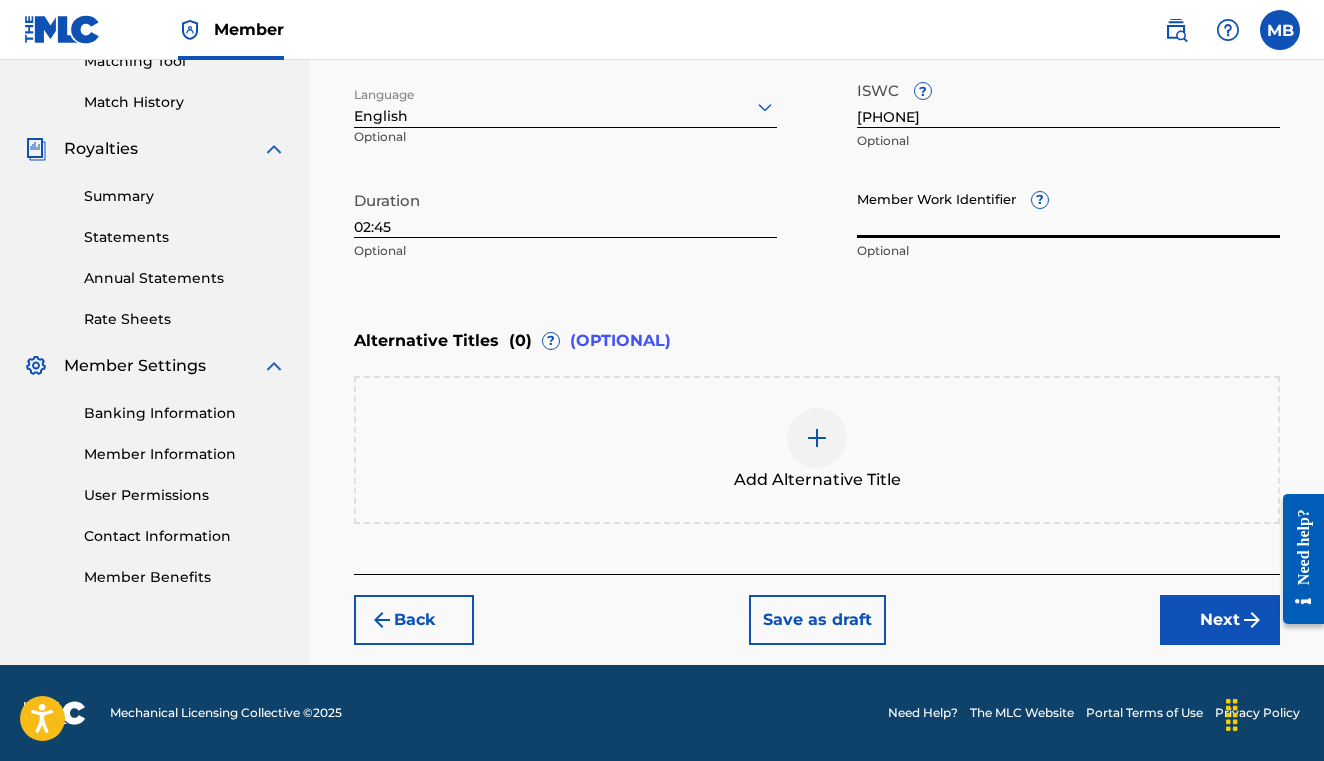 click on "Next" at bounding box center [1220, 620] 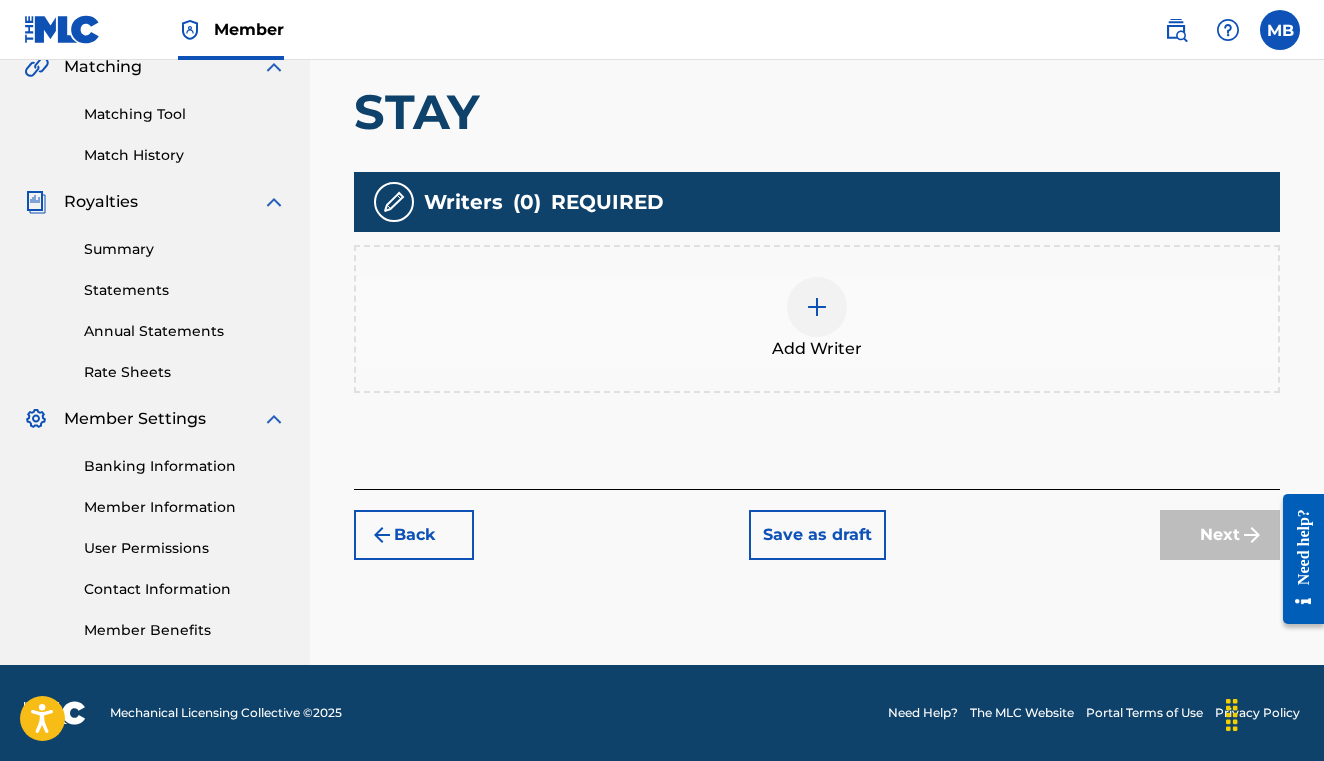 click at bounding box center [817, 307] 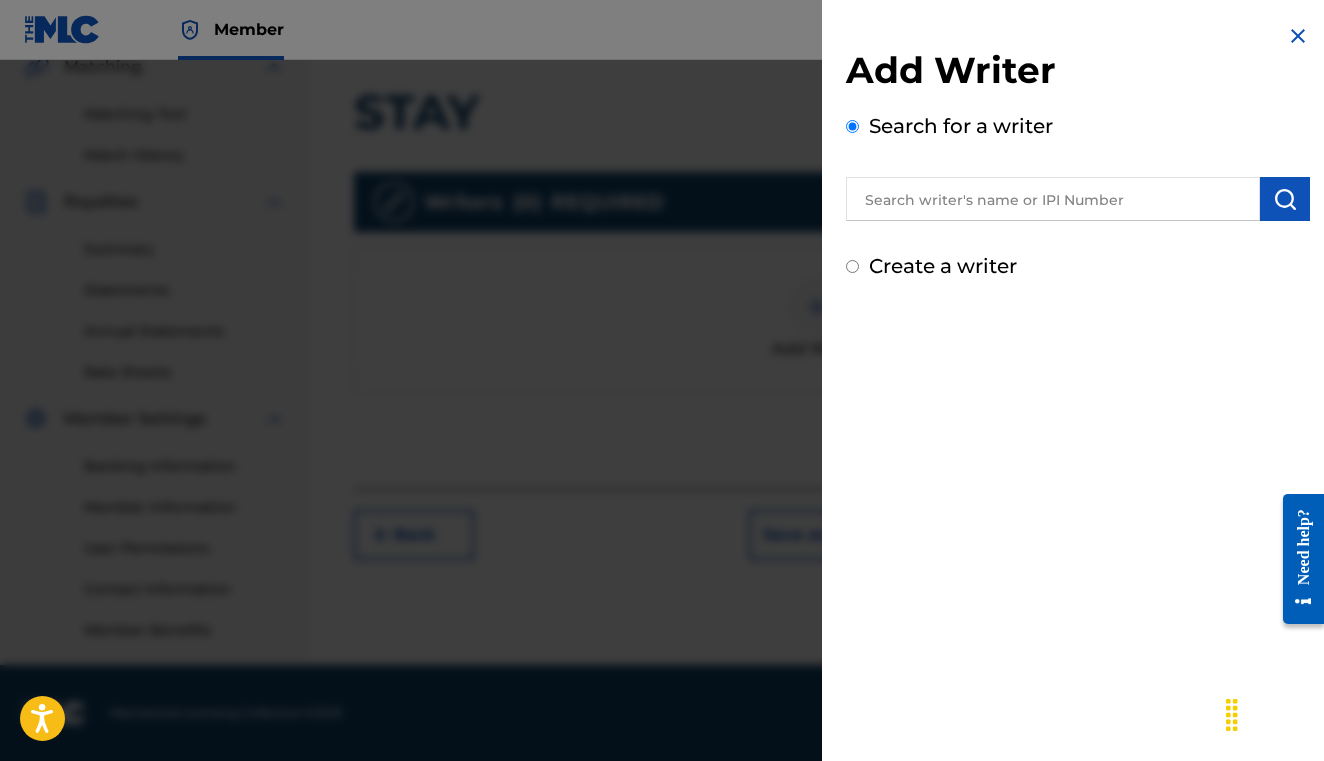 click at bounding box center [1053, 199] 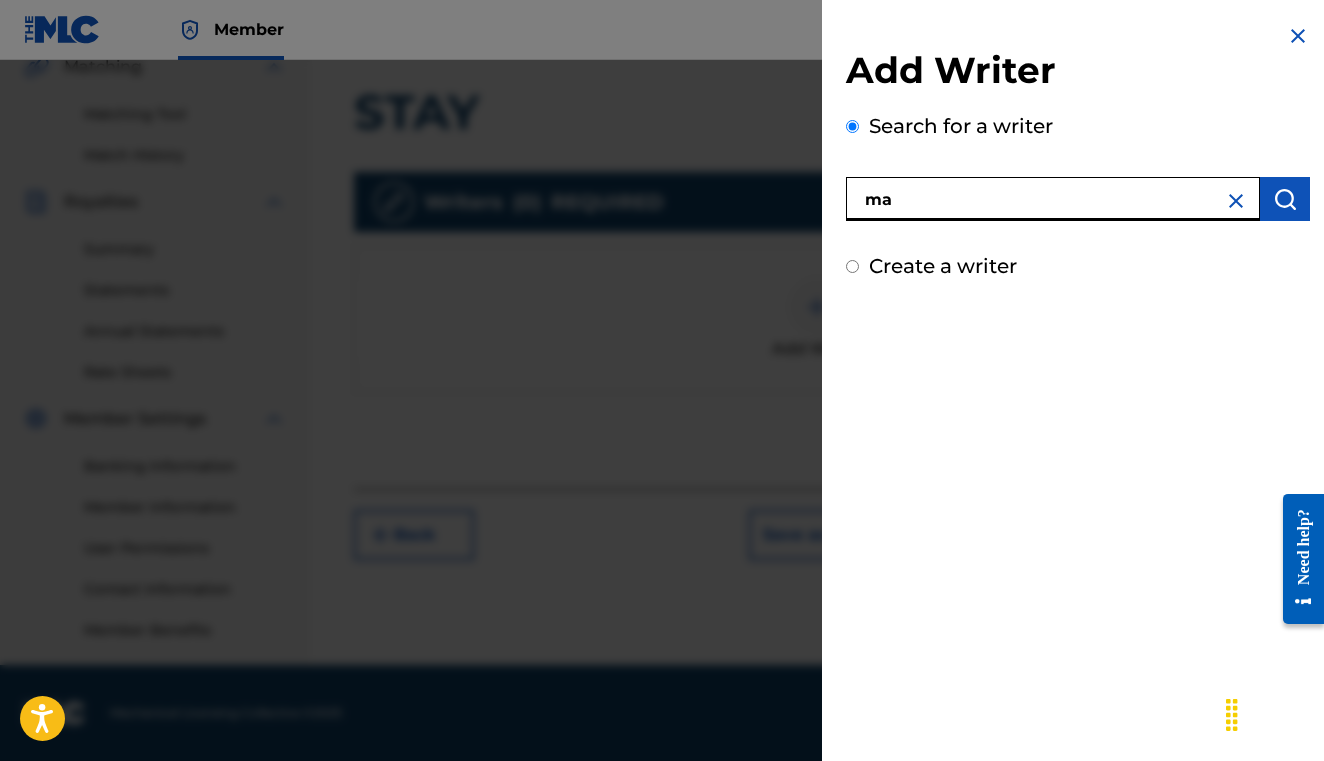 type on "m" 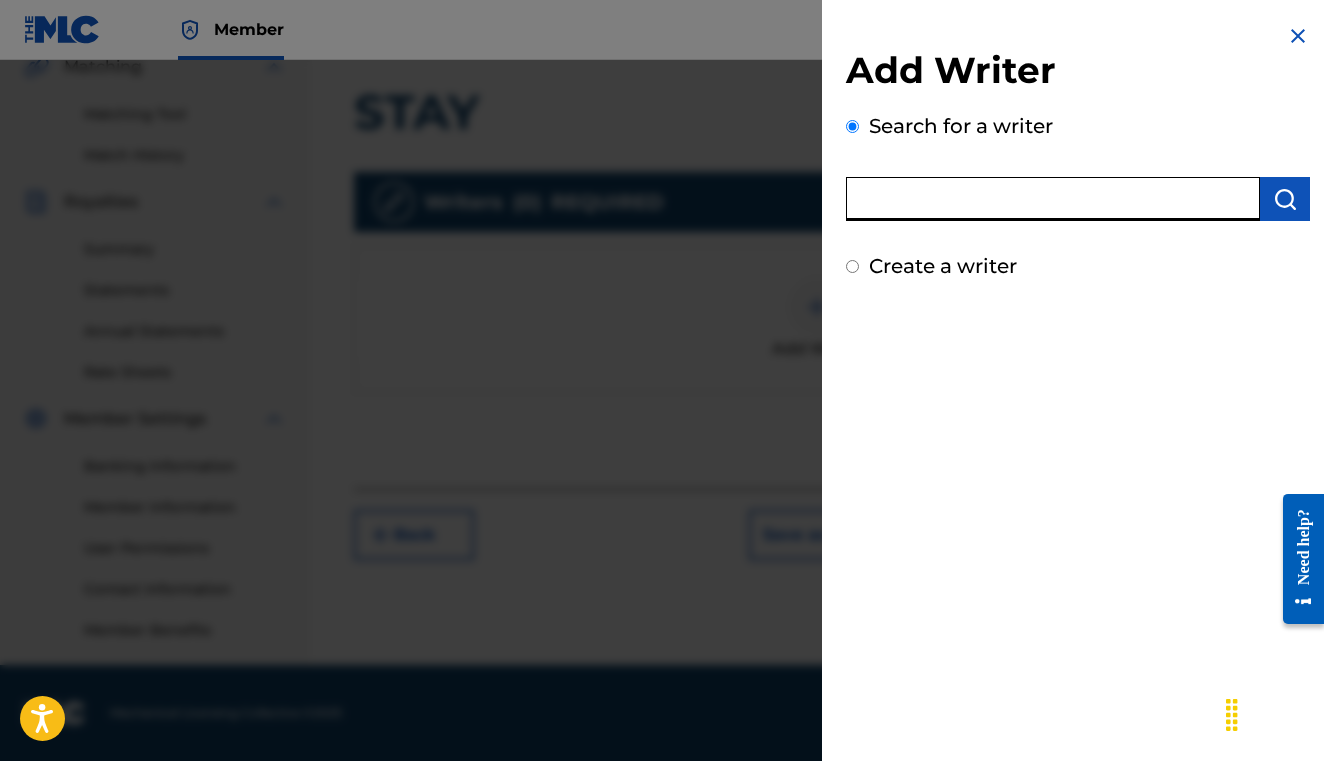 click on "Add Writer Search for a writer Create a writer" at bounding box center [1078, 380] 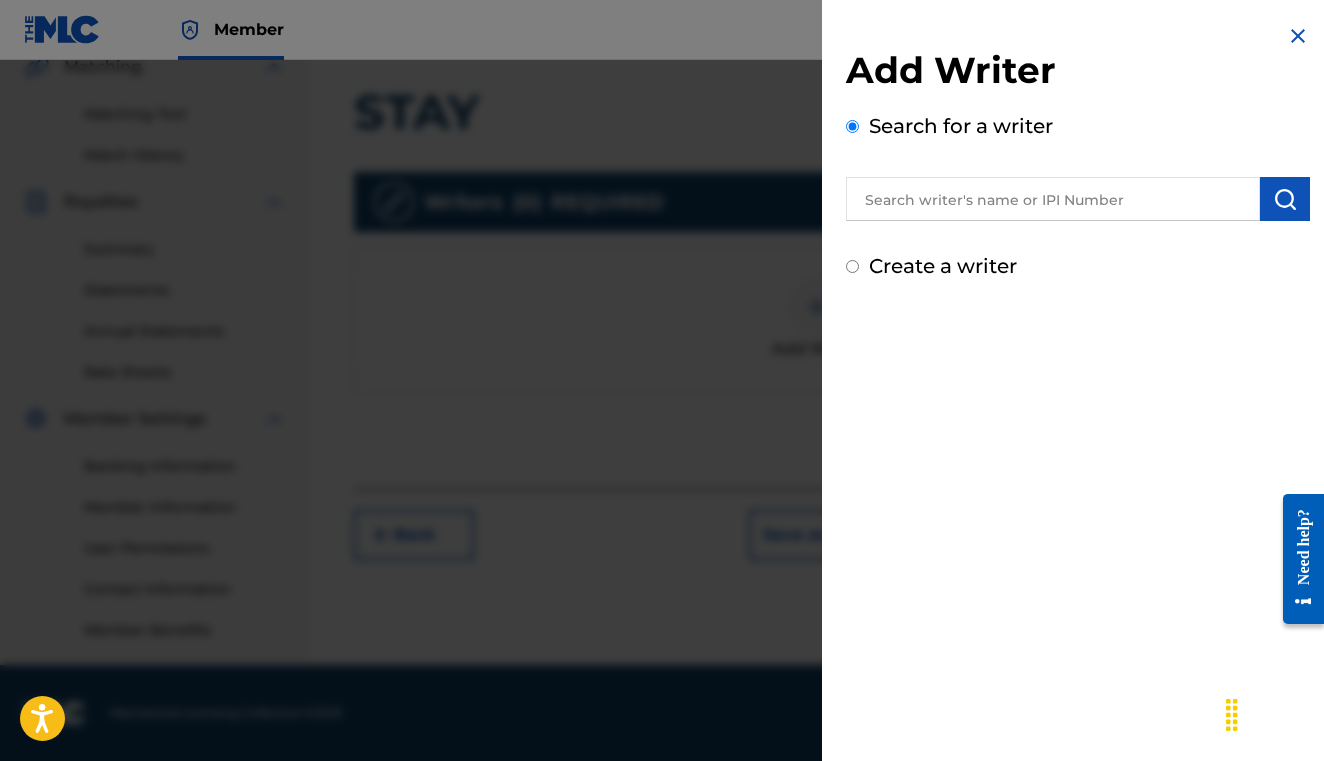 click at bounding box center (1053, 199) 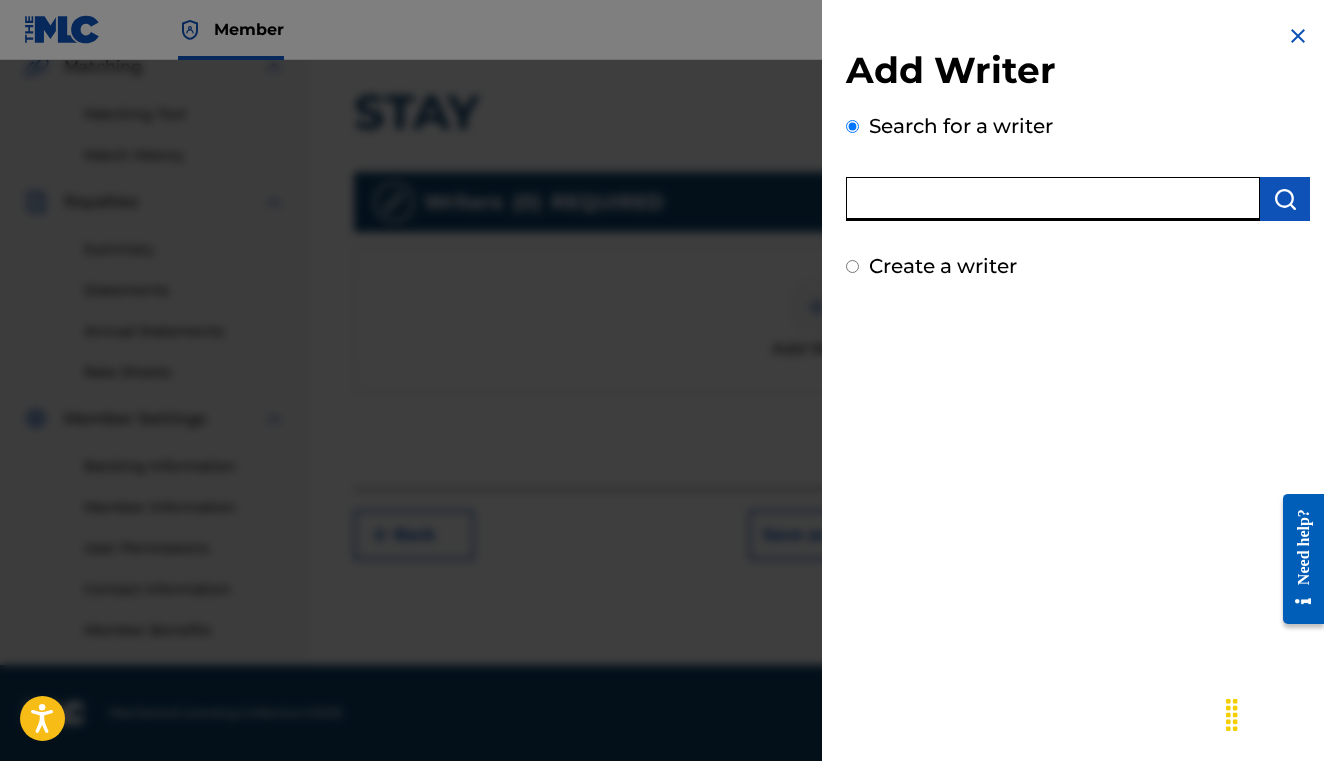 paste on "[PHONE]" 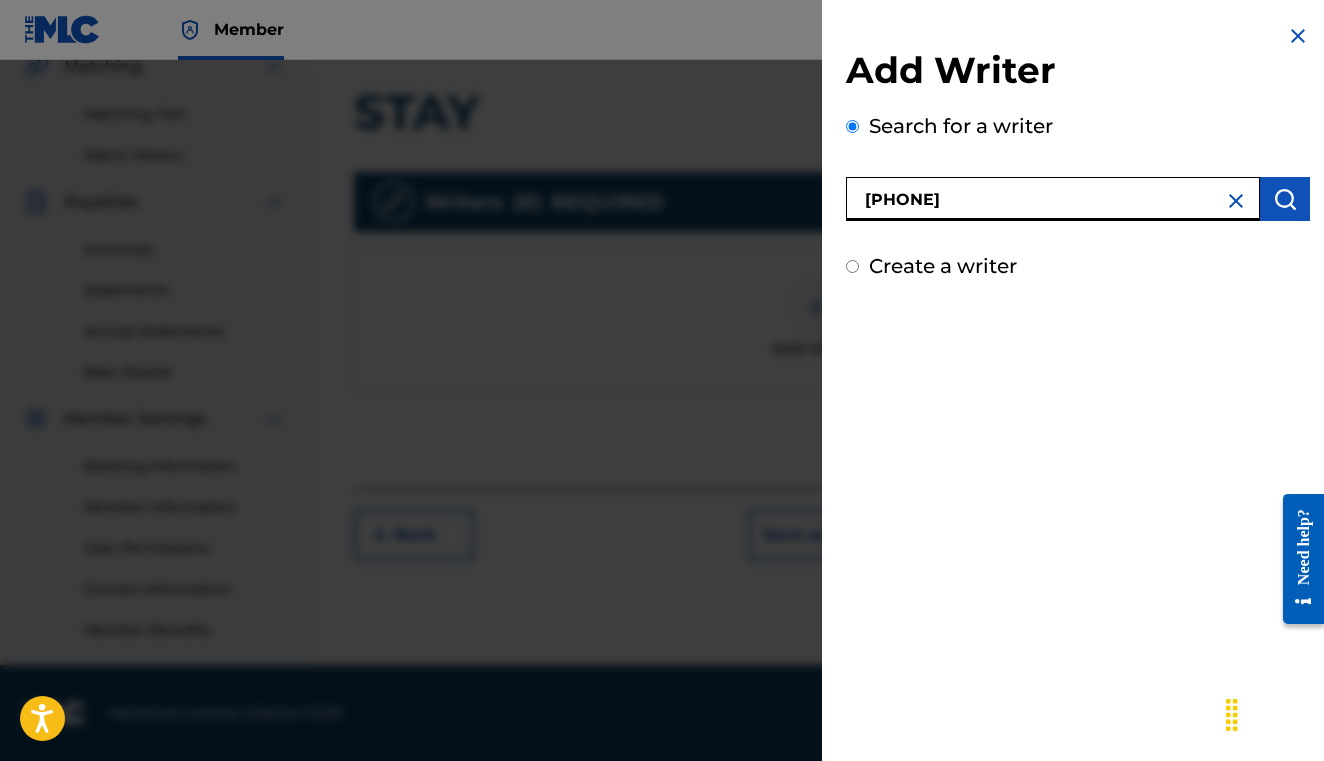 type on "[PHONE]" 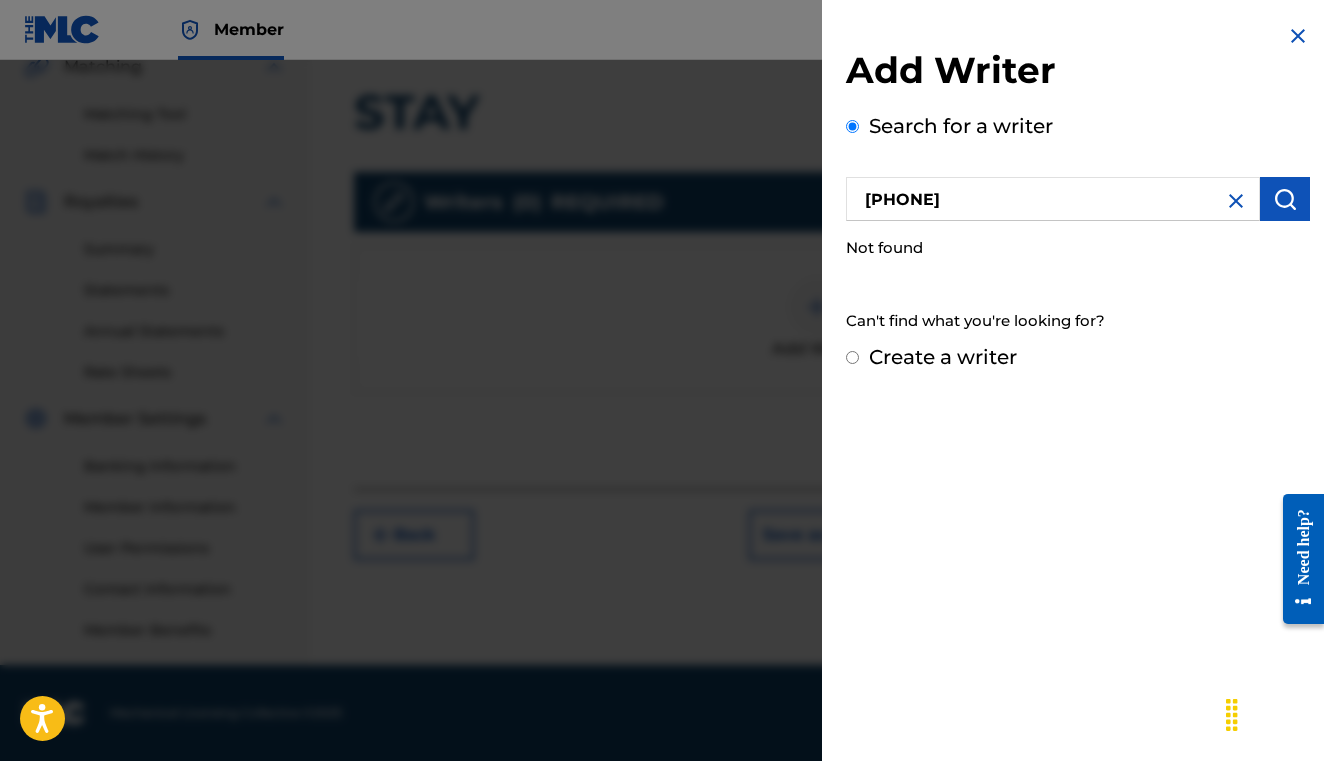 click on "Create a writer" at bounding box center [943, 357] 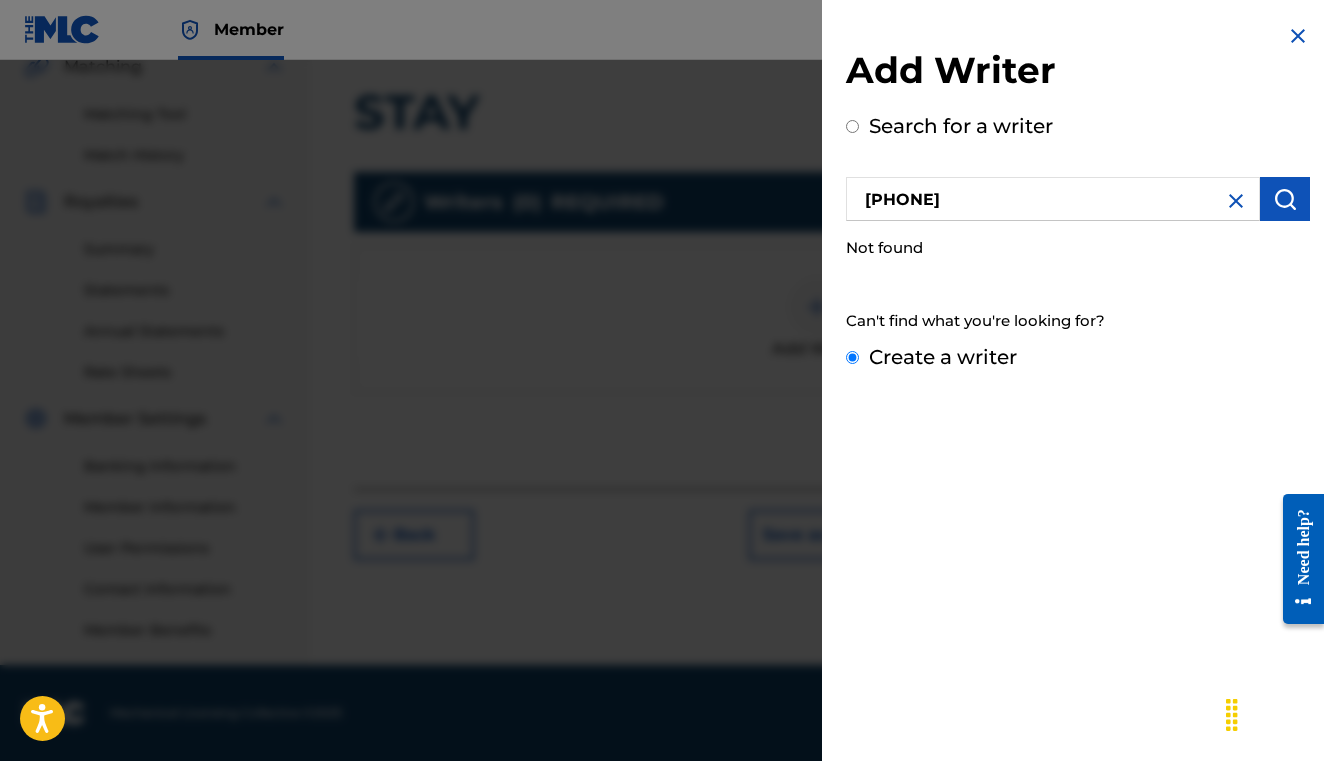 click on "Create a writer" at bounding box center [852, 357] 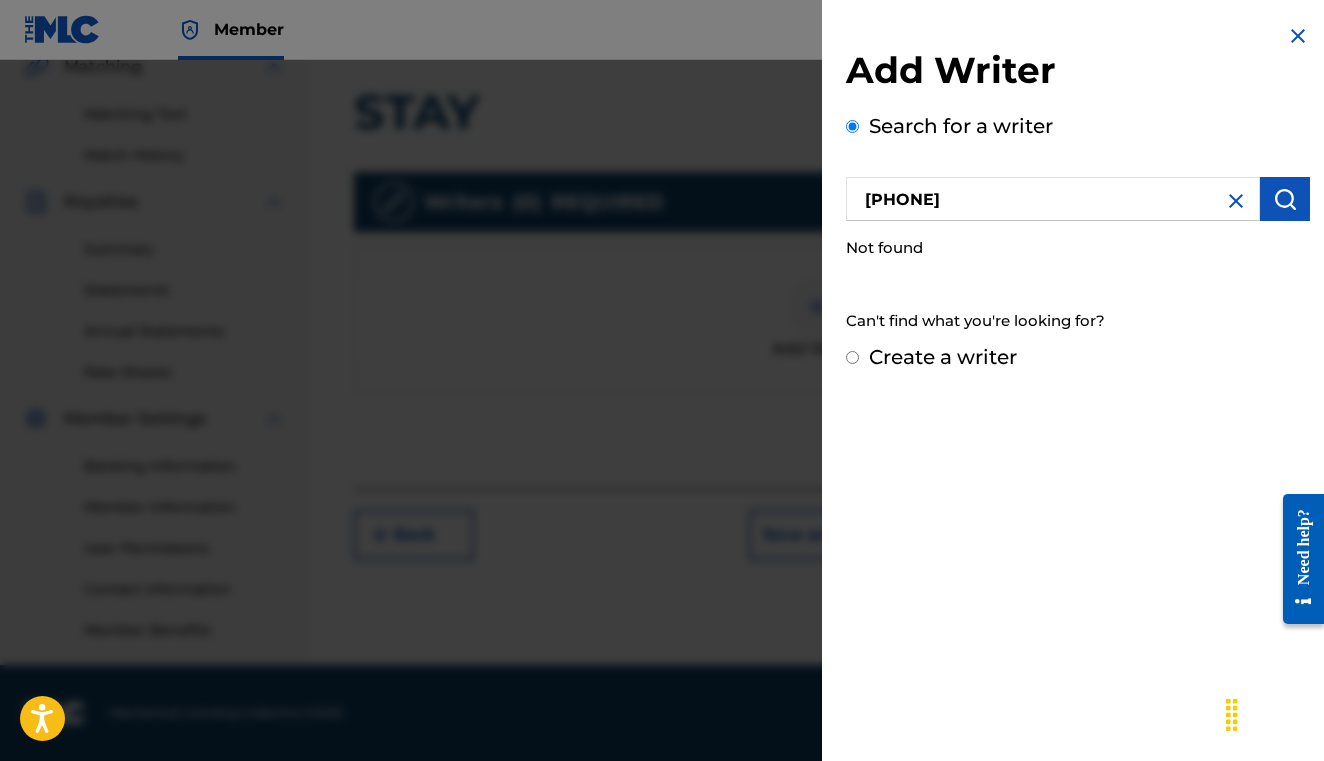 radio on "false" 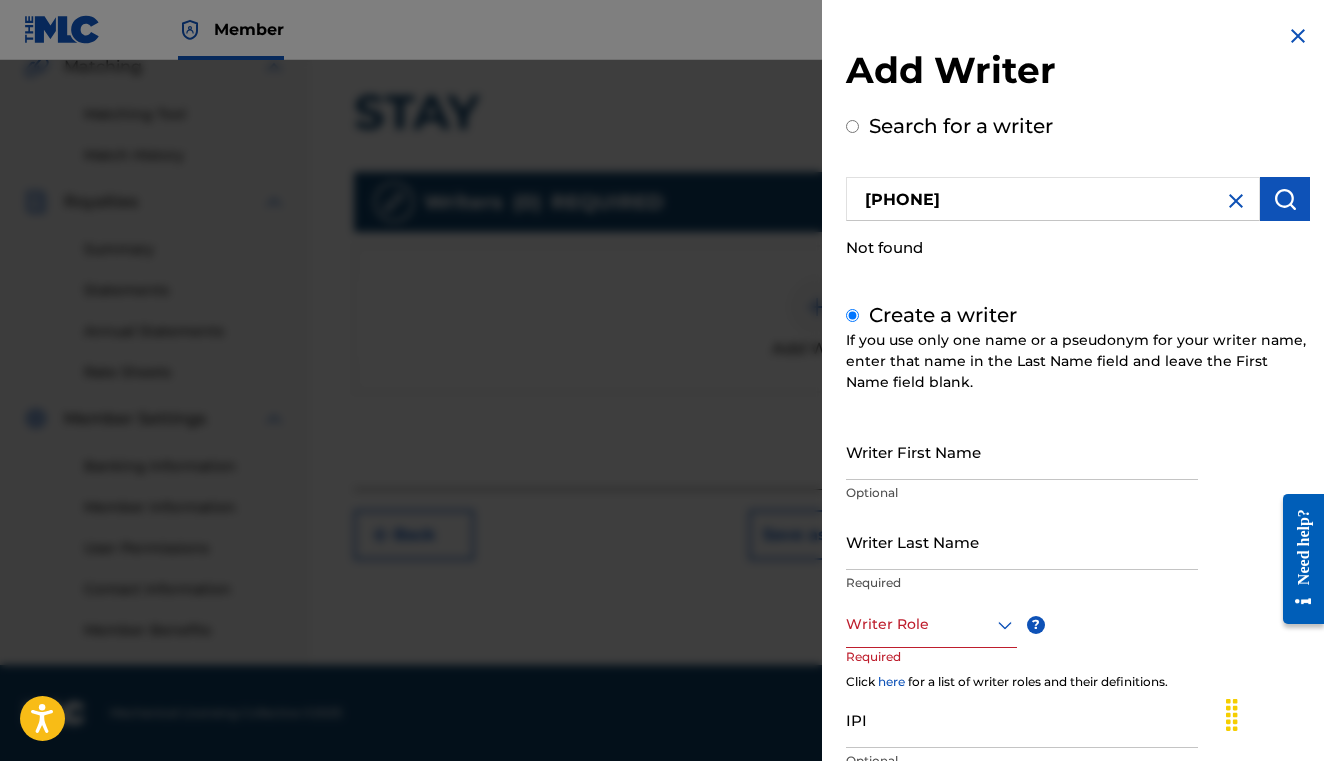 click on "Writer First Name" at bounding box center [1022, 451] 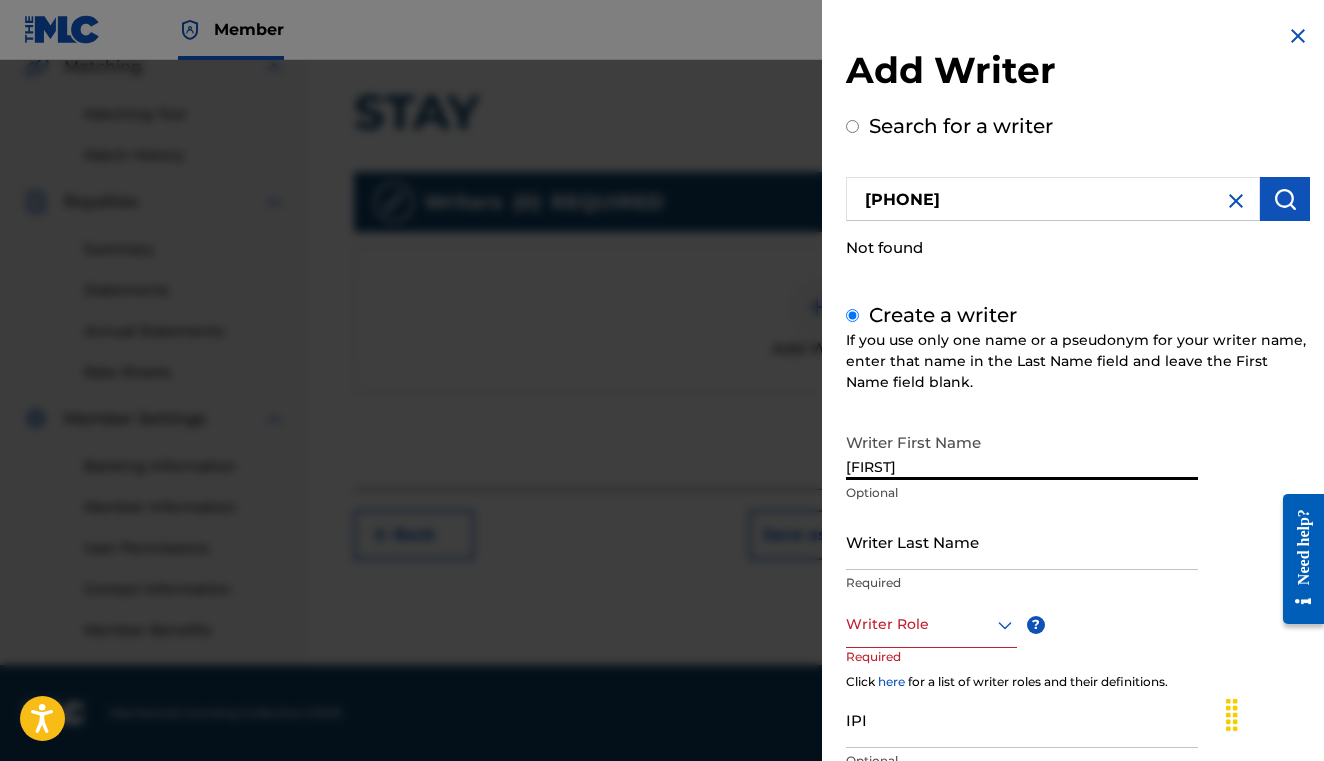 type on "[FIRST]" 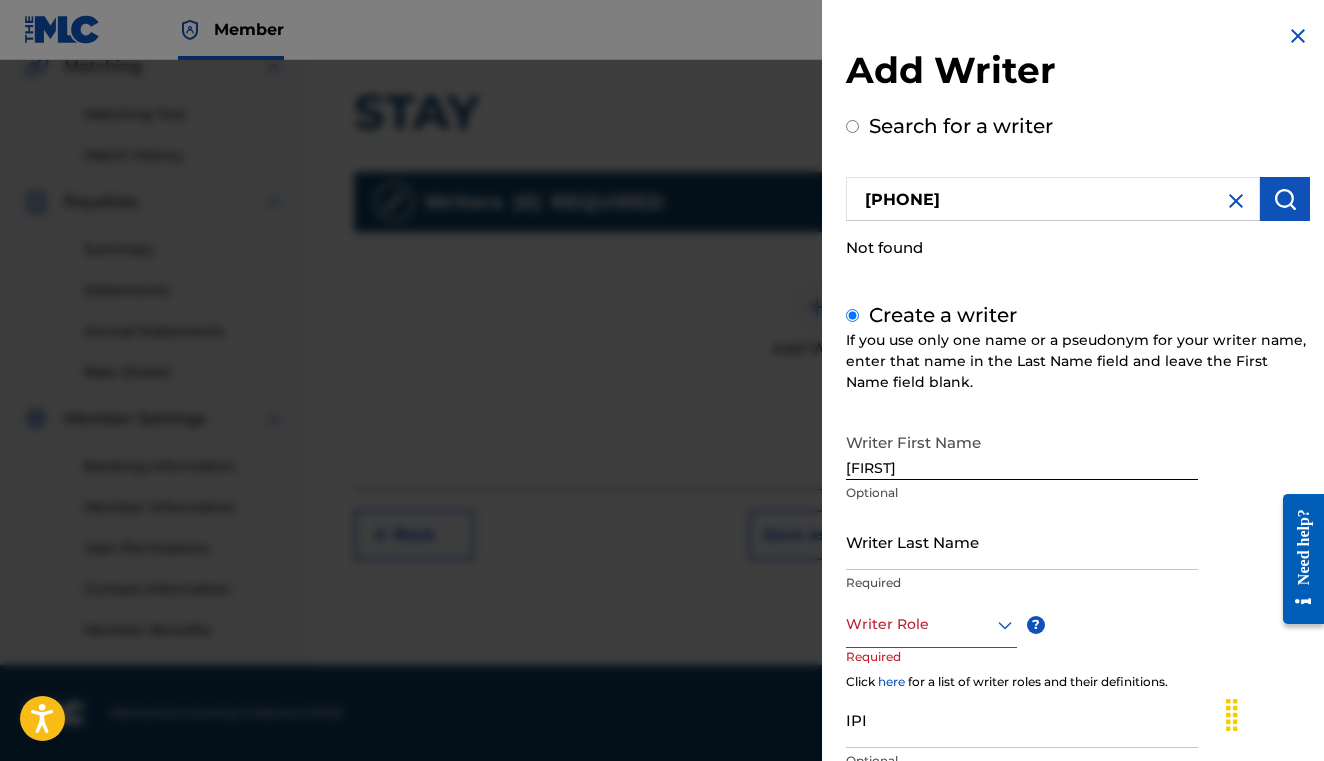 click on "Writer Last Name" at bounding box center [1022, 541] 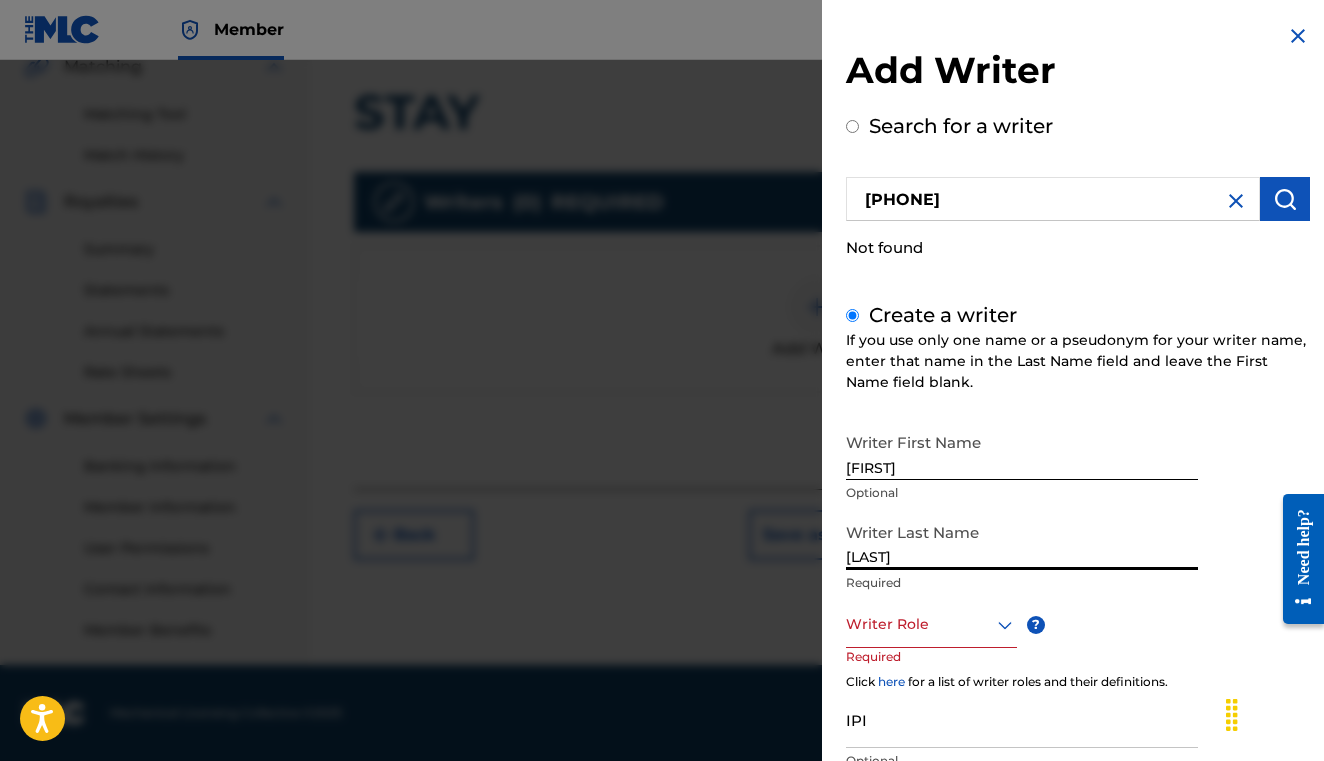 type on "[LAST]" 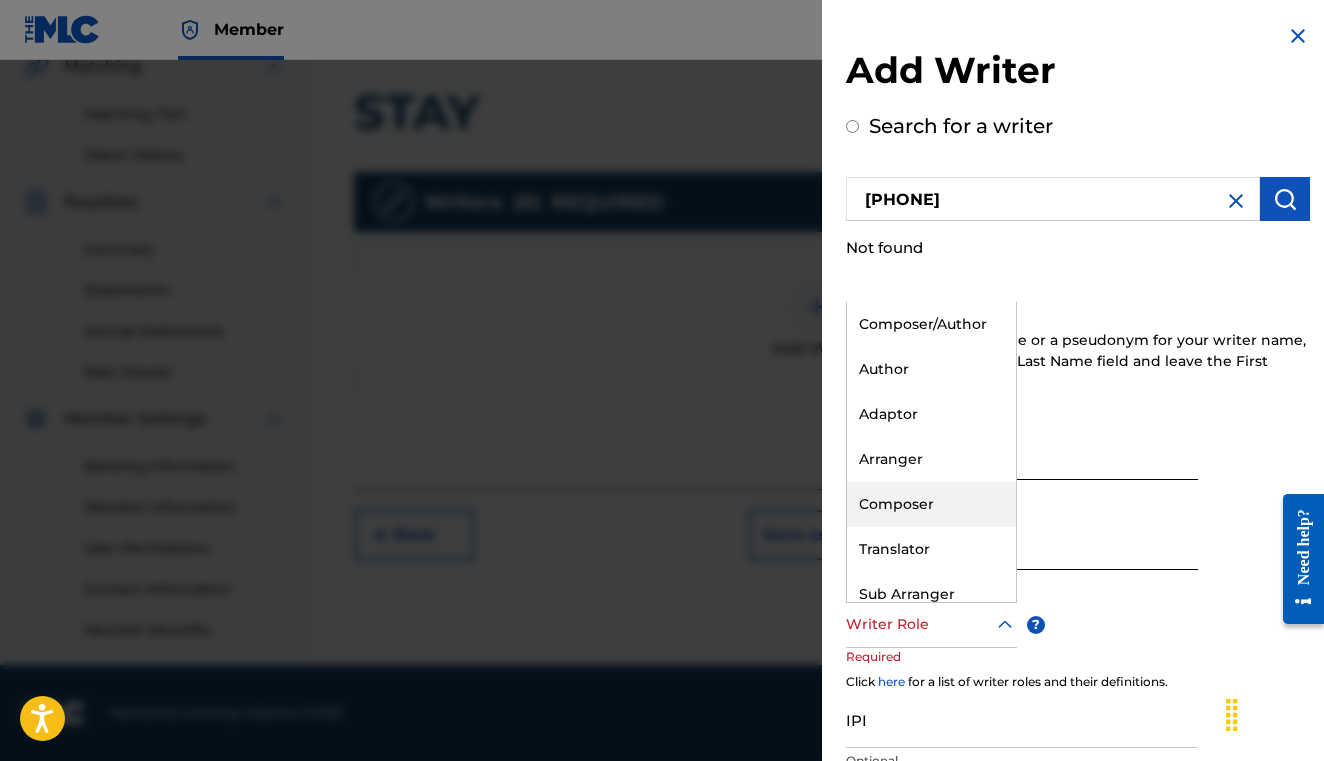 click on "Composer" at bounding box center [931, 504] 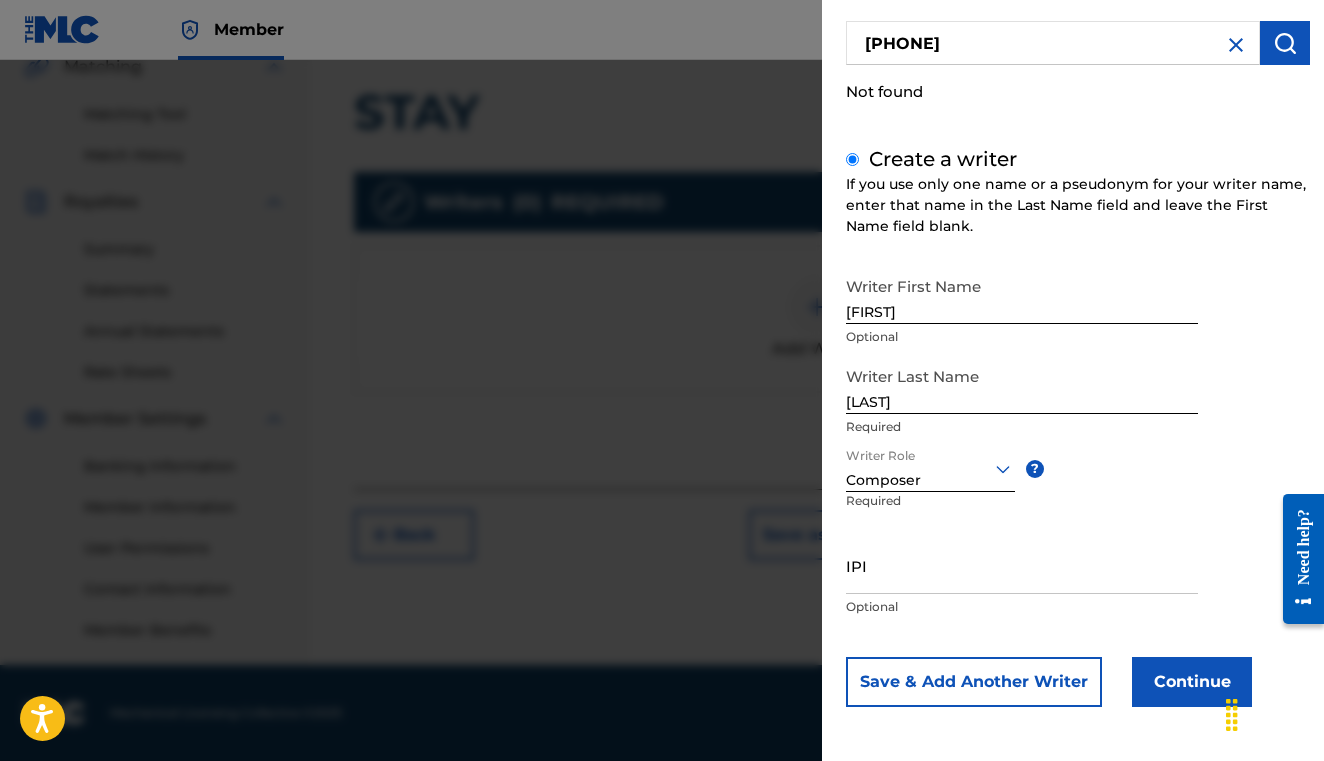 scroll, scrollTop: 155, scrollLeft: 0, axis: vertical 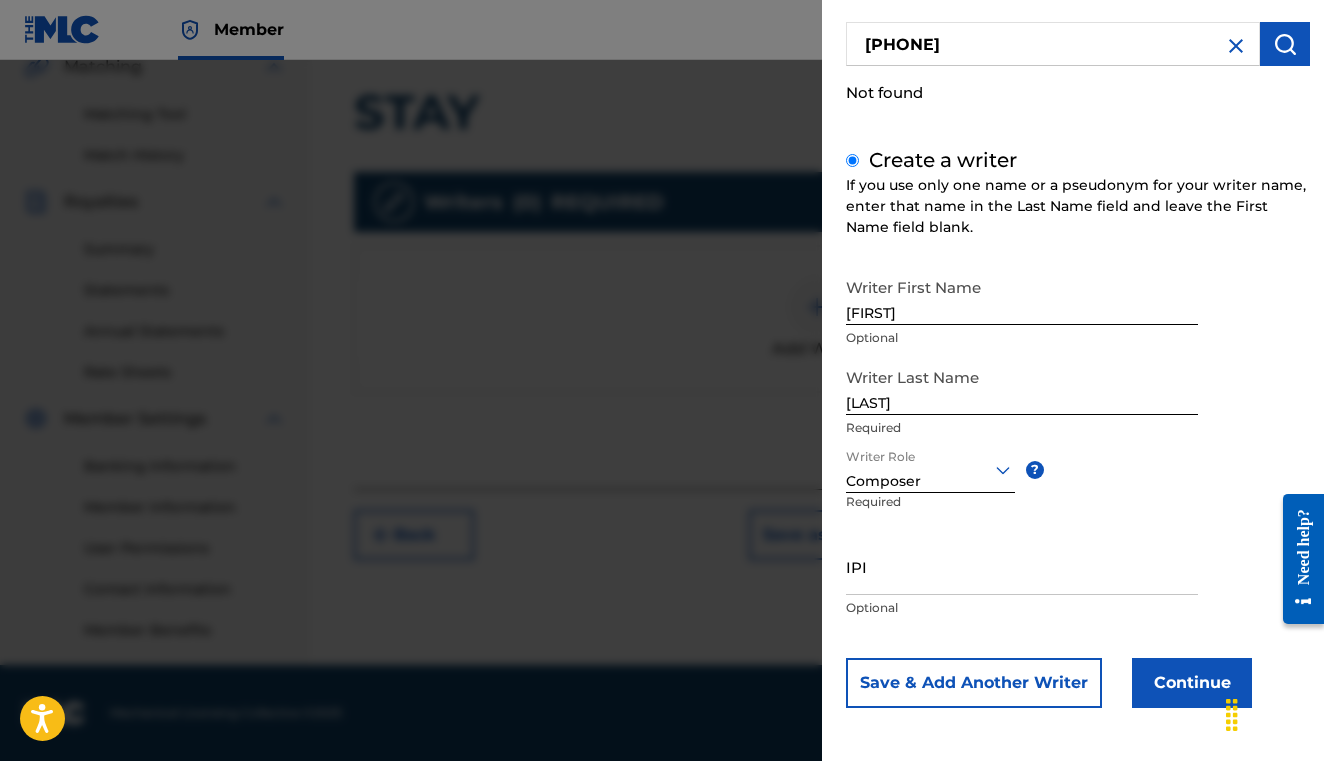 click on "IPI" at bounding box center (1022, 566) 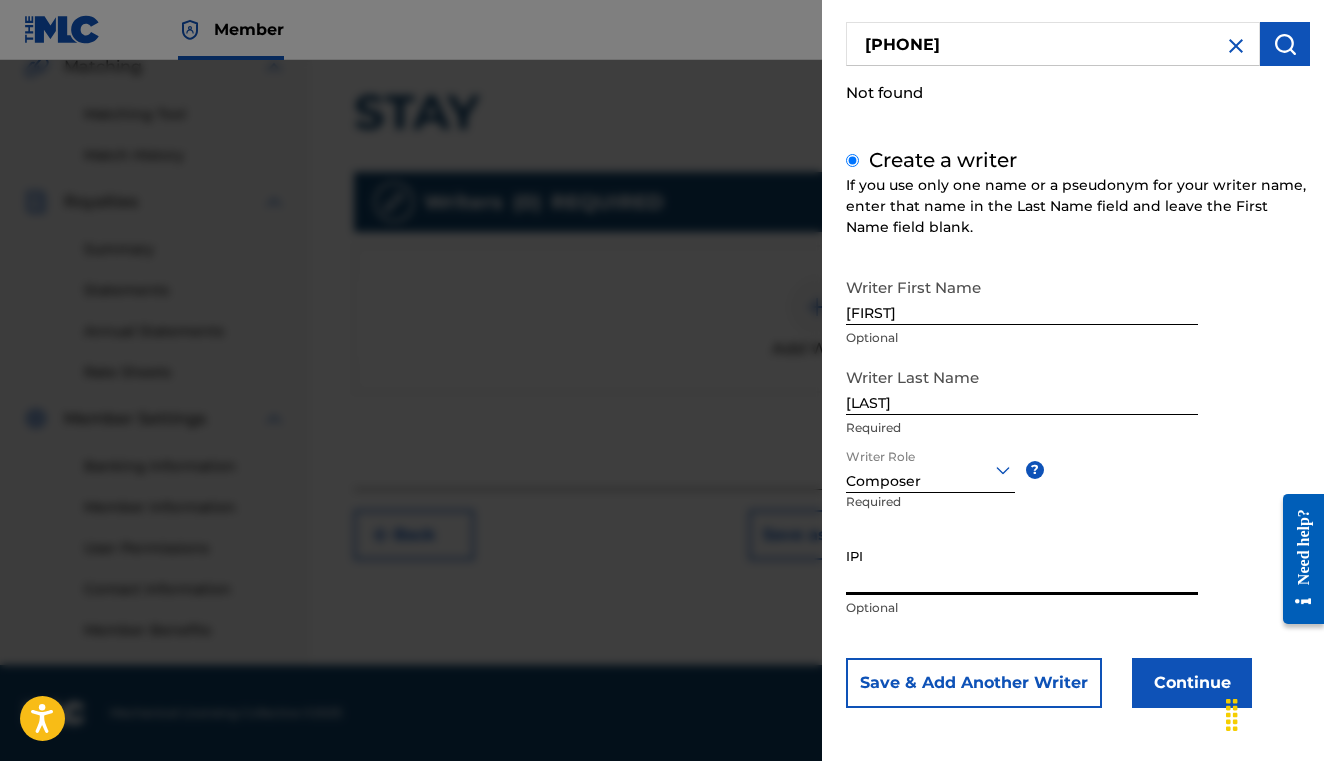 paste on "[PHONE]" 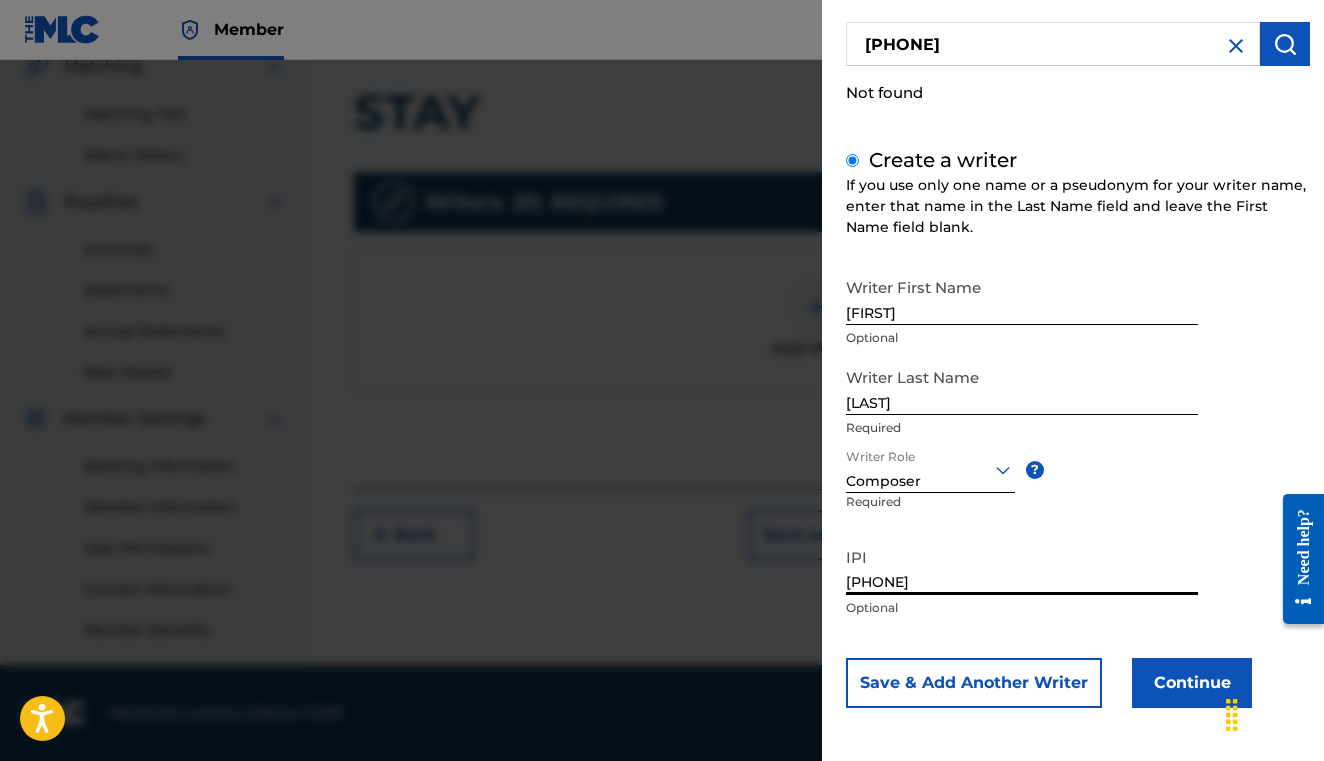 type on "[PHONE]" 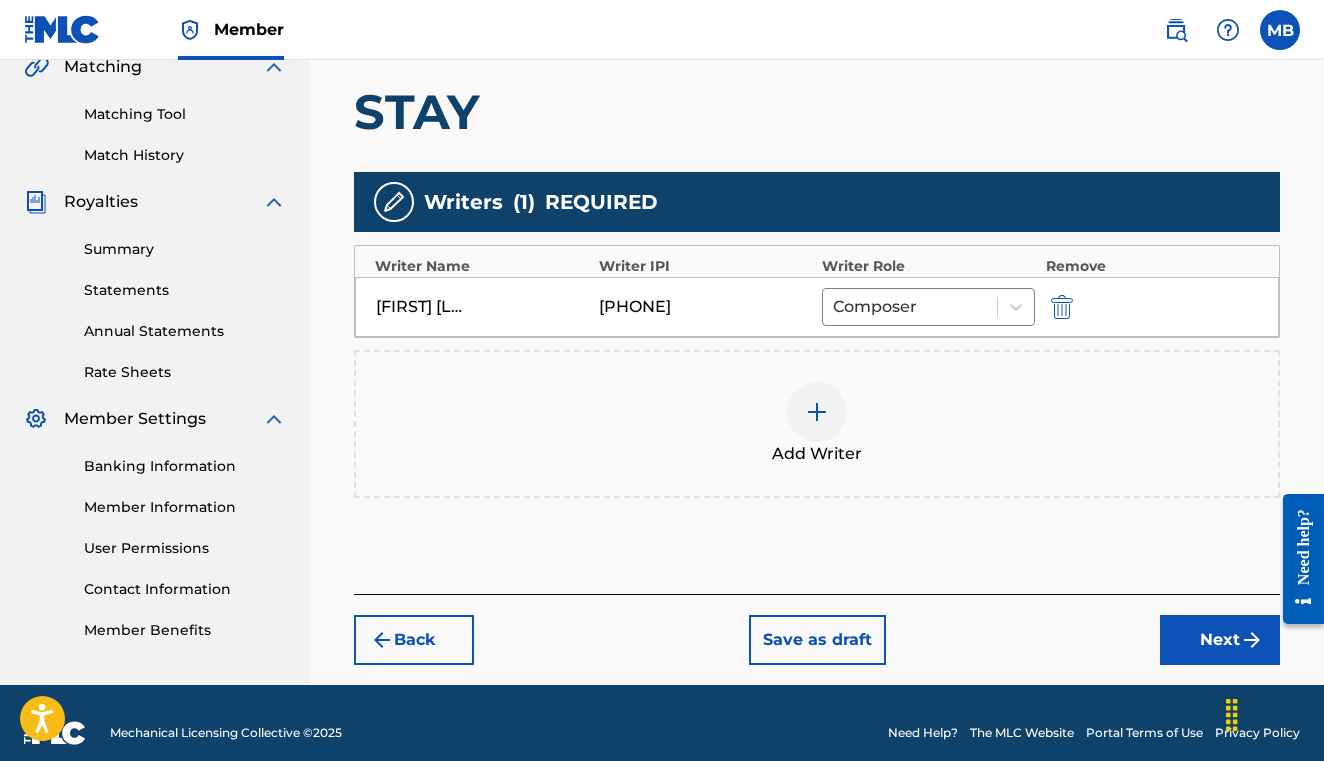 click at bounding box center (817, 412) 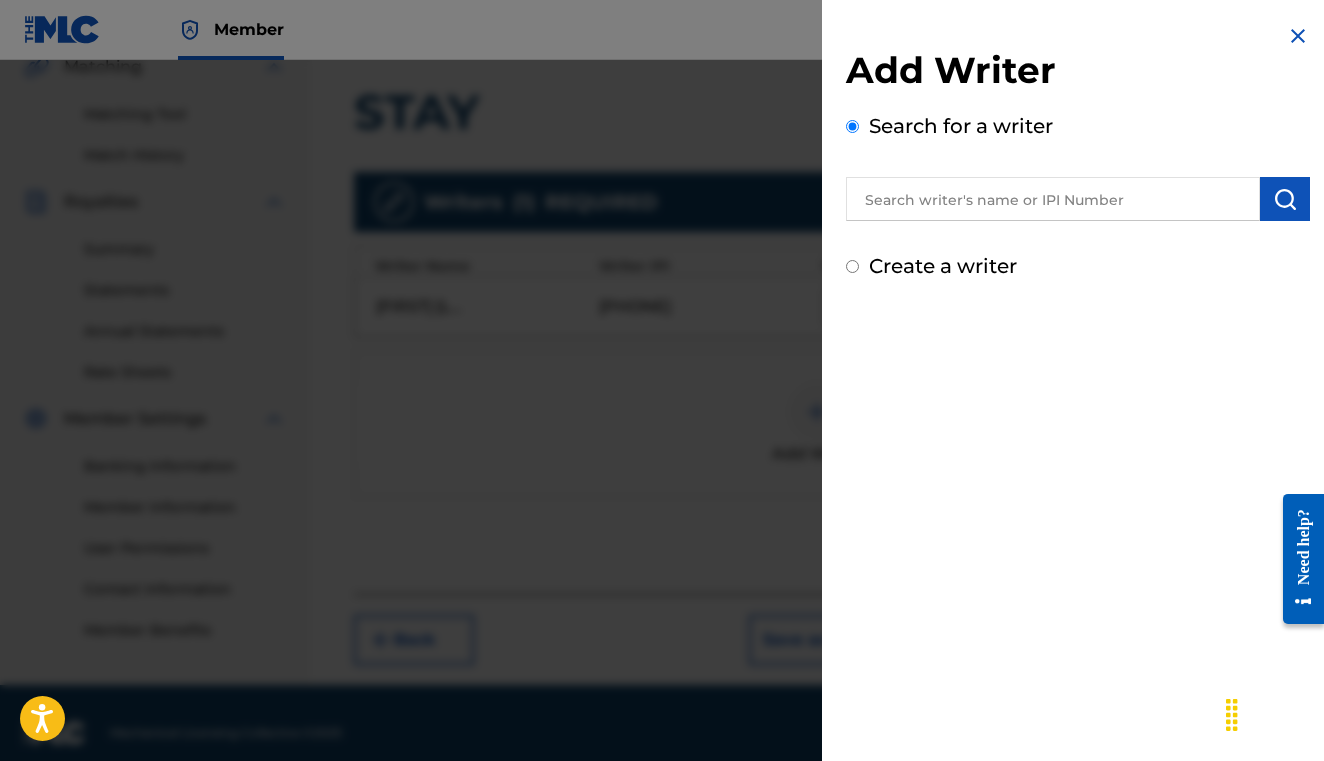 click at bounding box center [1053, 199] 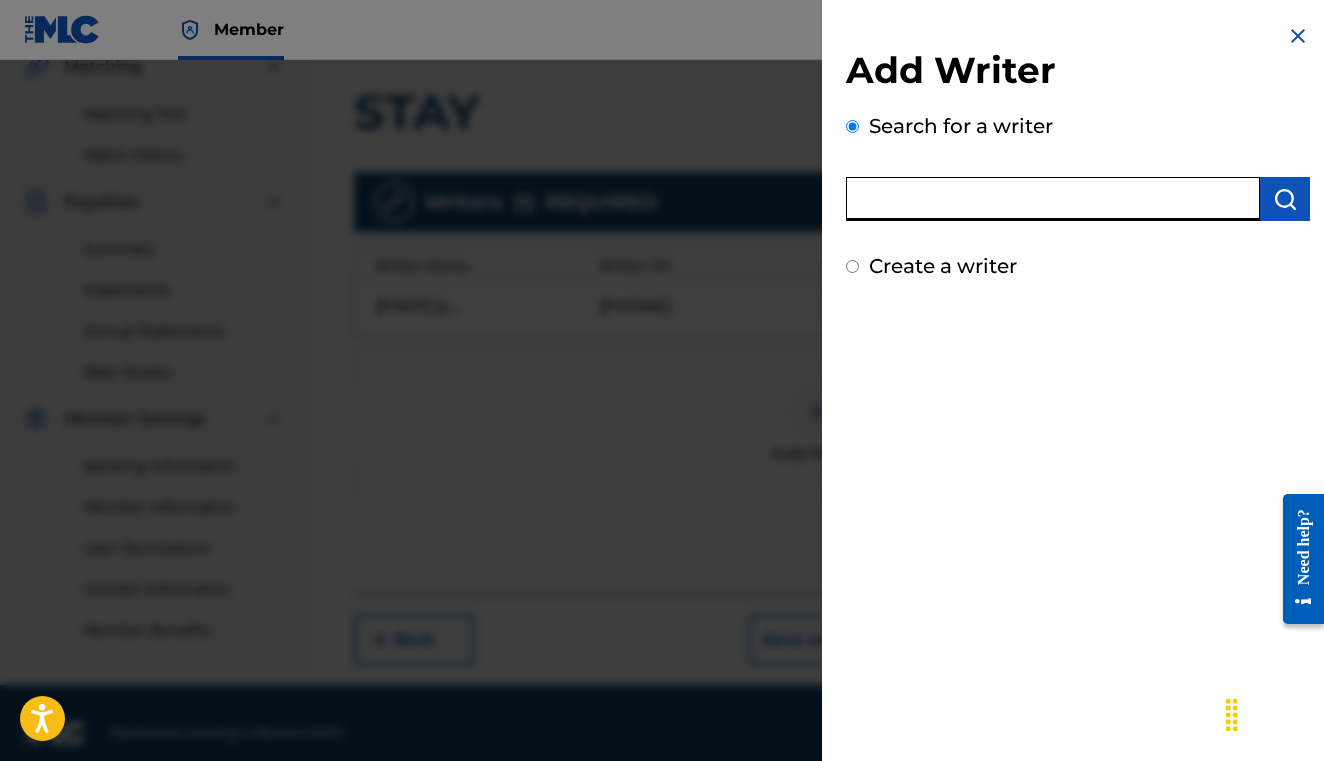 paste on "[PHONE]" 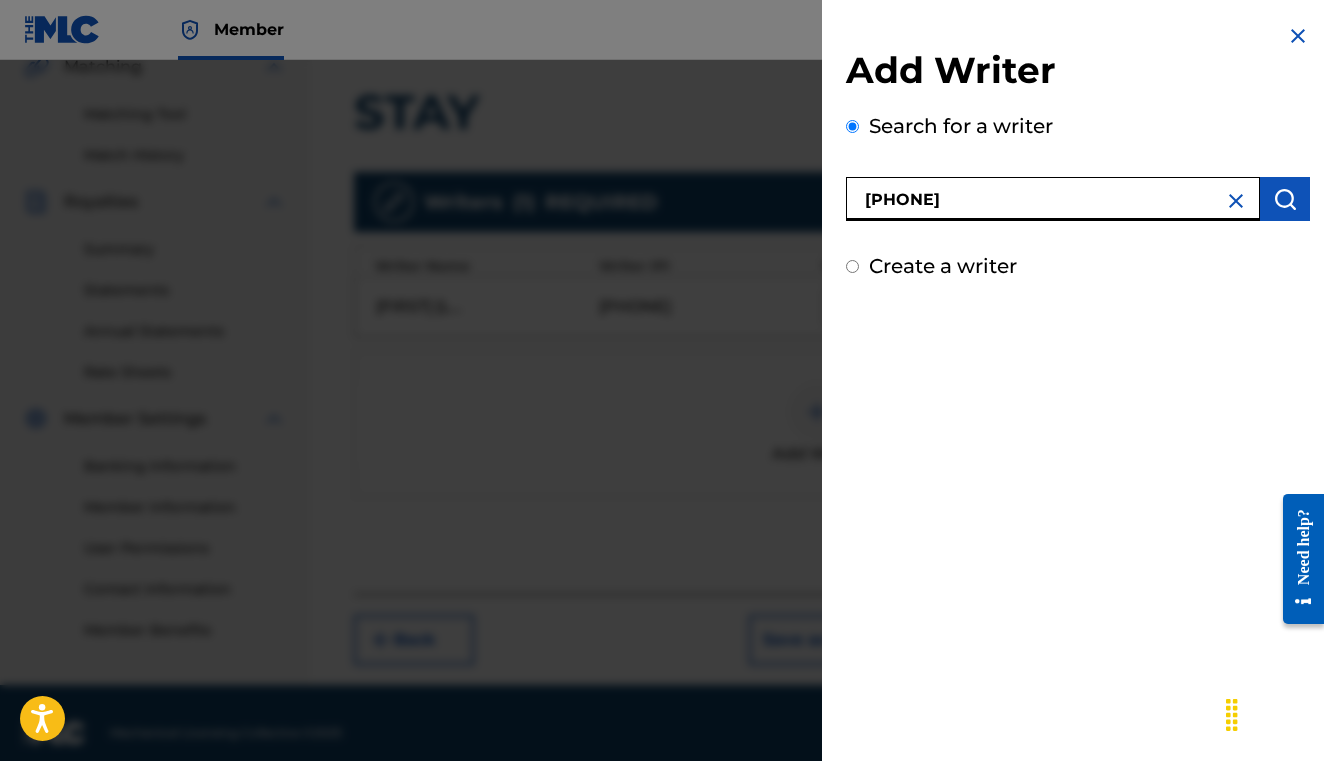 type on "[PHONE]" 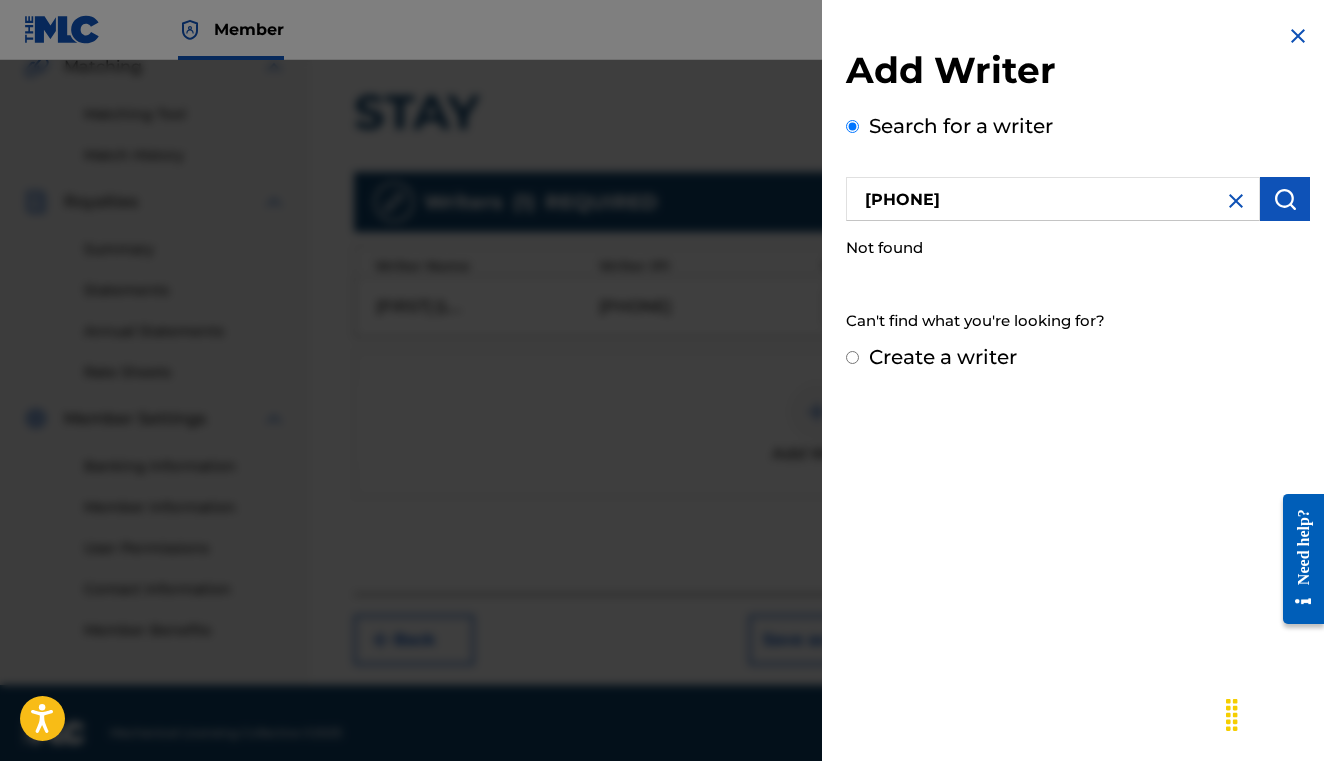 click on "Create a writer" at bounding box center (943, 357) 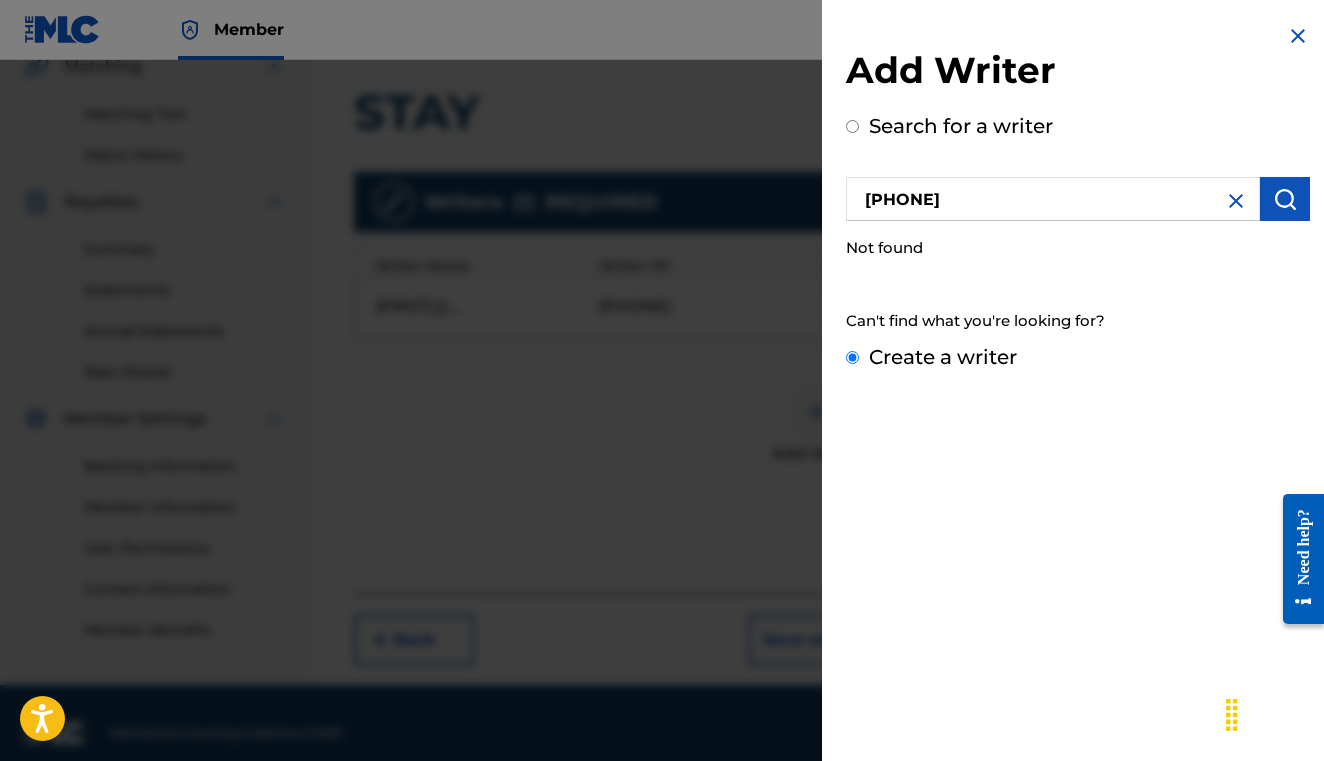 click on "Create a writer" at bounding box center (852, 357) 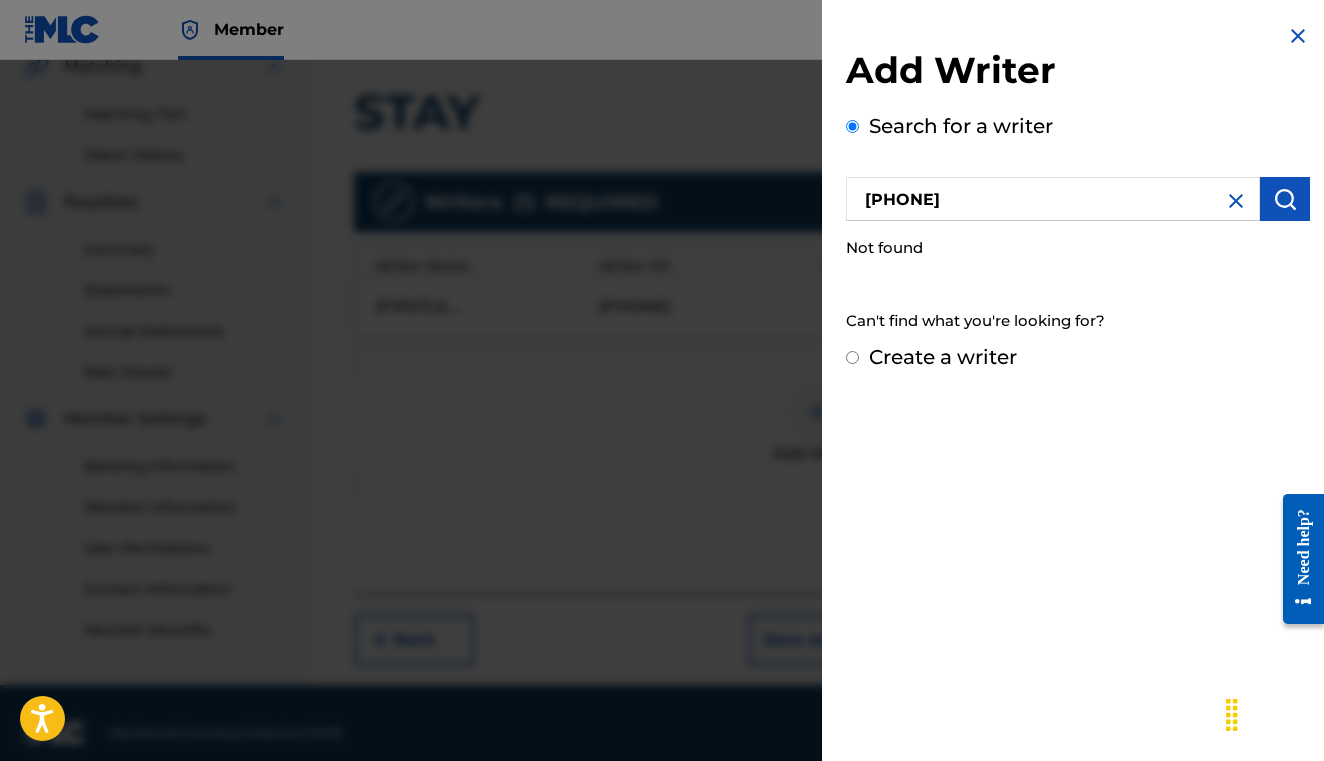 radio on "false" 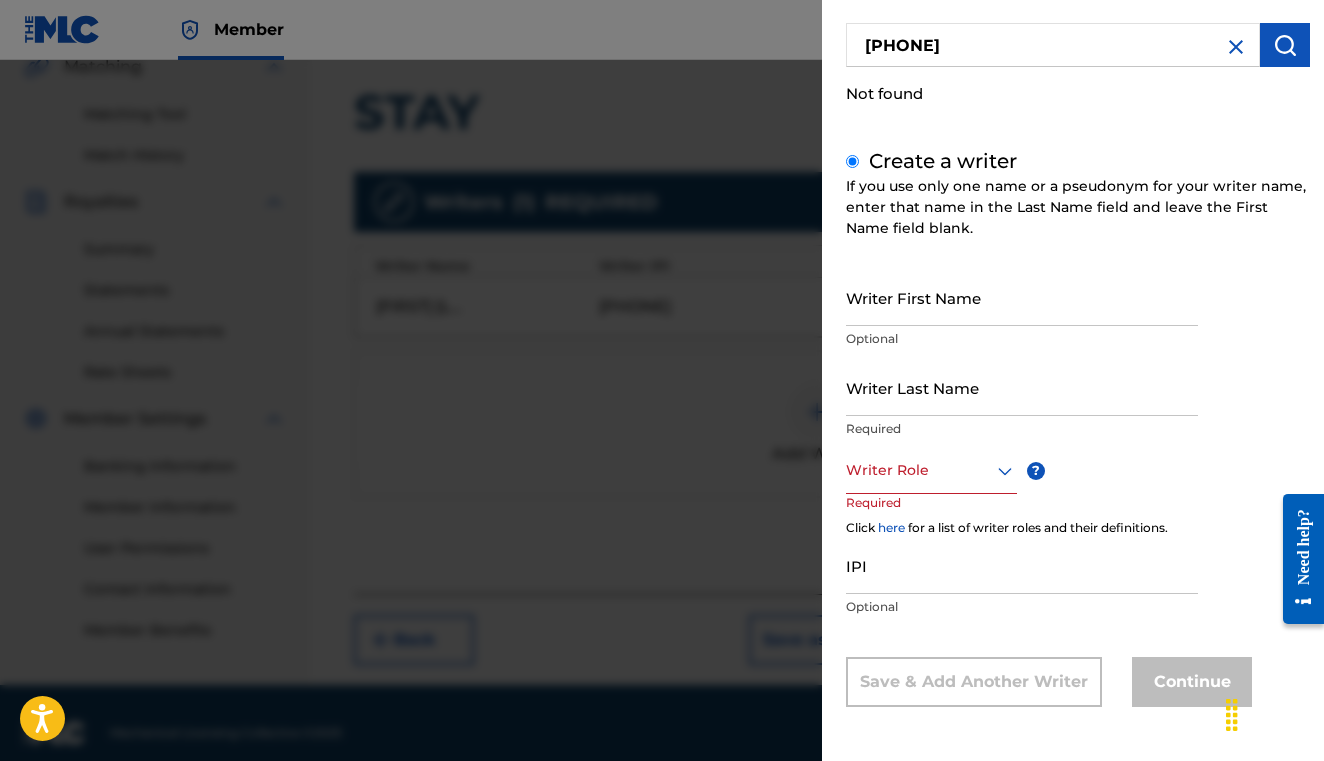 scroll, scrollTop: 153, scrollLeft: 0, axis: vertical 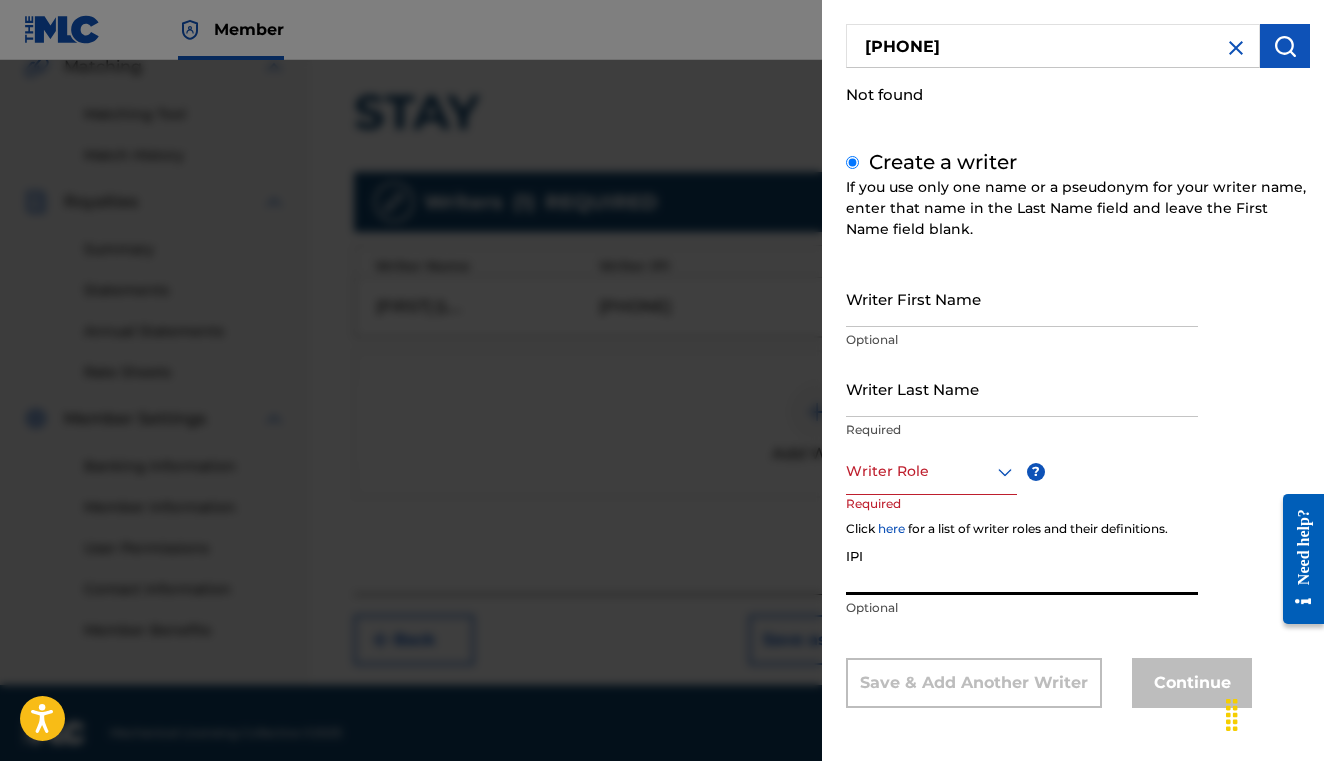 click on "IPI" at bounding box center [1022, 566] 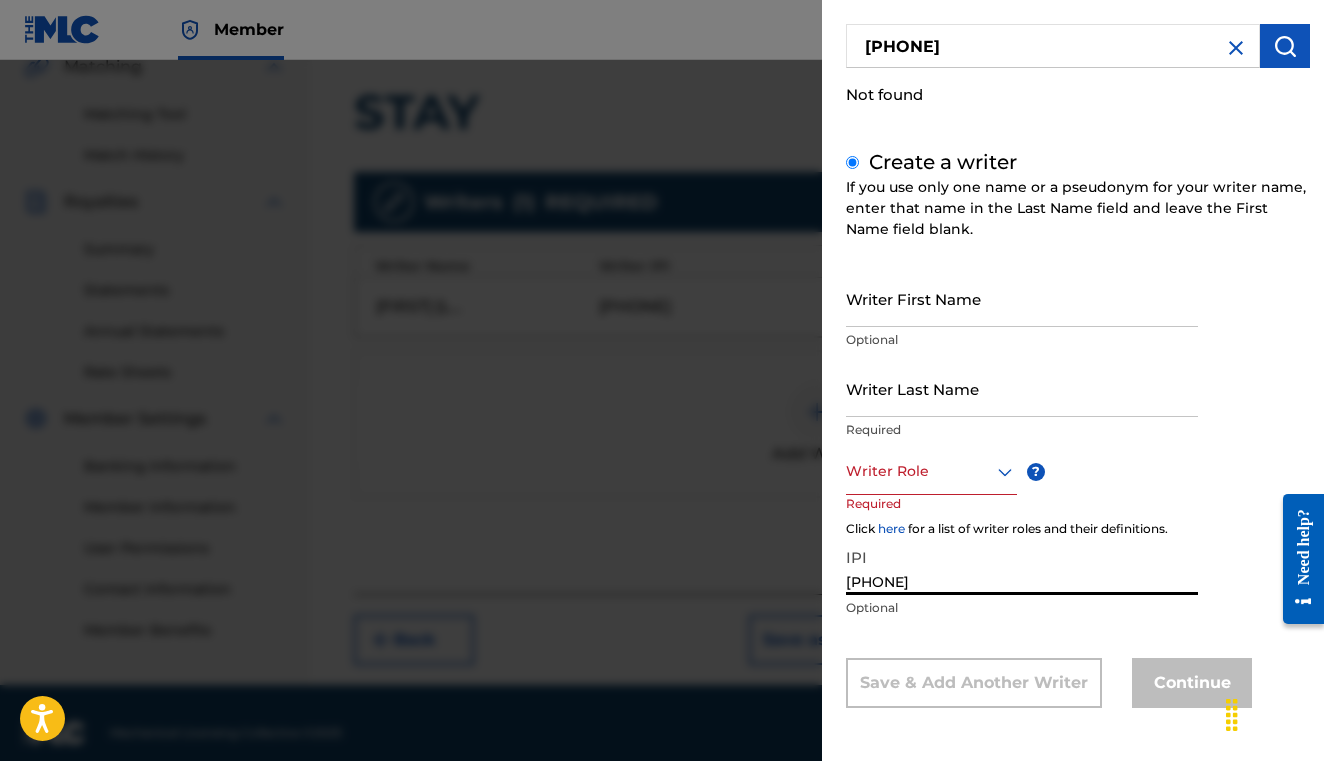 type on "[PHONE]" 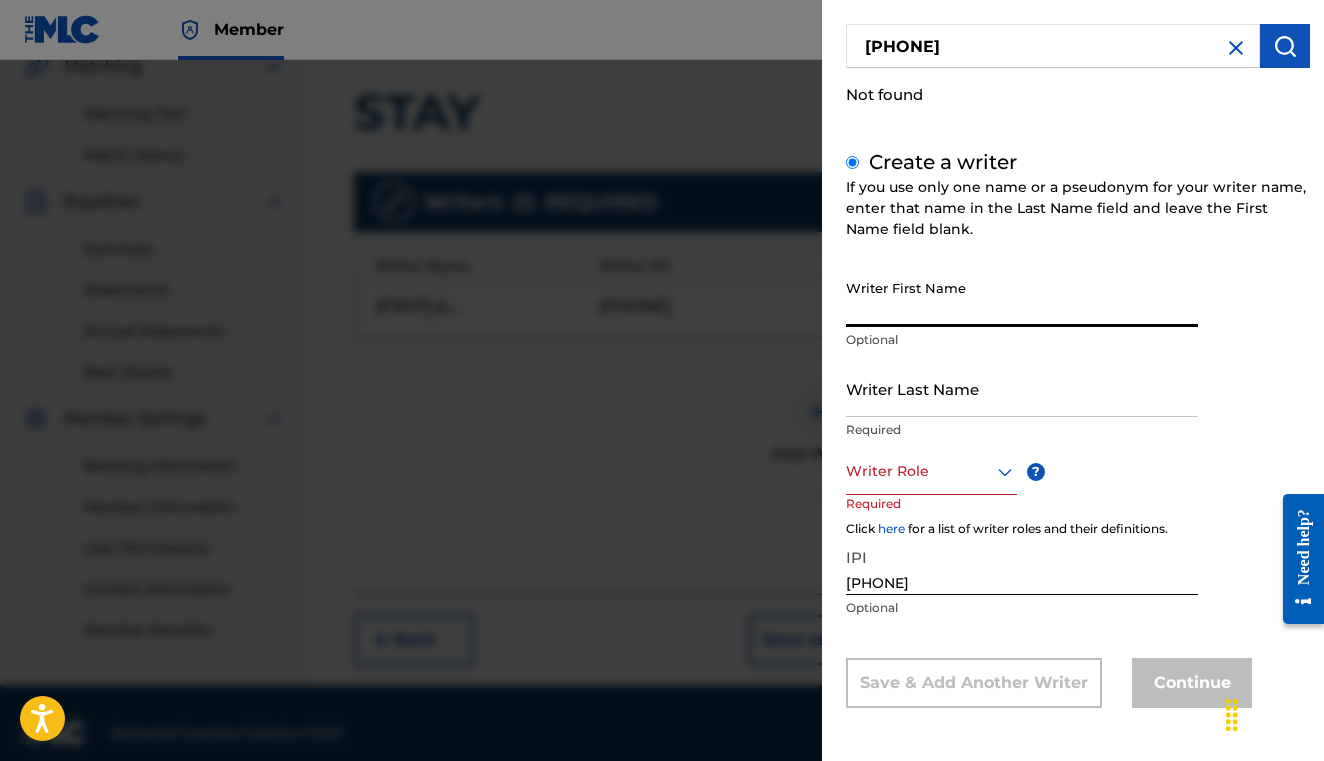 click on "Writer First Name" at bounding box center [1022, 298] 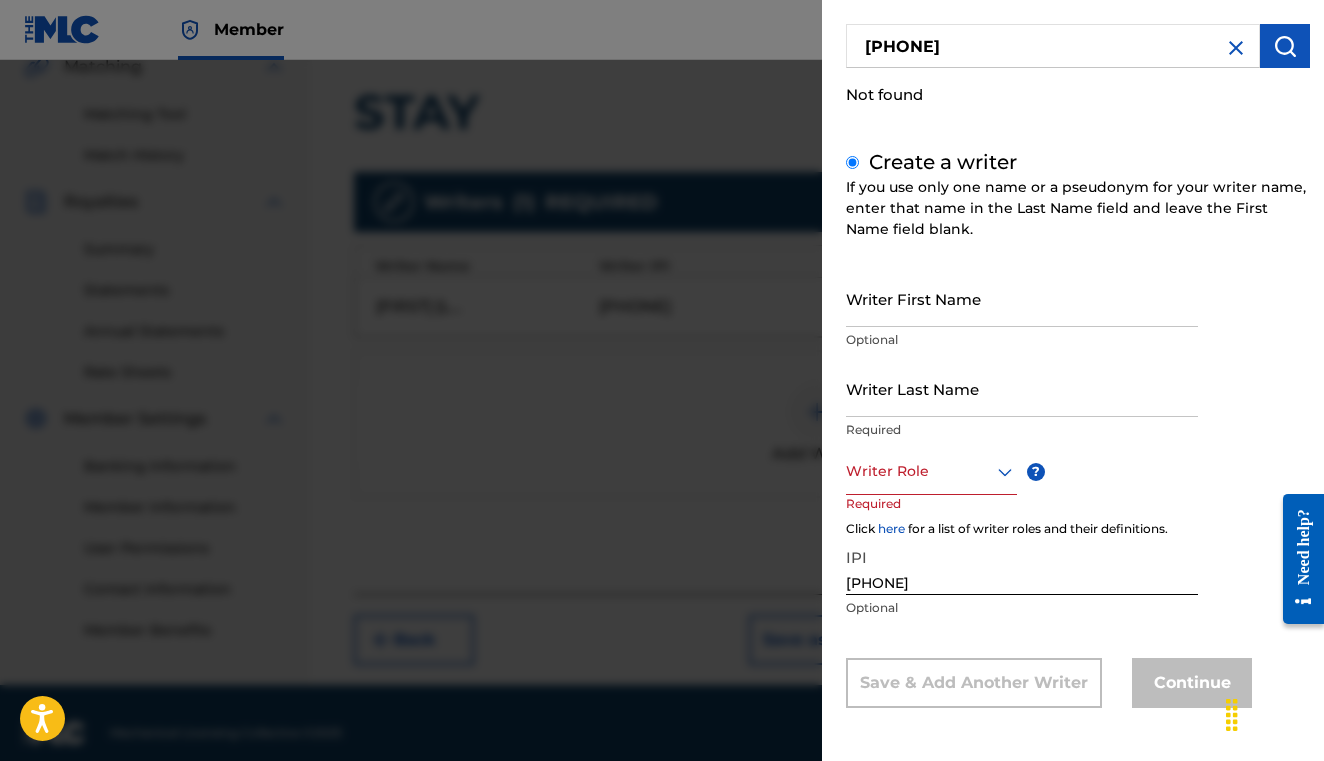 click at bounding box center [662, 440] 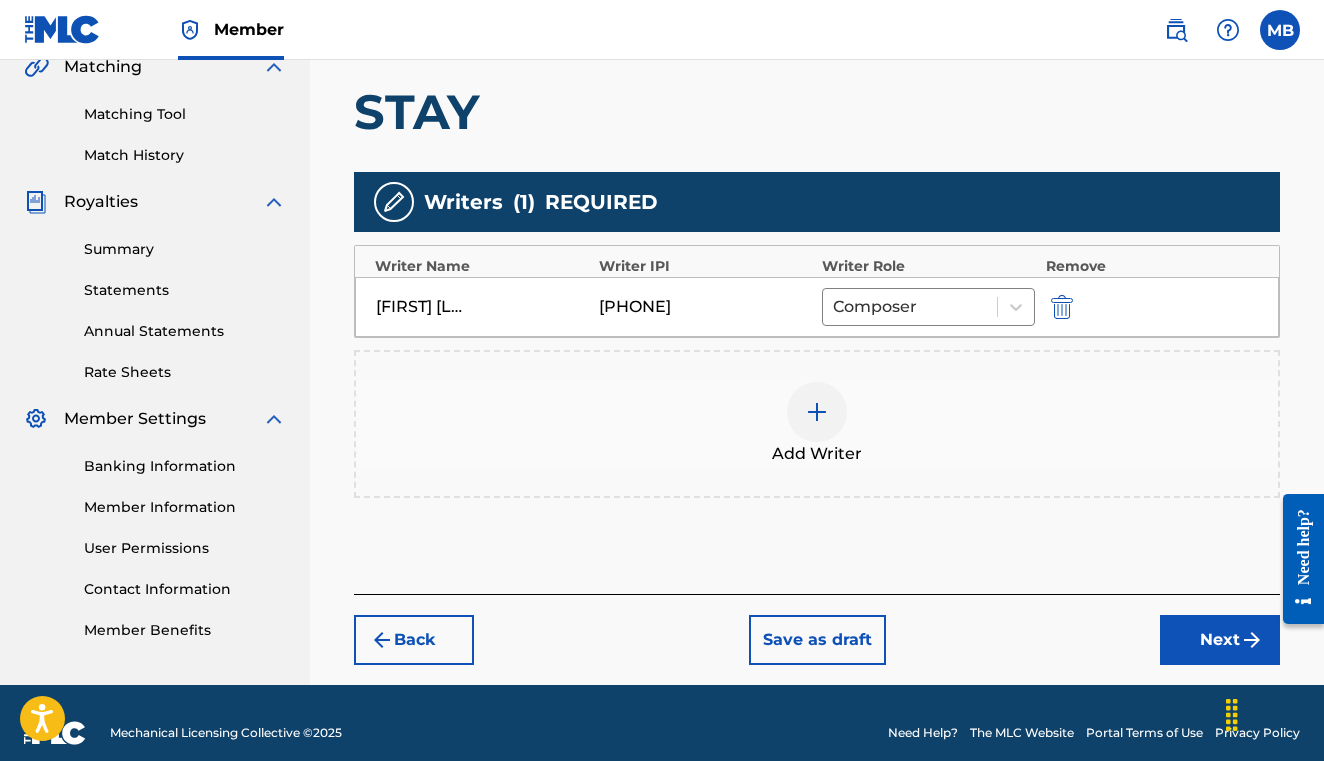 click on "Next" at bounding box center [1220, 640] 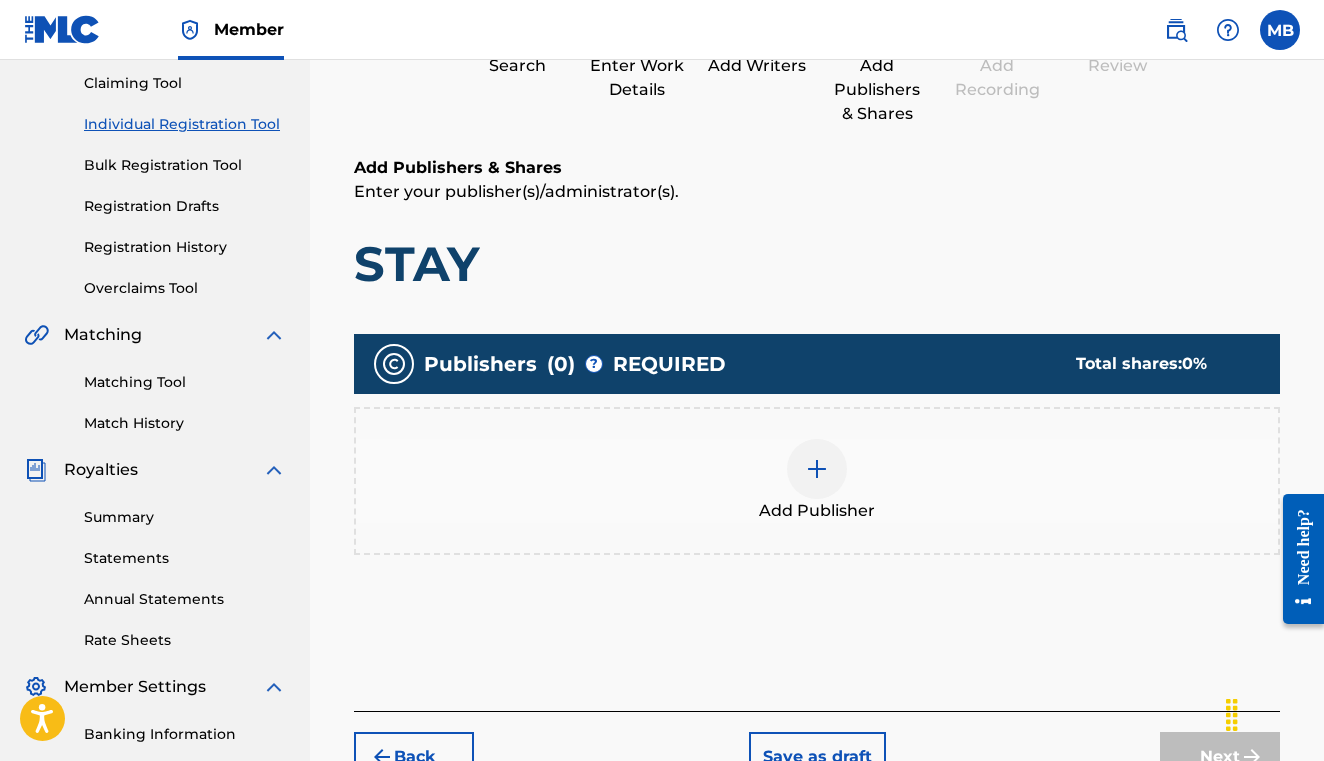 scroll, scrollTop: 214, scrollLeft: 0, axis: vertical 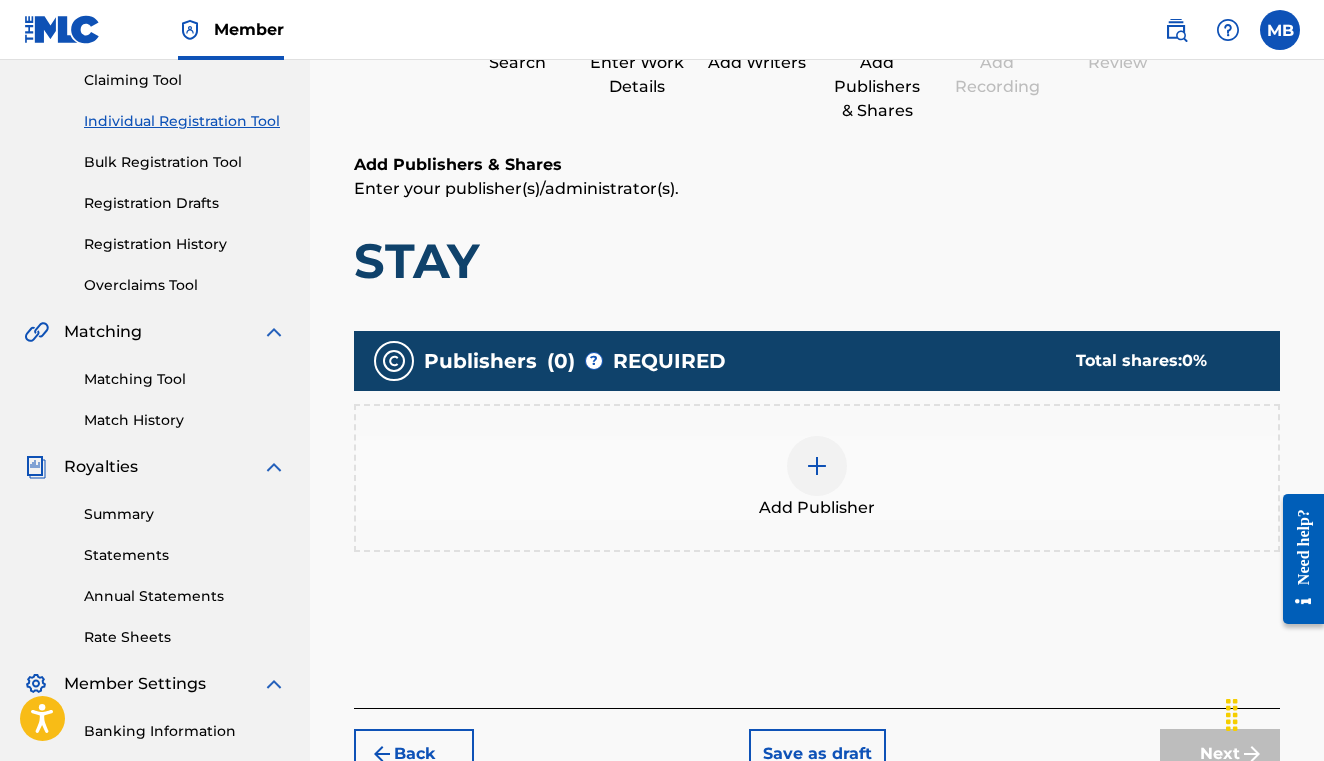 click on "Add Publisher" at bounding box center (817, 508) 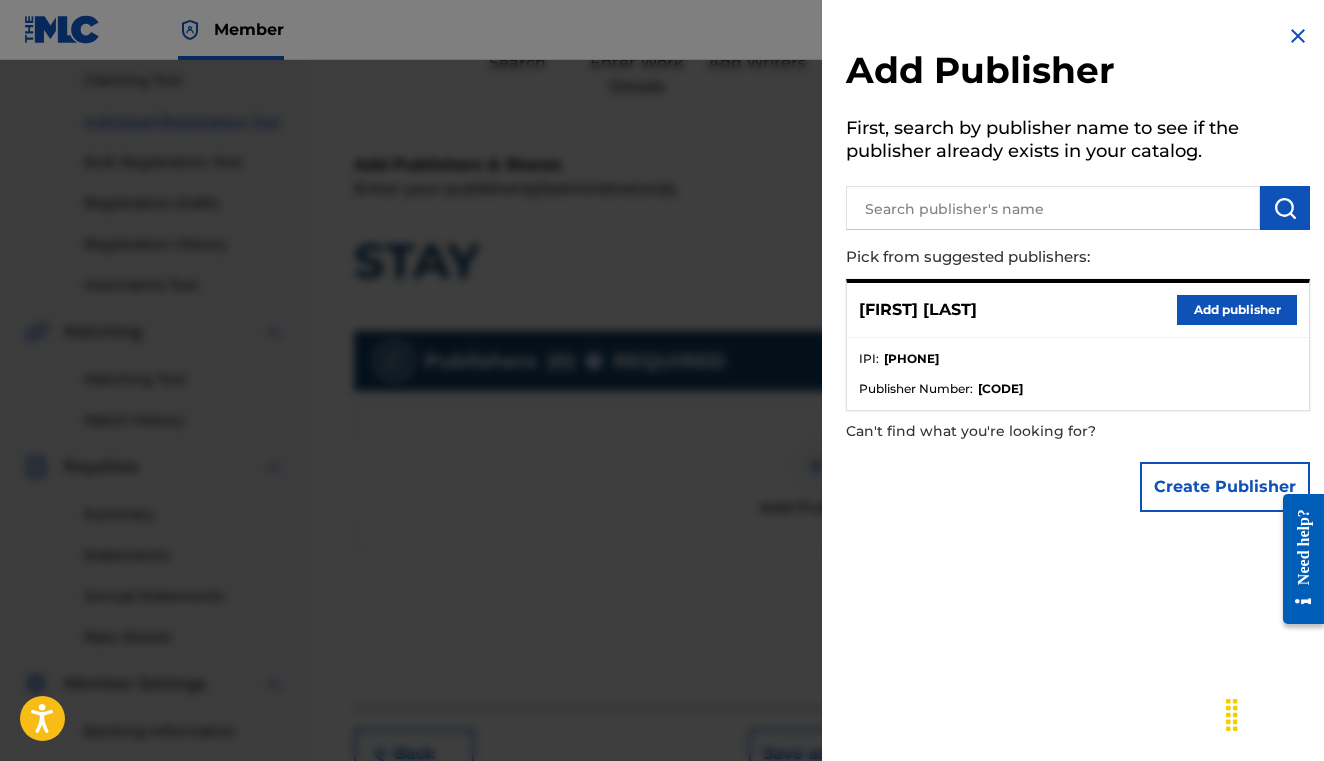 click on "Add publisher" at bounding box center [1237, 310] 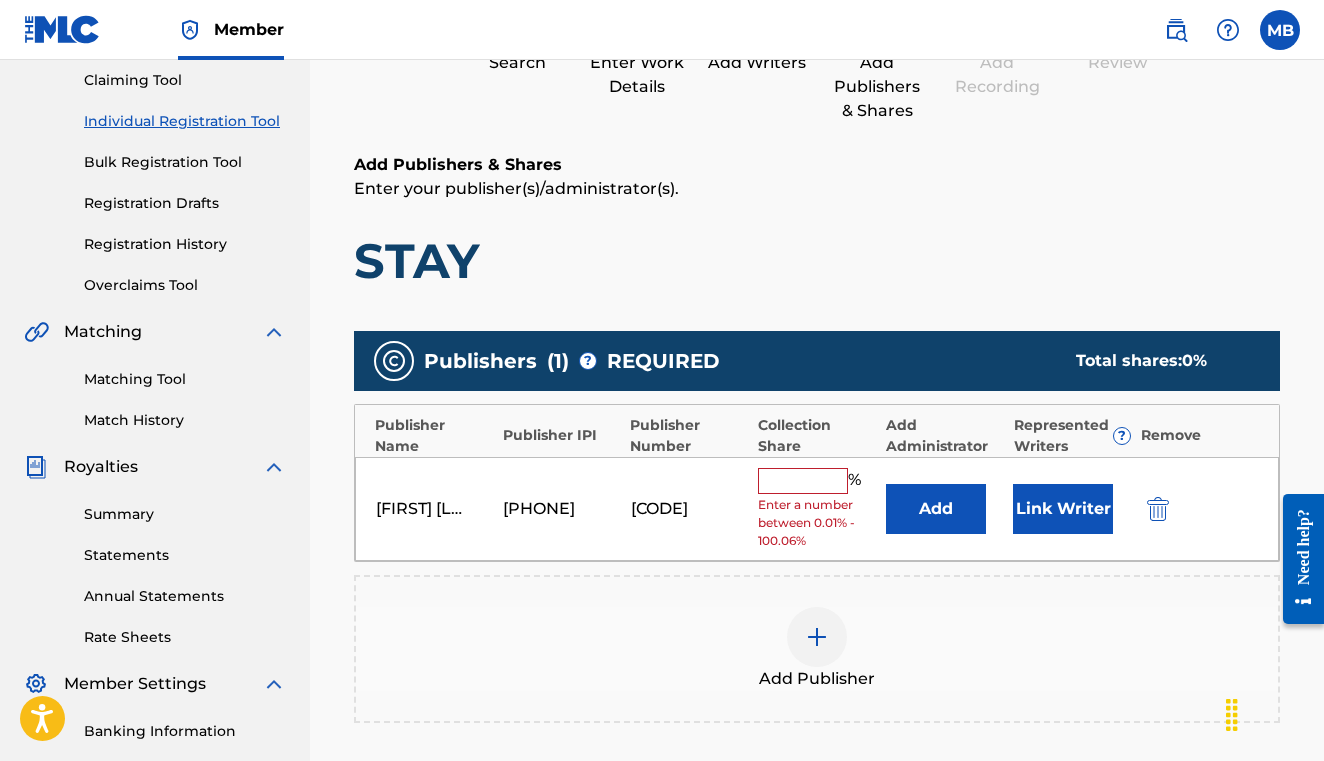 click at bounding box center (803, 481) 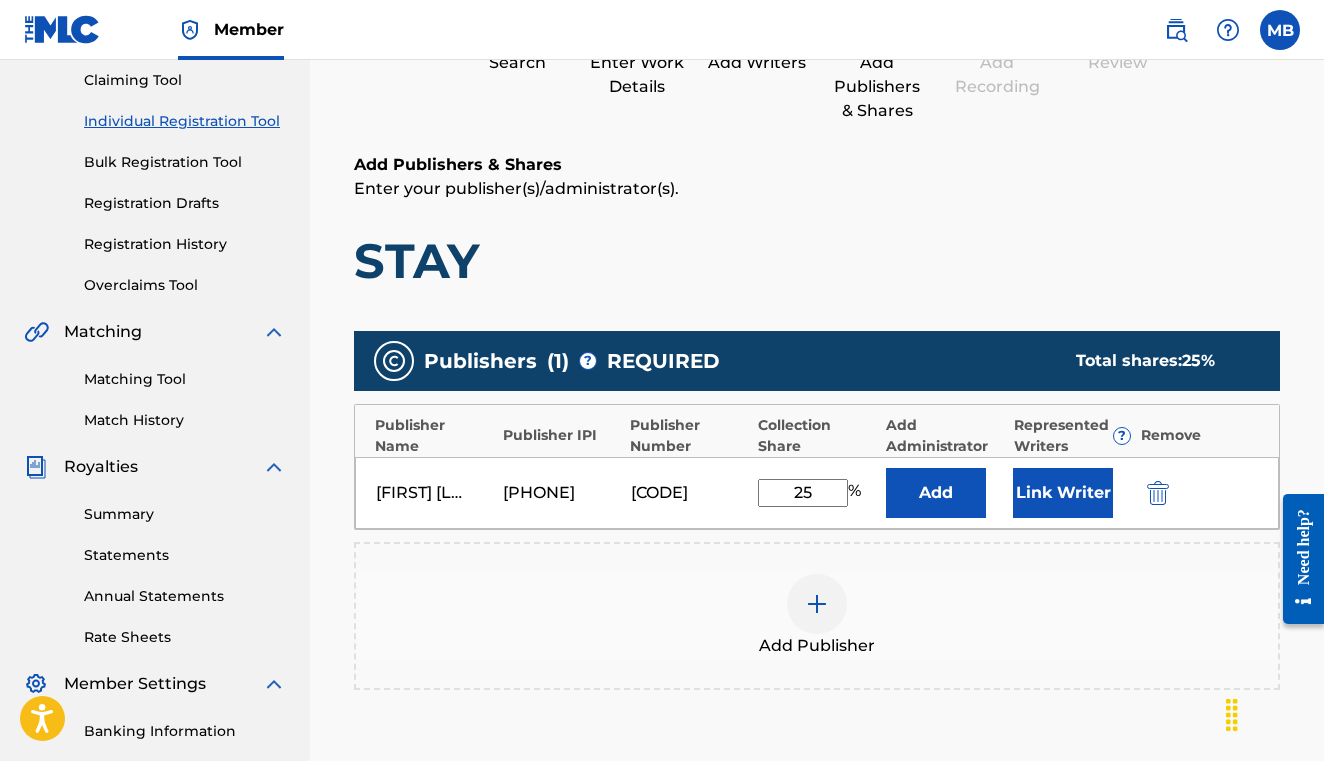 type on "2" 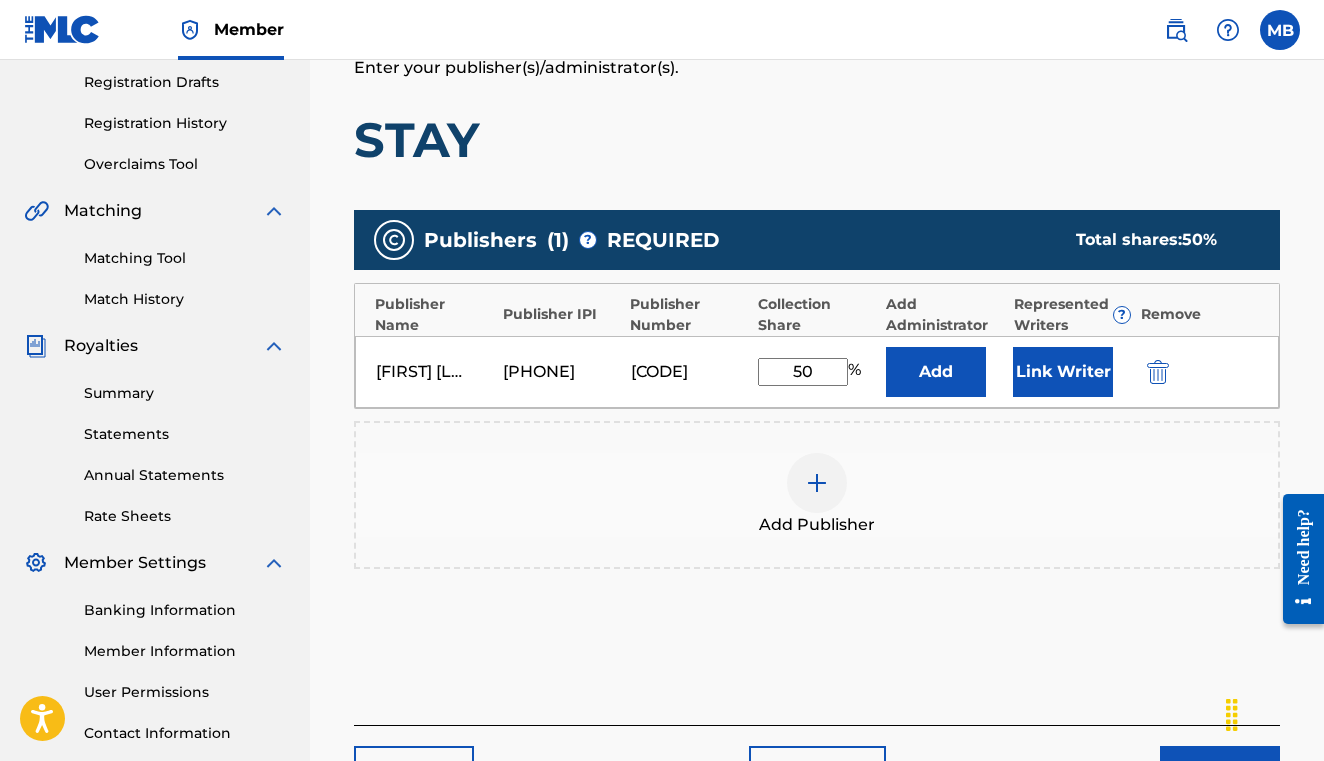 scroll, scrollTop: 371, scrollLeft: 0, axis: vertical 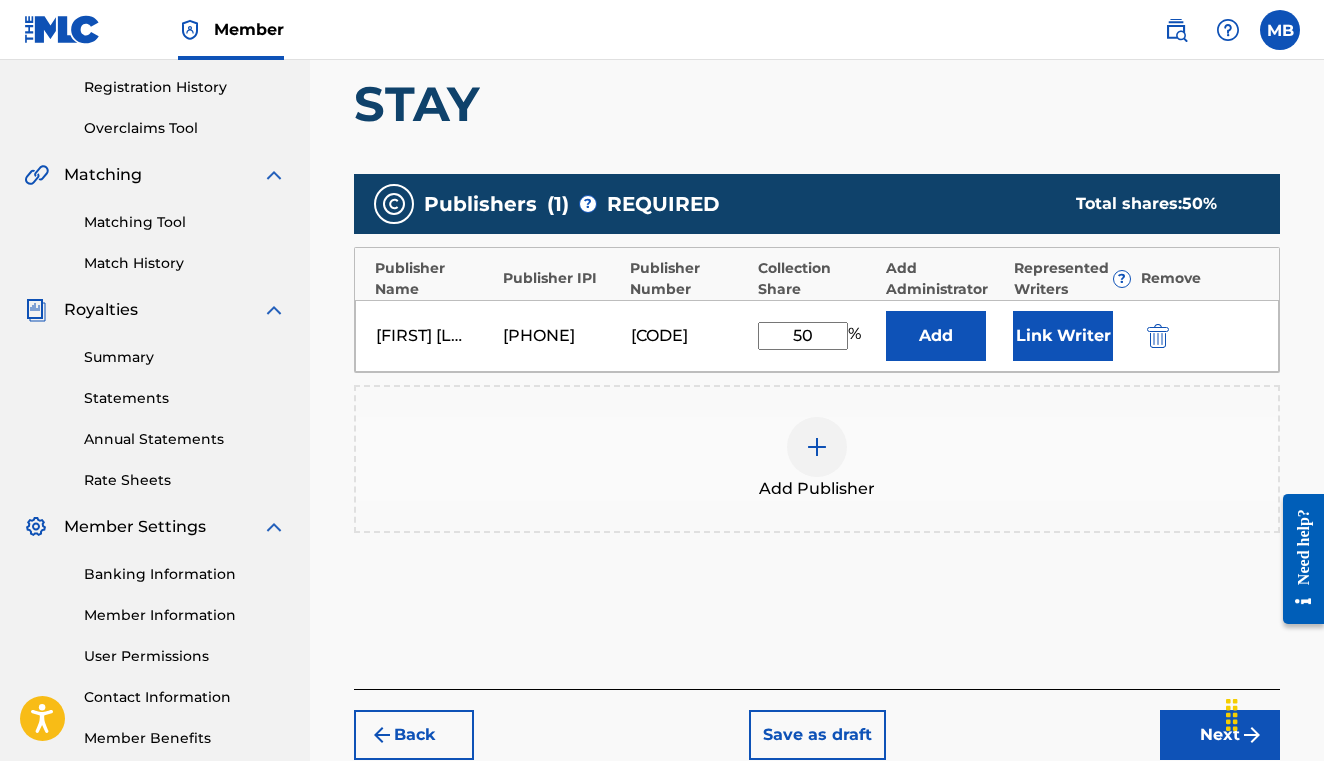 type on "50" 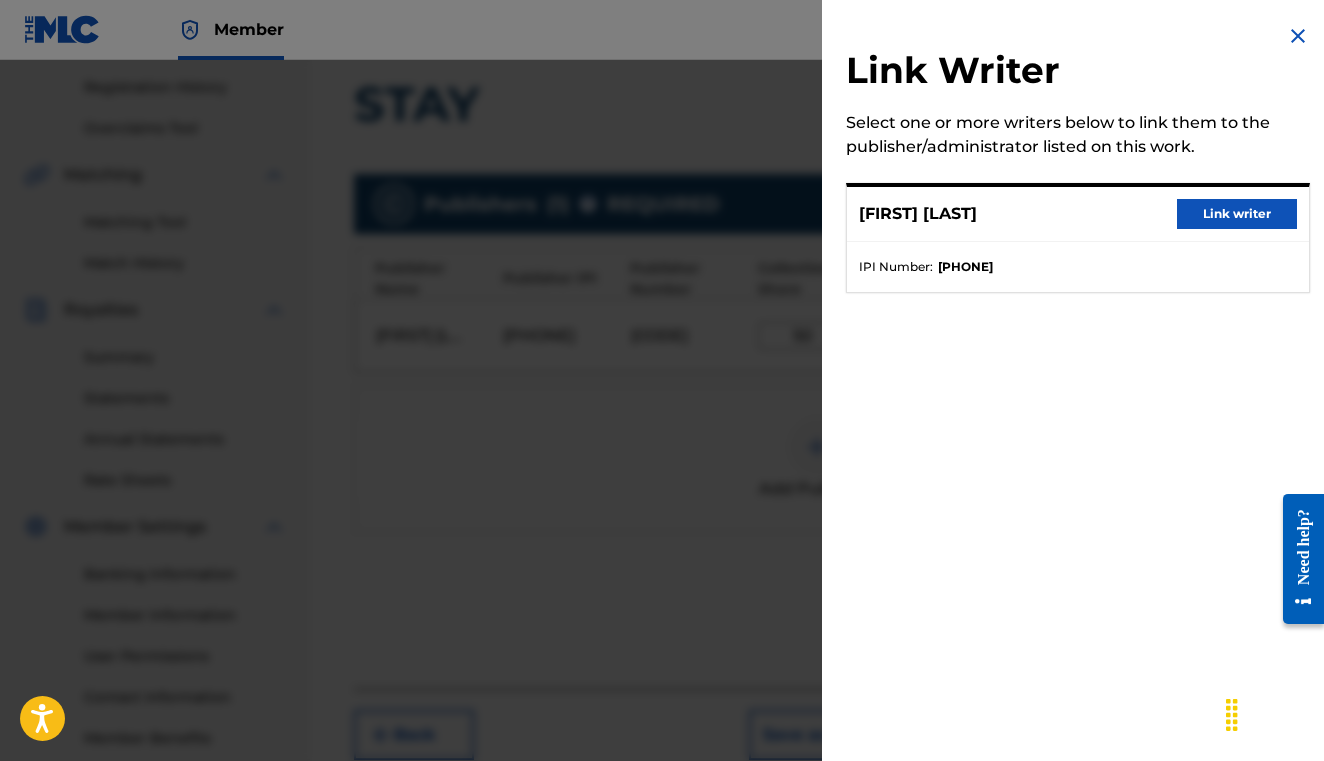 click on "Link writer" at bounding box center [1237, 214] 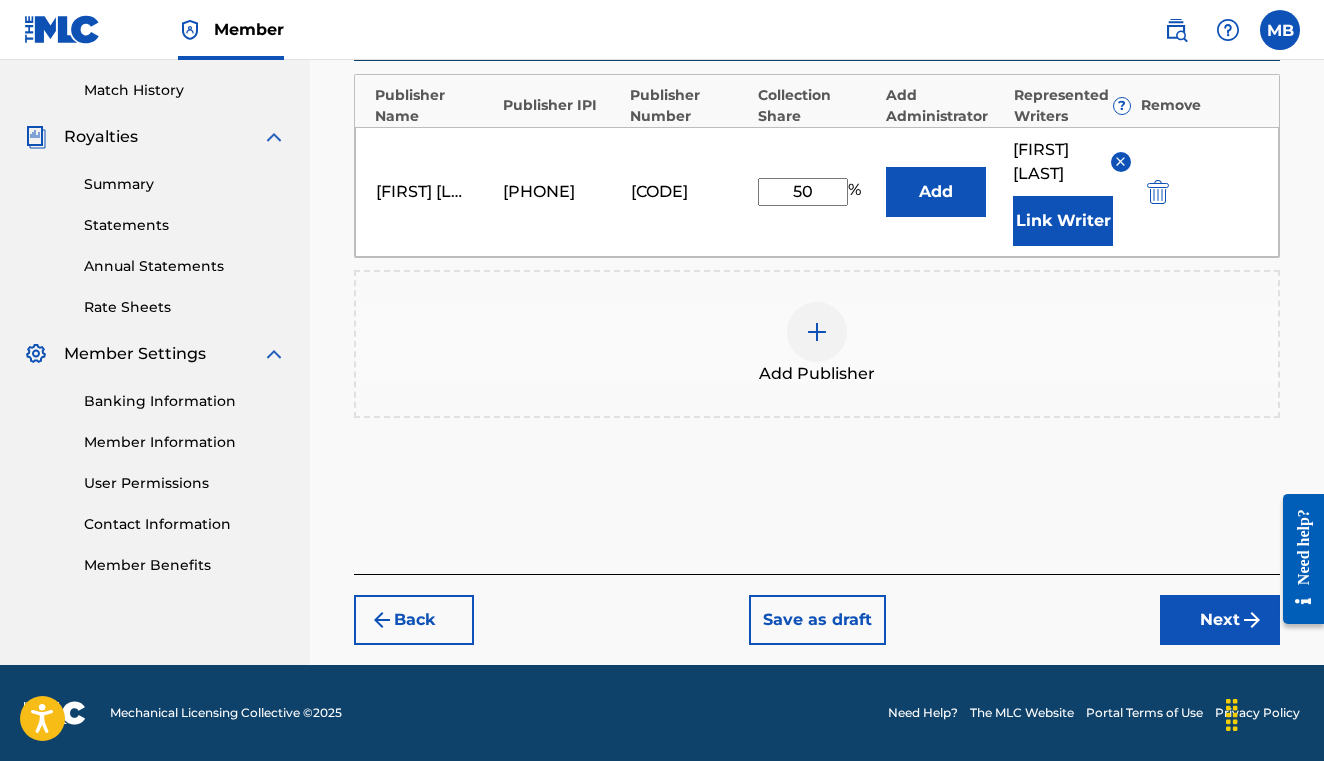 scroll, scrollTop: 544, scrollLeft: 0, axis: vertical 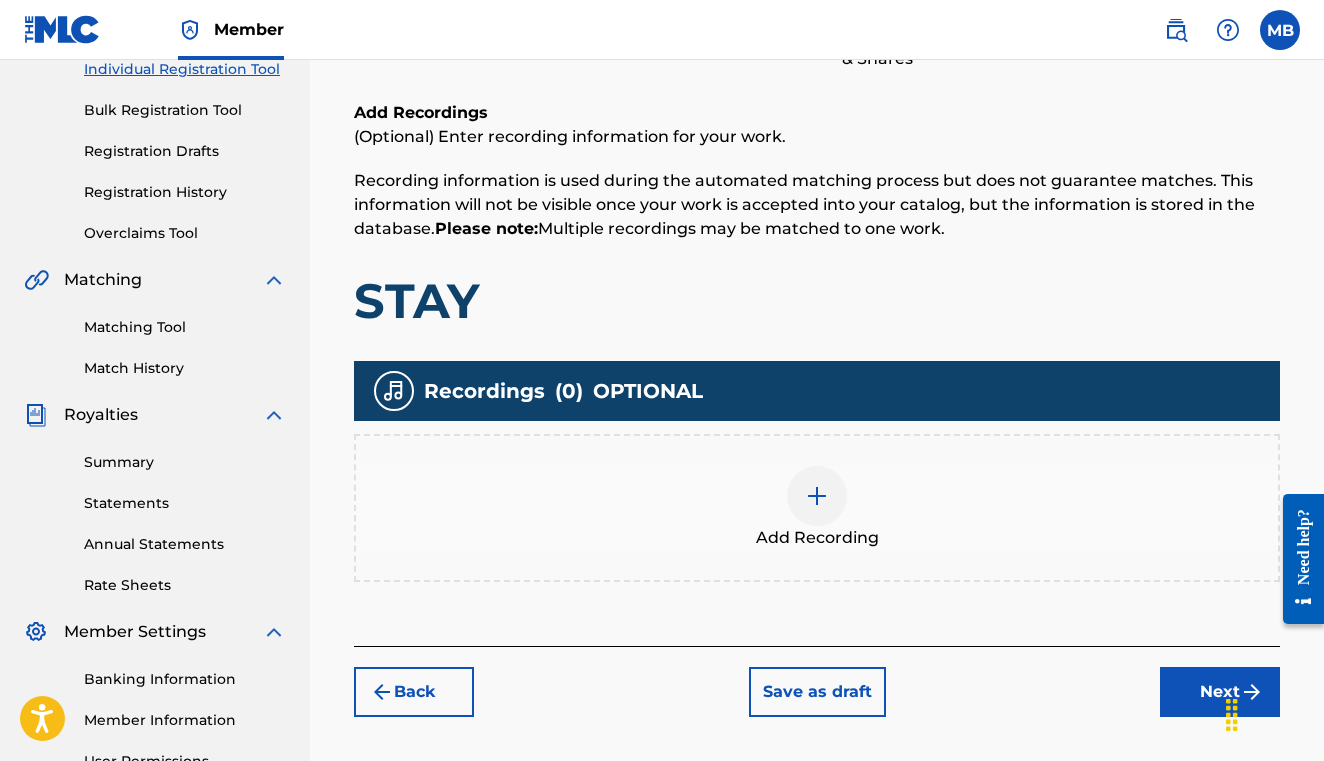 click on "Add Recording" at bounding box center [817, 508] 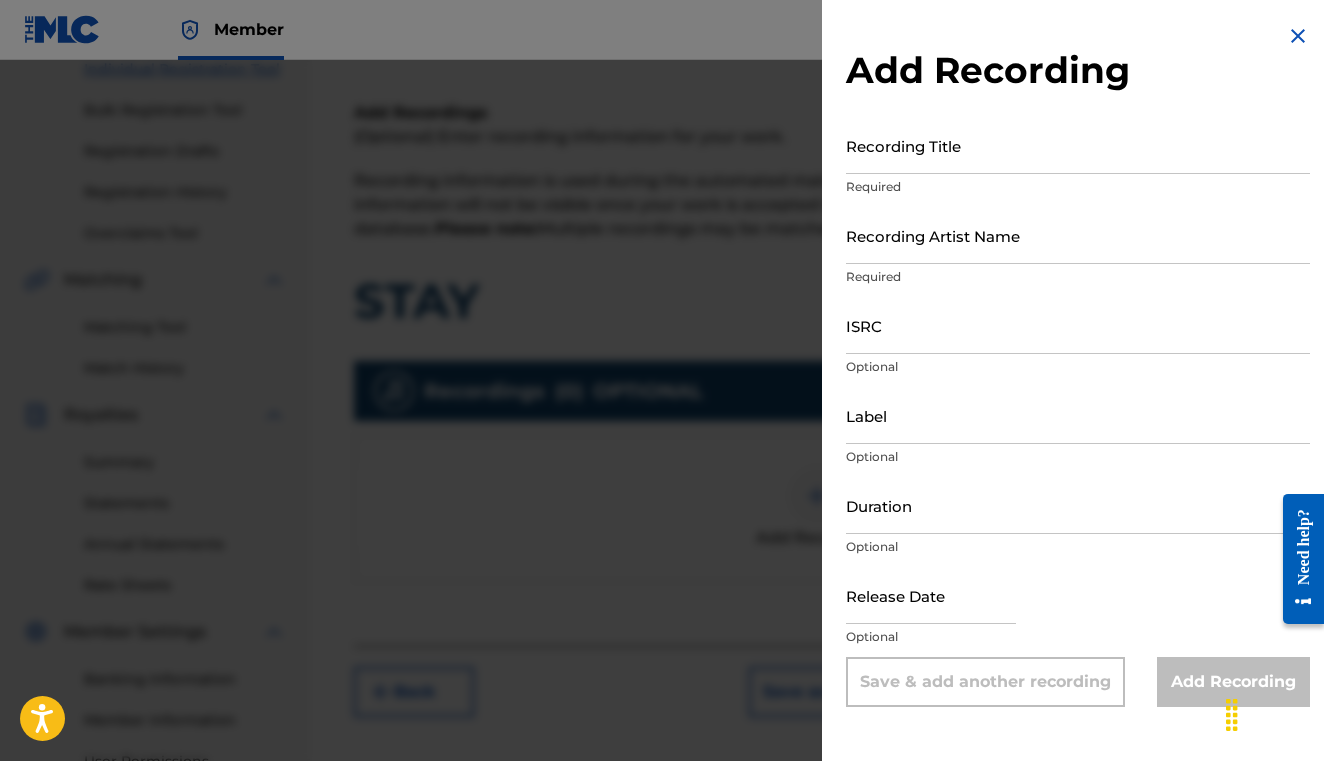click on "Recording Title" at bounding box center [1078, 145] 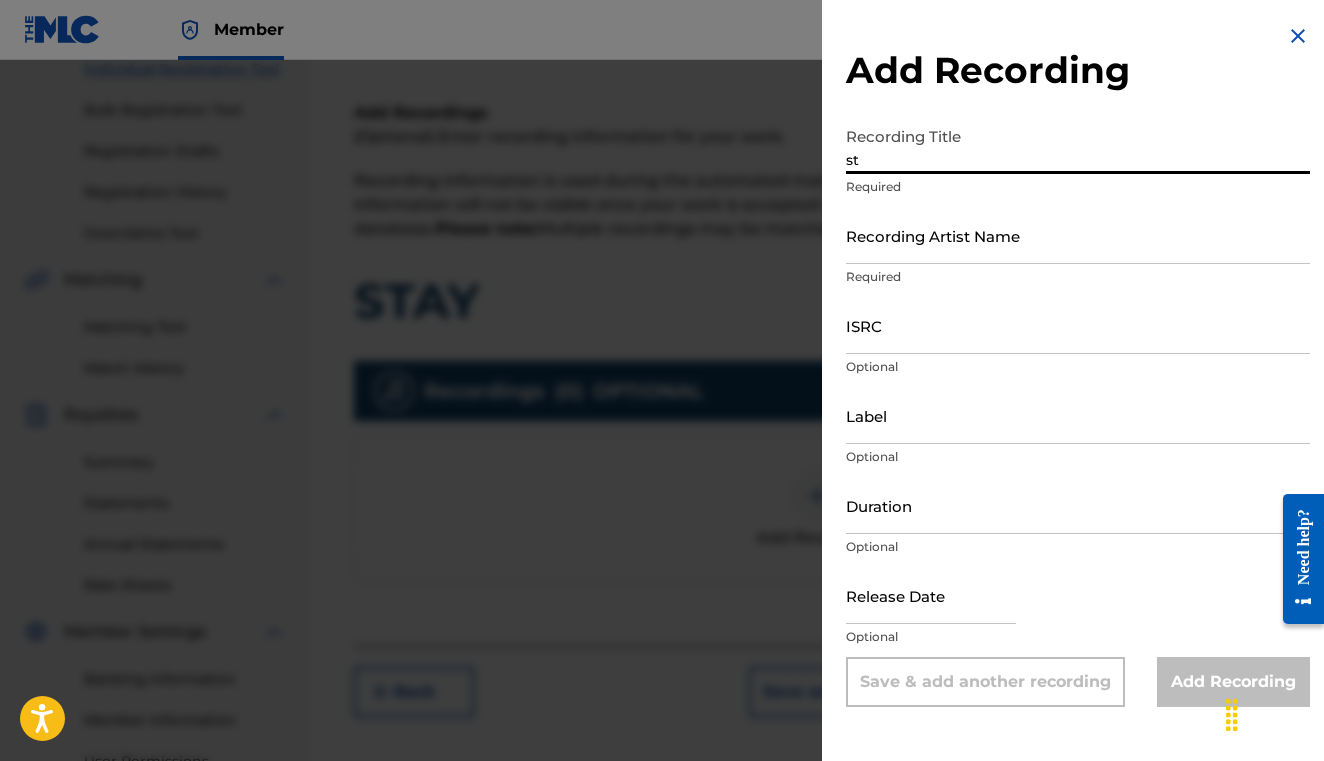 type on "s" 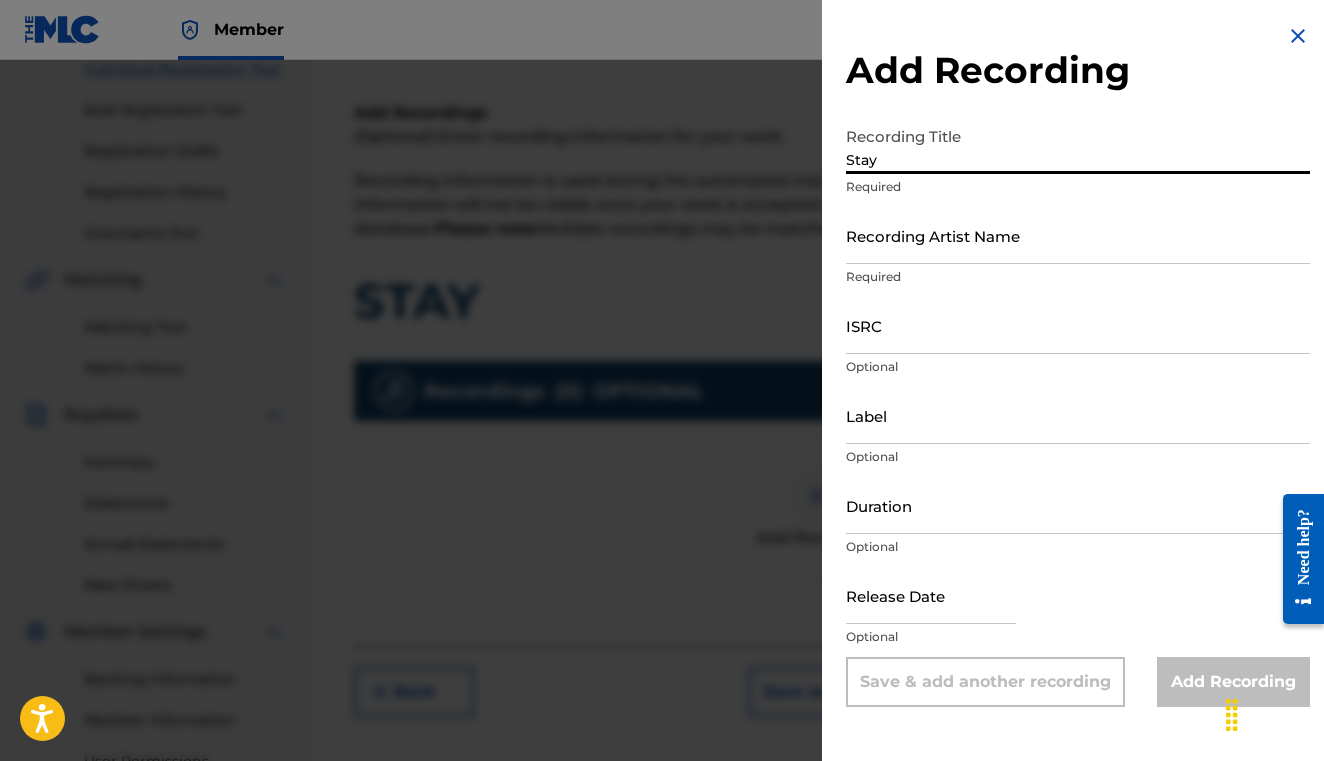 type on "Stay" 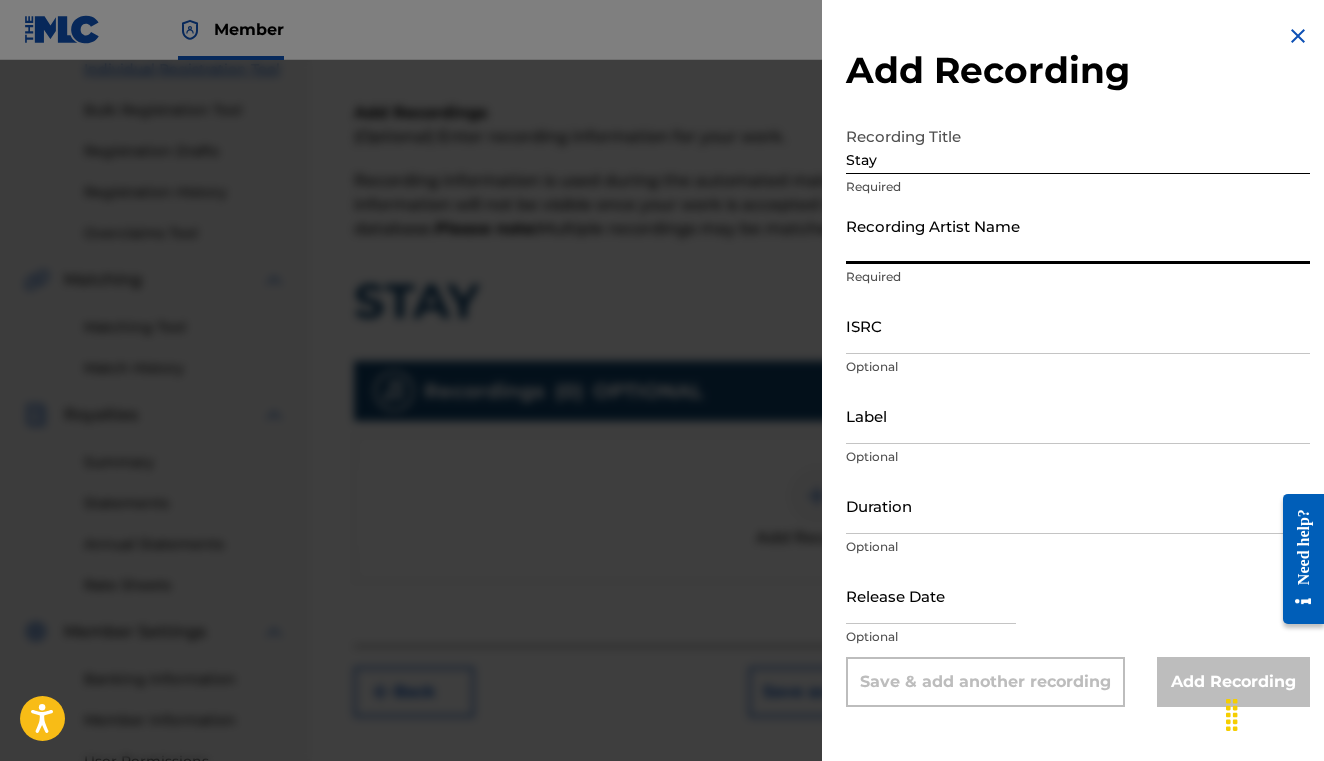 click on "Recording Artist Name" at bounding box center (1078, 235) 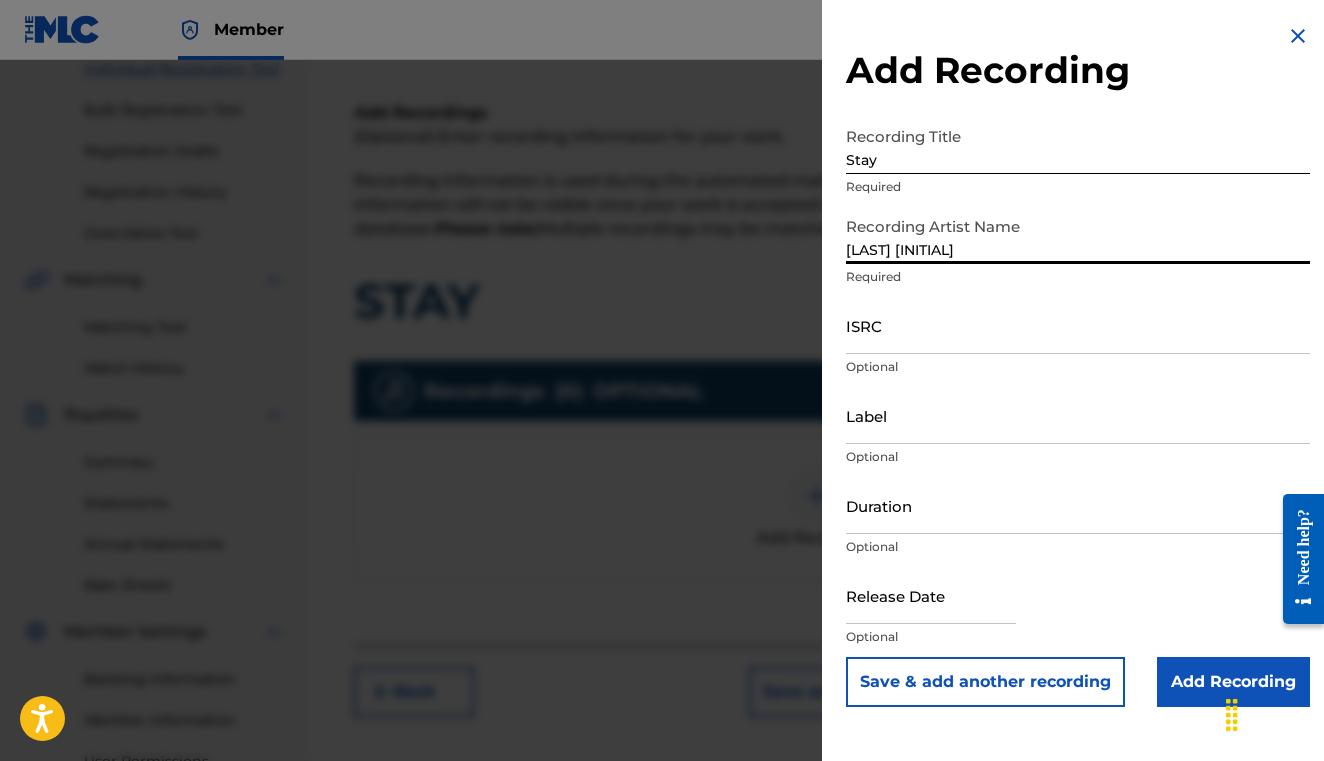 type on "[LAST] [INITIAL]" 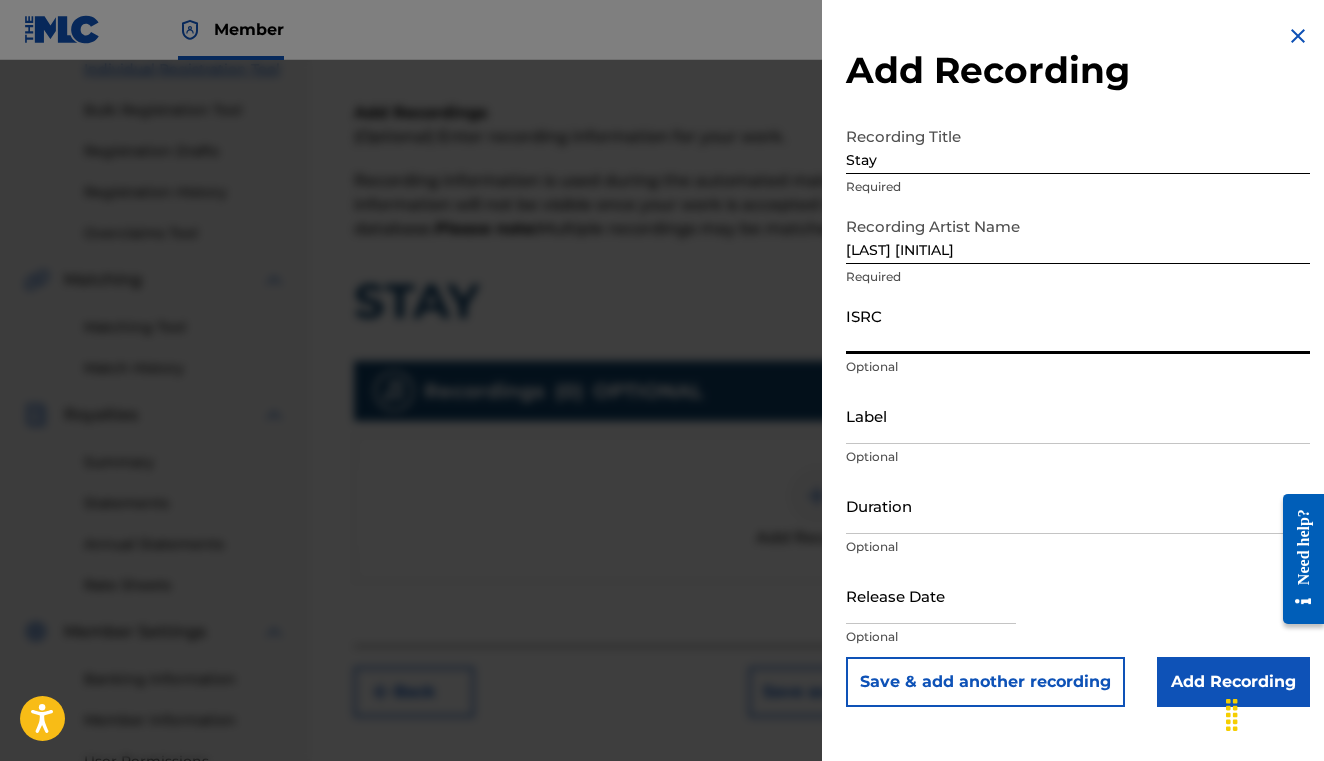 paste on "QZDA82516652" 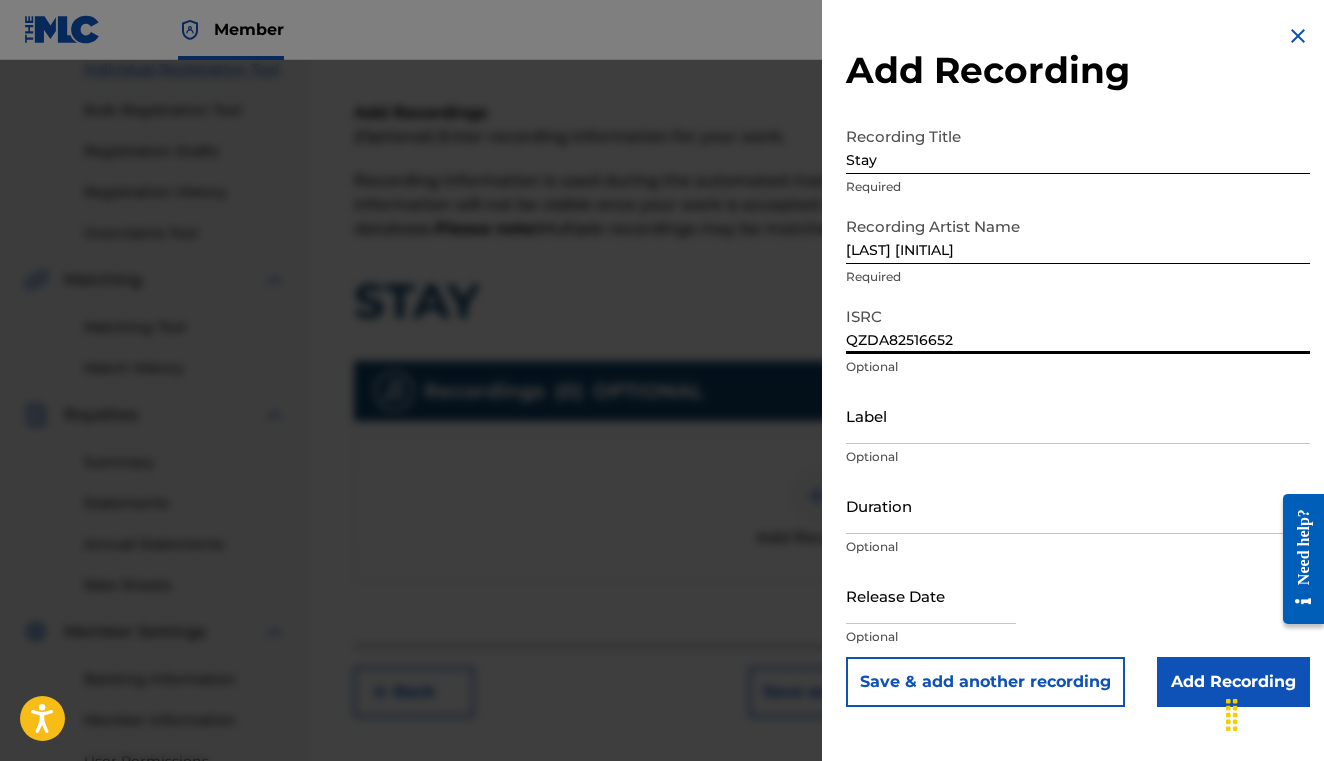type on "QZDA82516652" 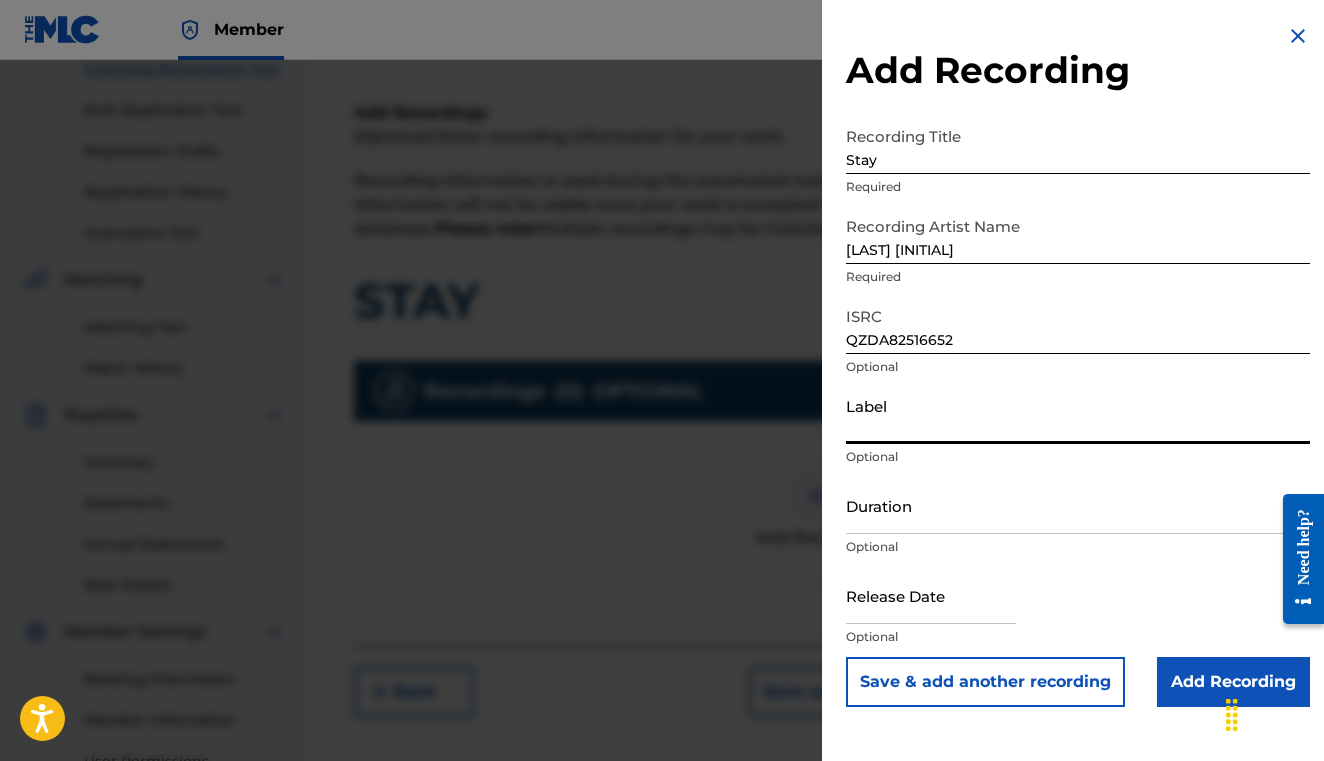 click on "Duration" at bounding box center [1078, 505] 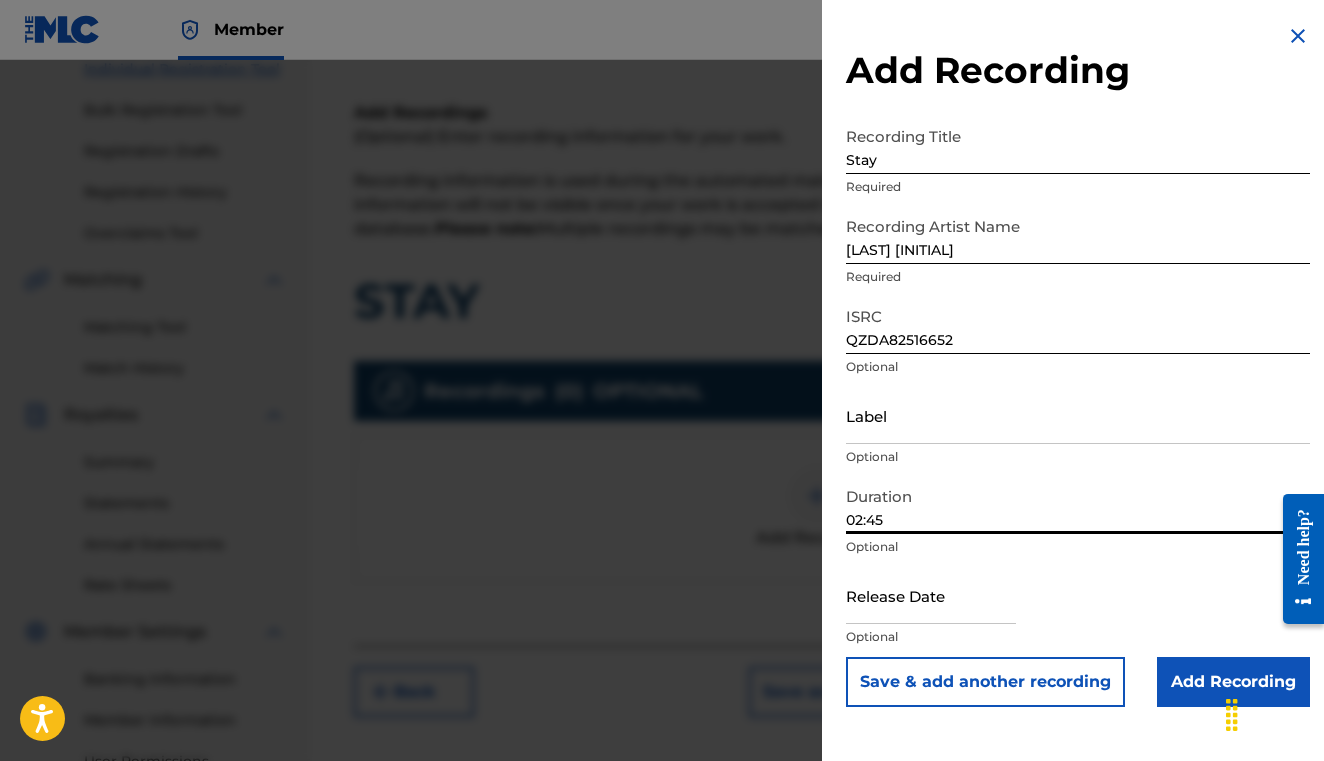 type on "02:45" 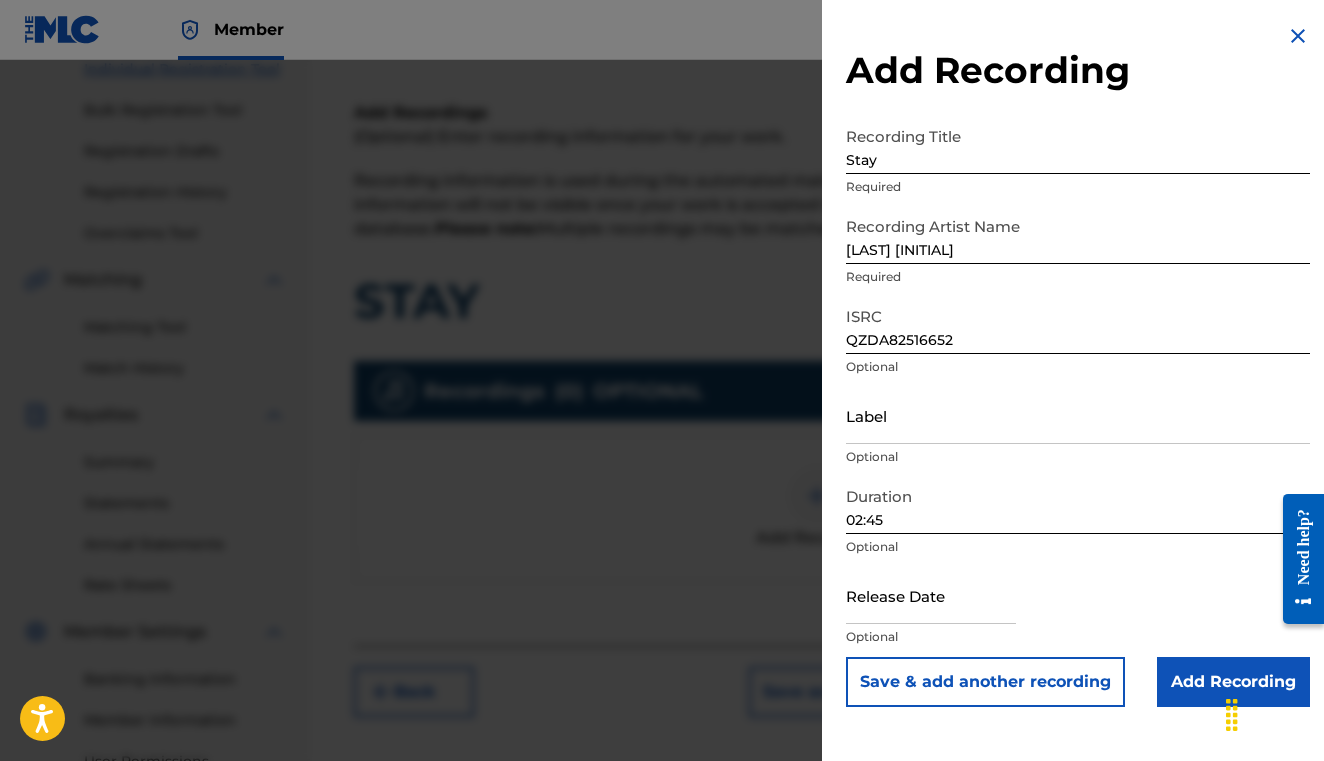 click at bounding box center [931, 595] 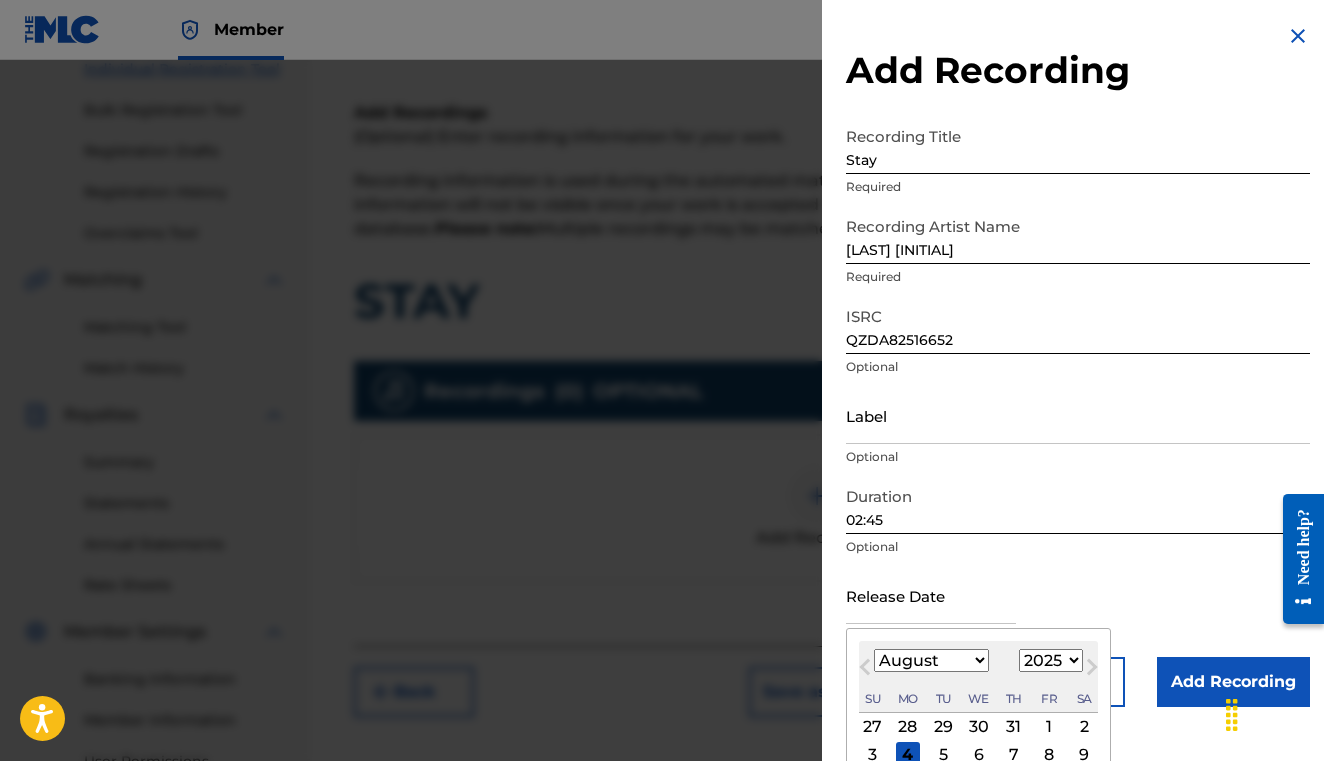 select on "1" 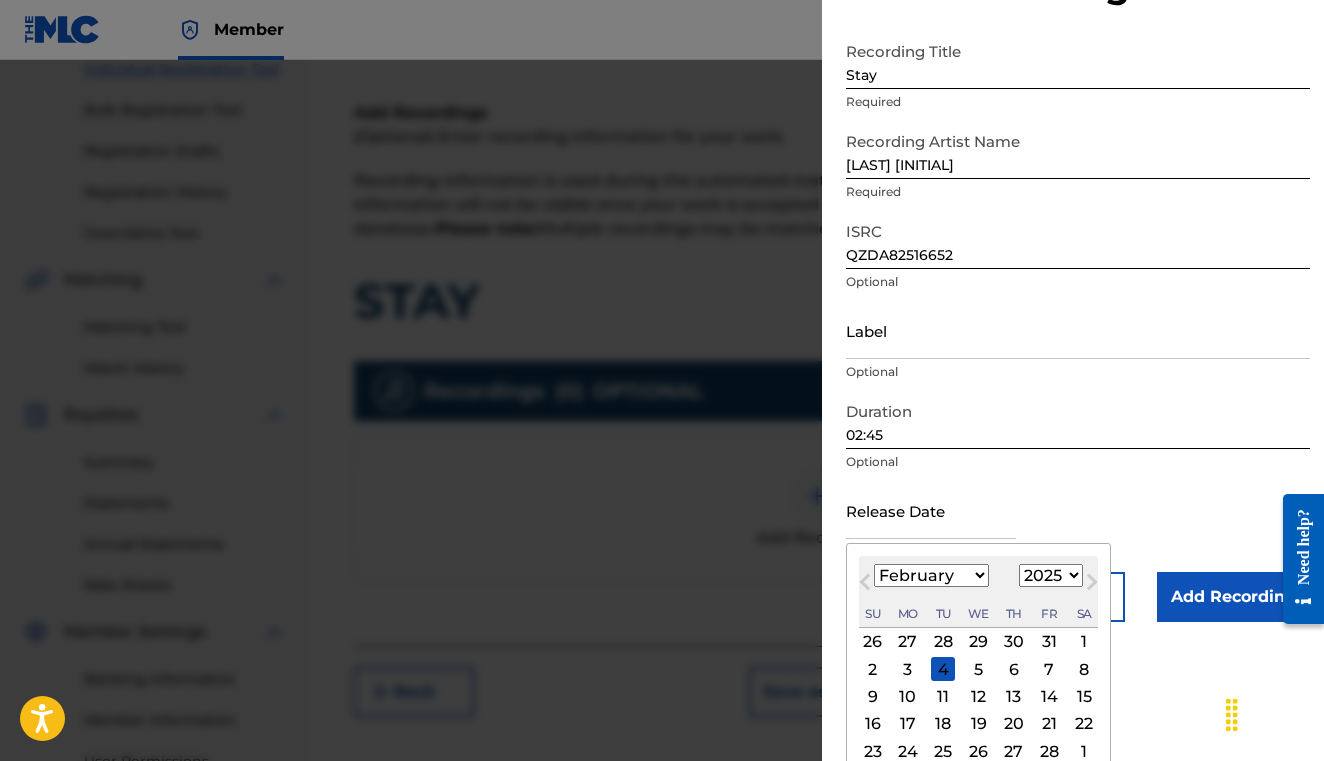 scroll, scrollTop: 91, scrollLeft: 0, axis: vertical 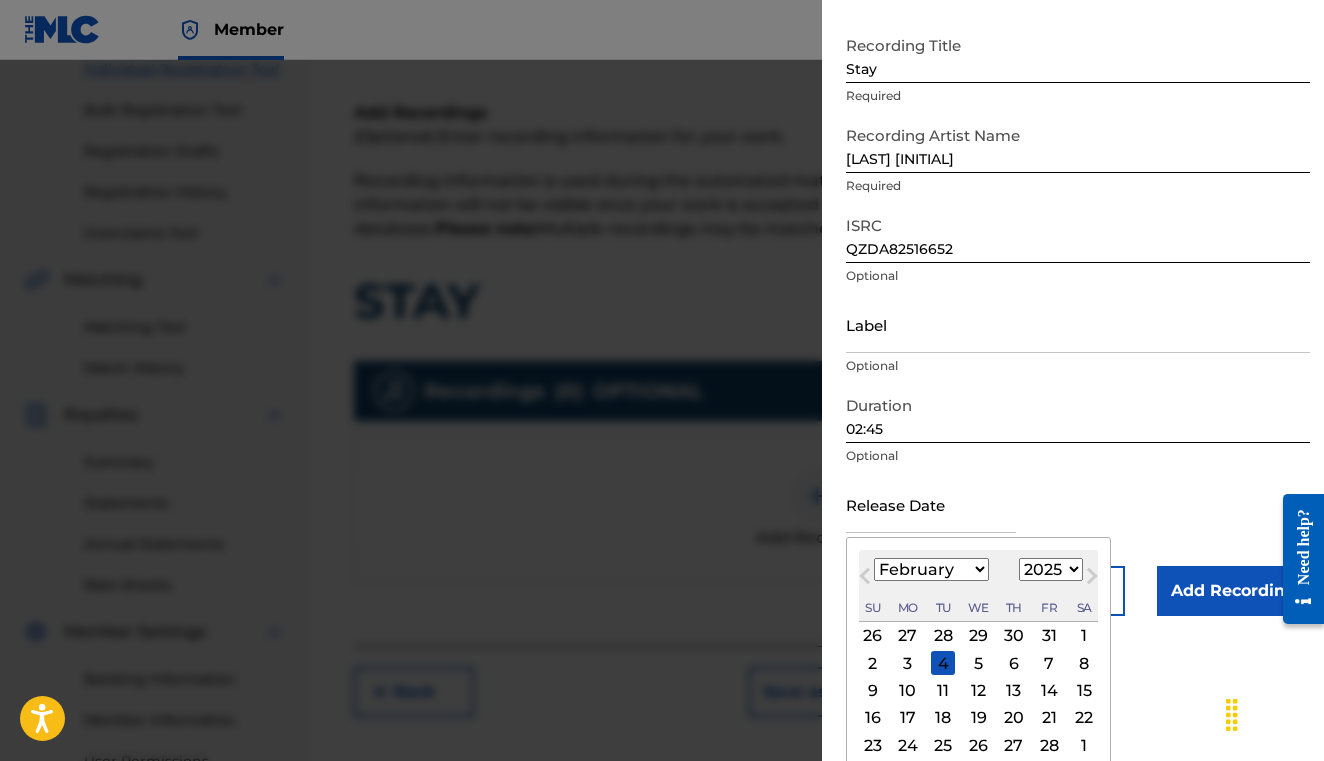 click on "14" at bounding box center [1049, 691] 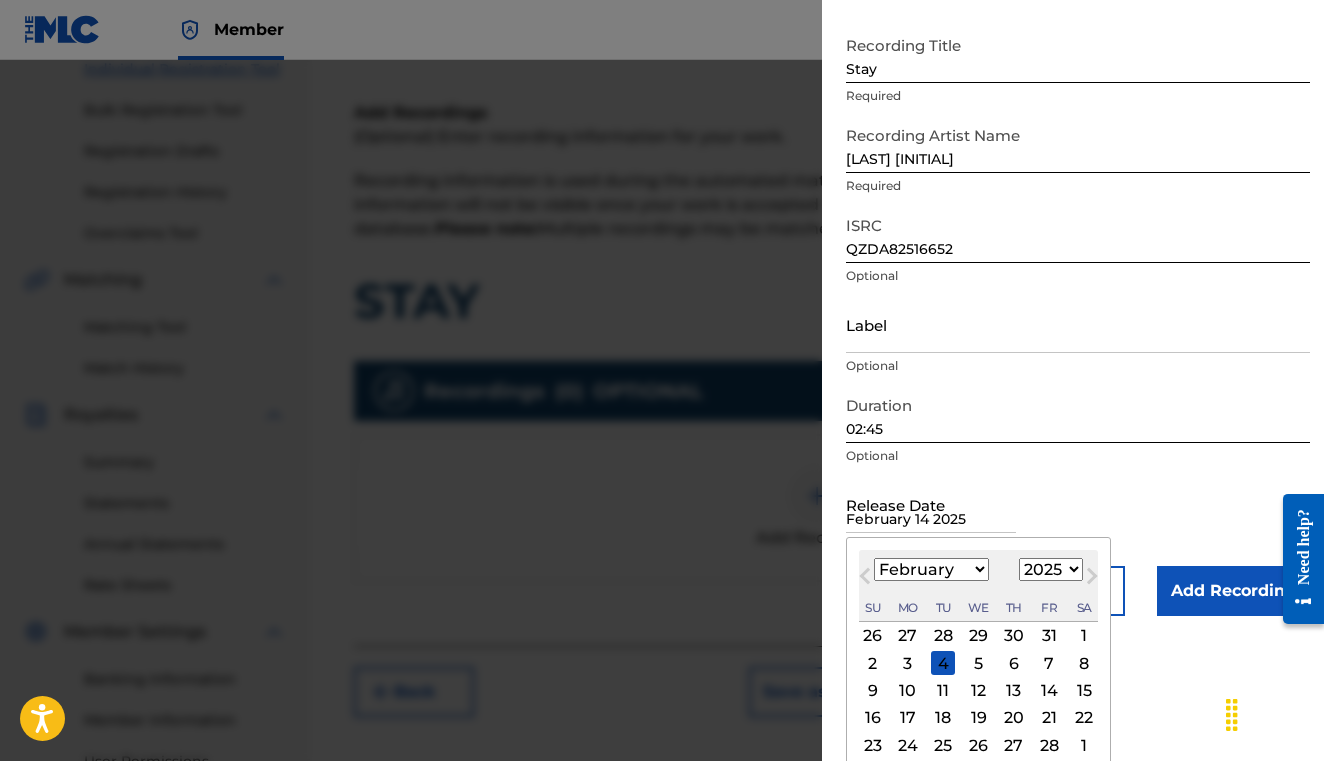 scroll, scrollTop: 0, scrollLeft: 0, axis: both 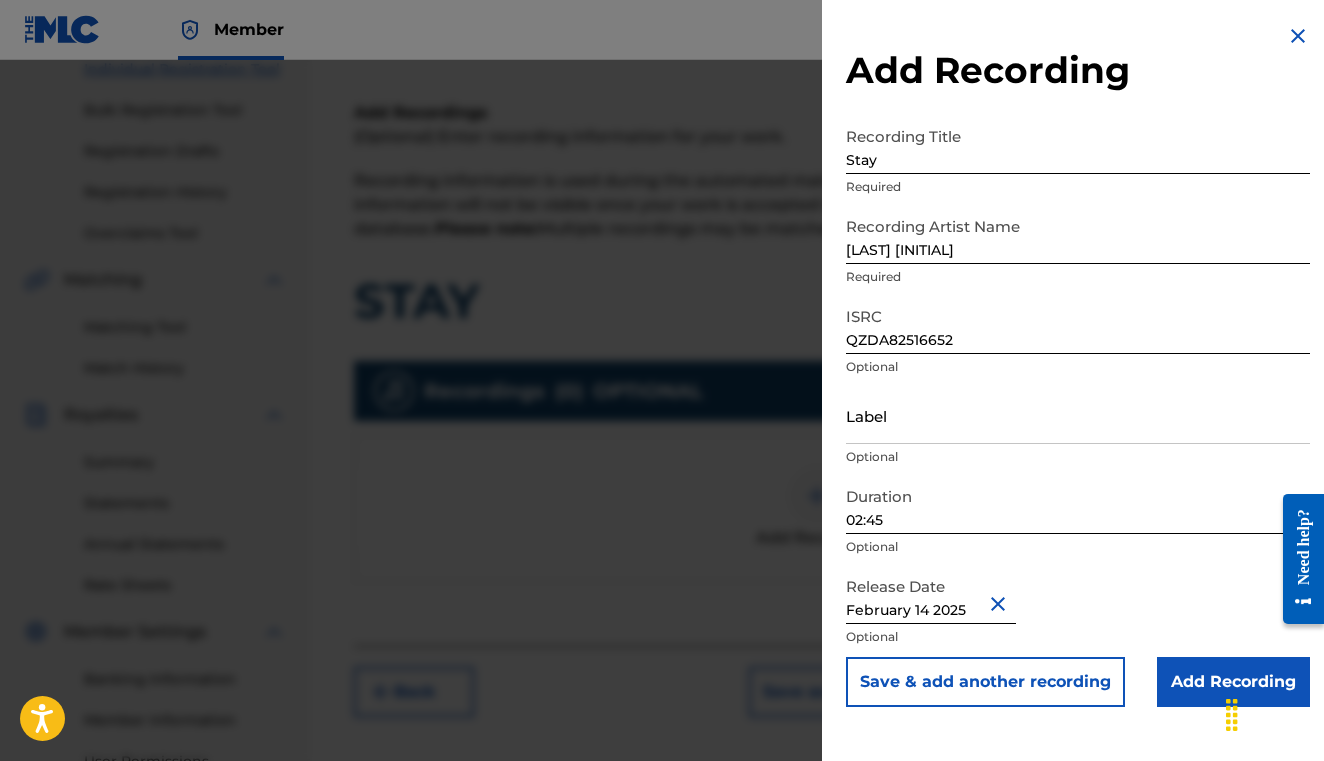 click on "Add Recording" at bounding box center [1233, 682] 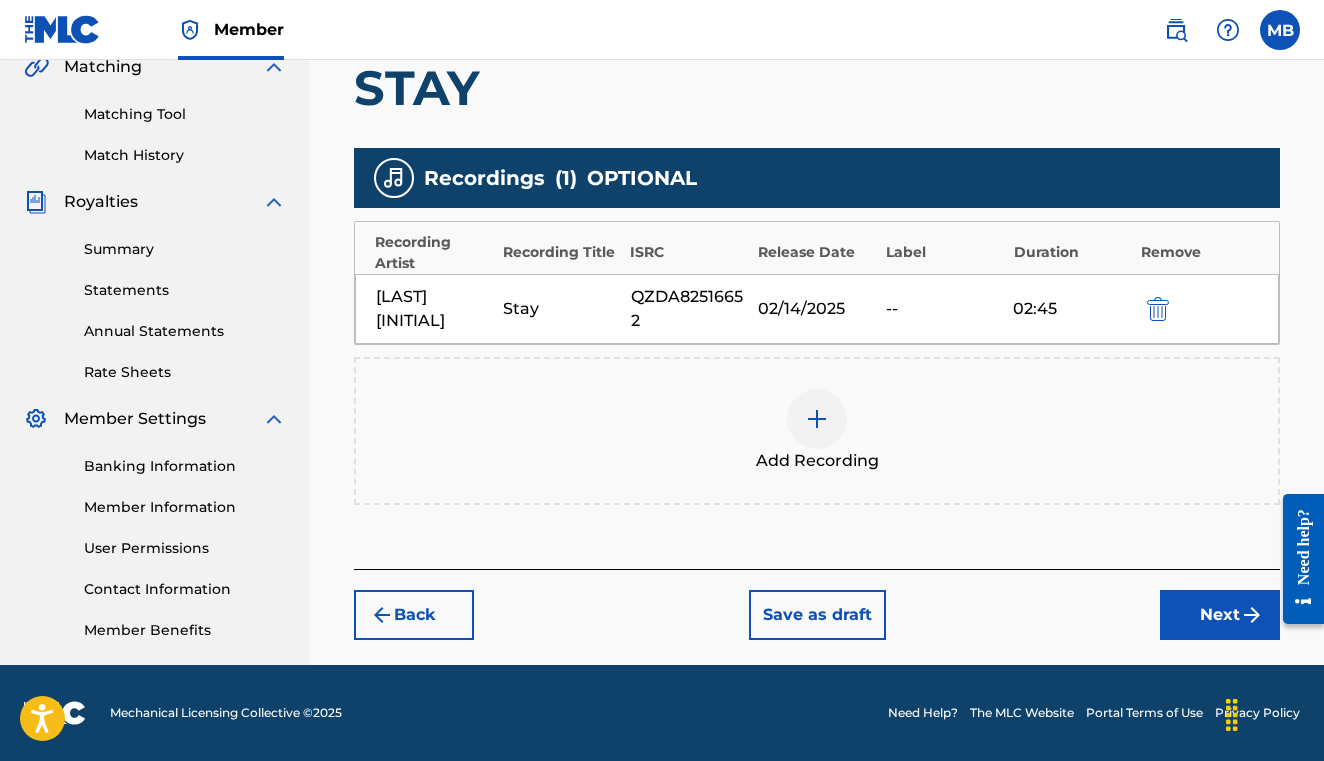 click at bounding box center (1252, 615) 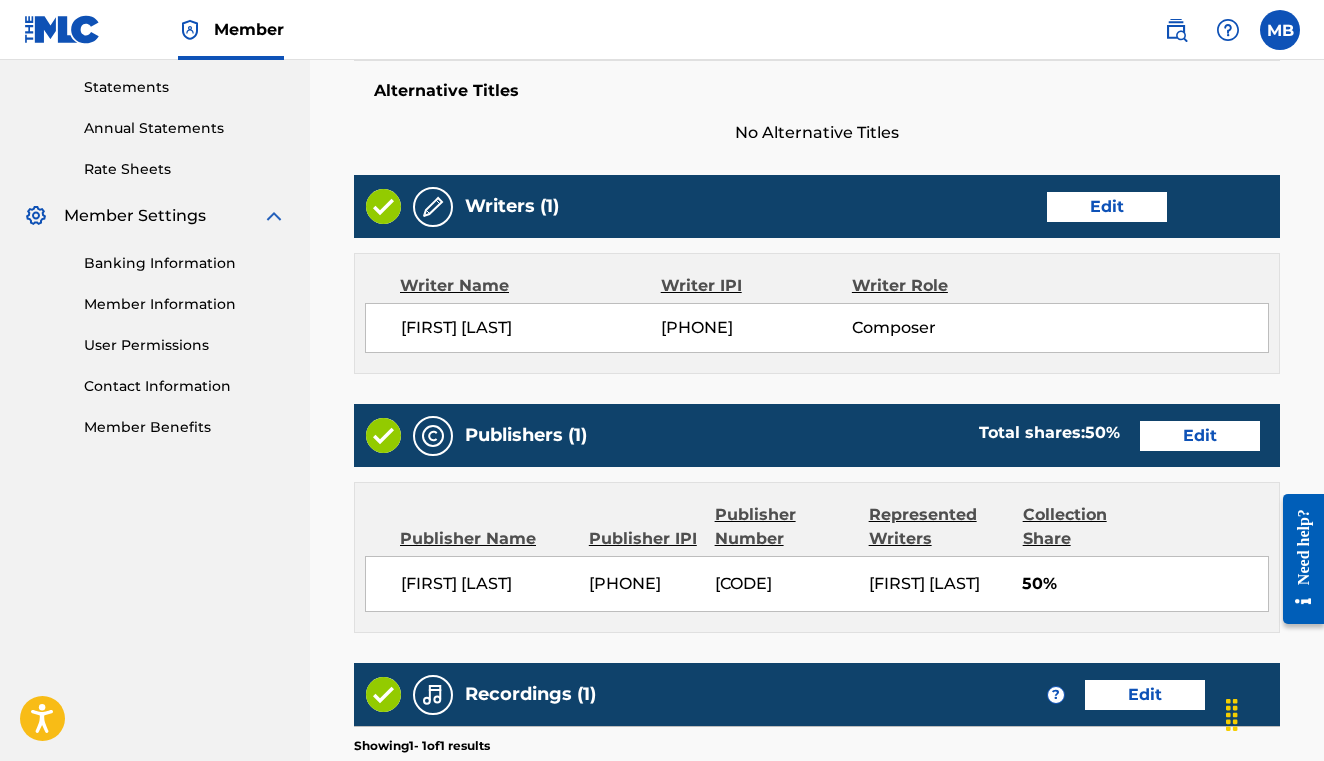 scroll, scrollTop: 787, scrollLeft: 0, axis: vertical 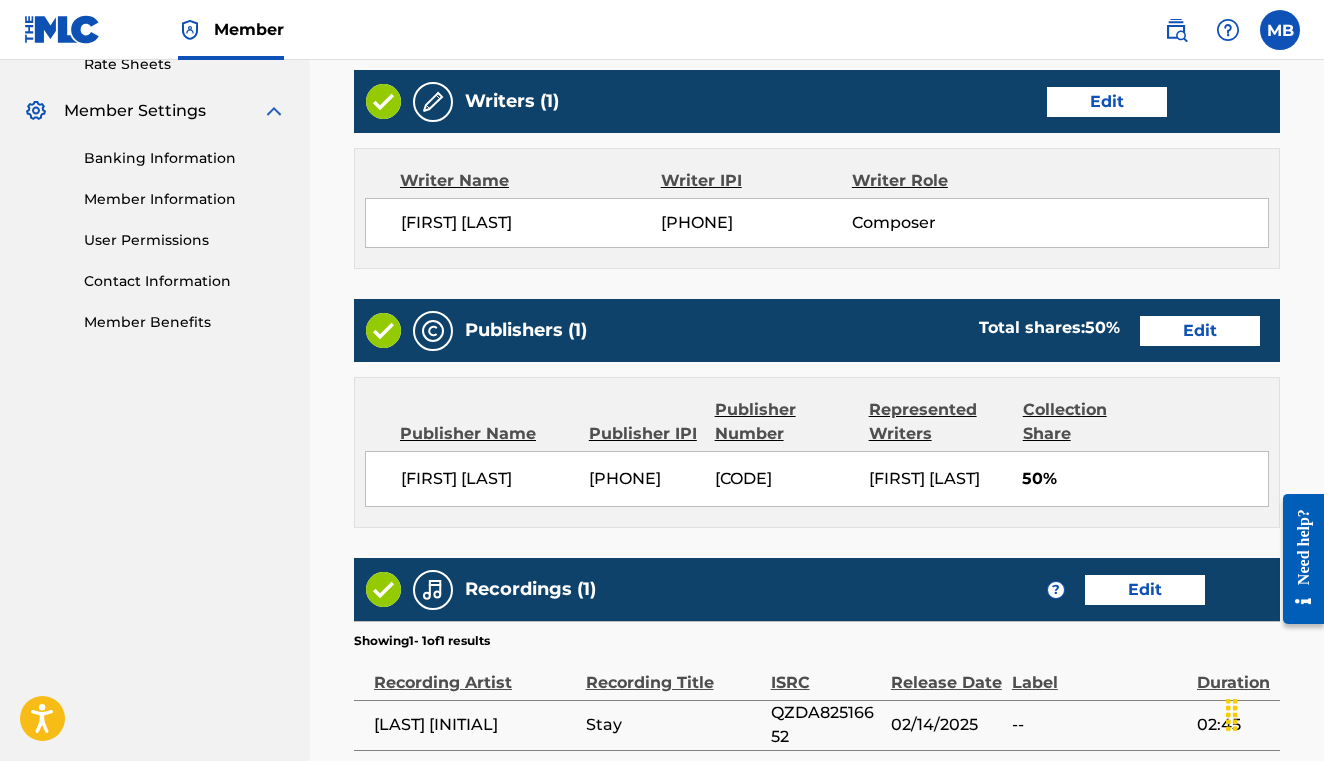 click on "Edit" at bounding box center (1200, 331) 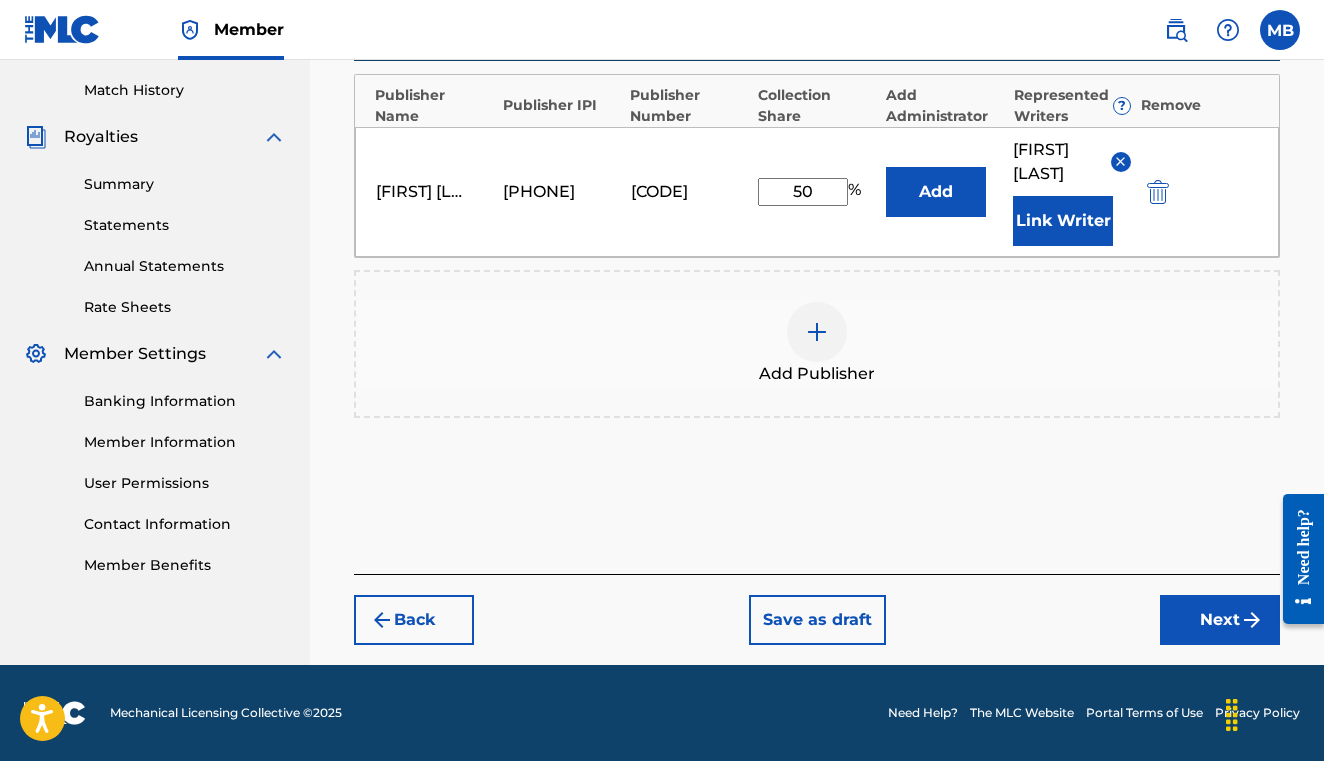 click at bounding box center [817, 332] 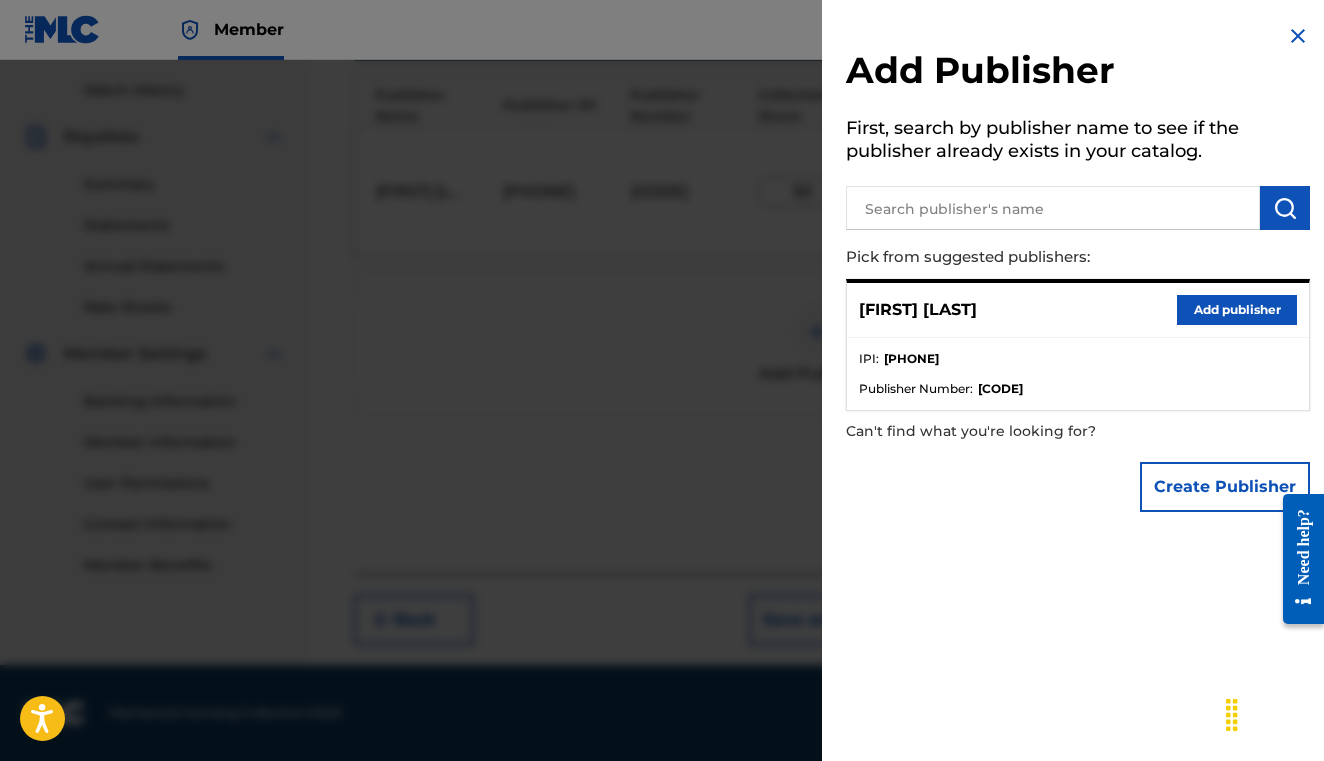 click at bounding box center (1298, 36) 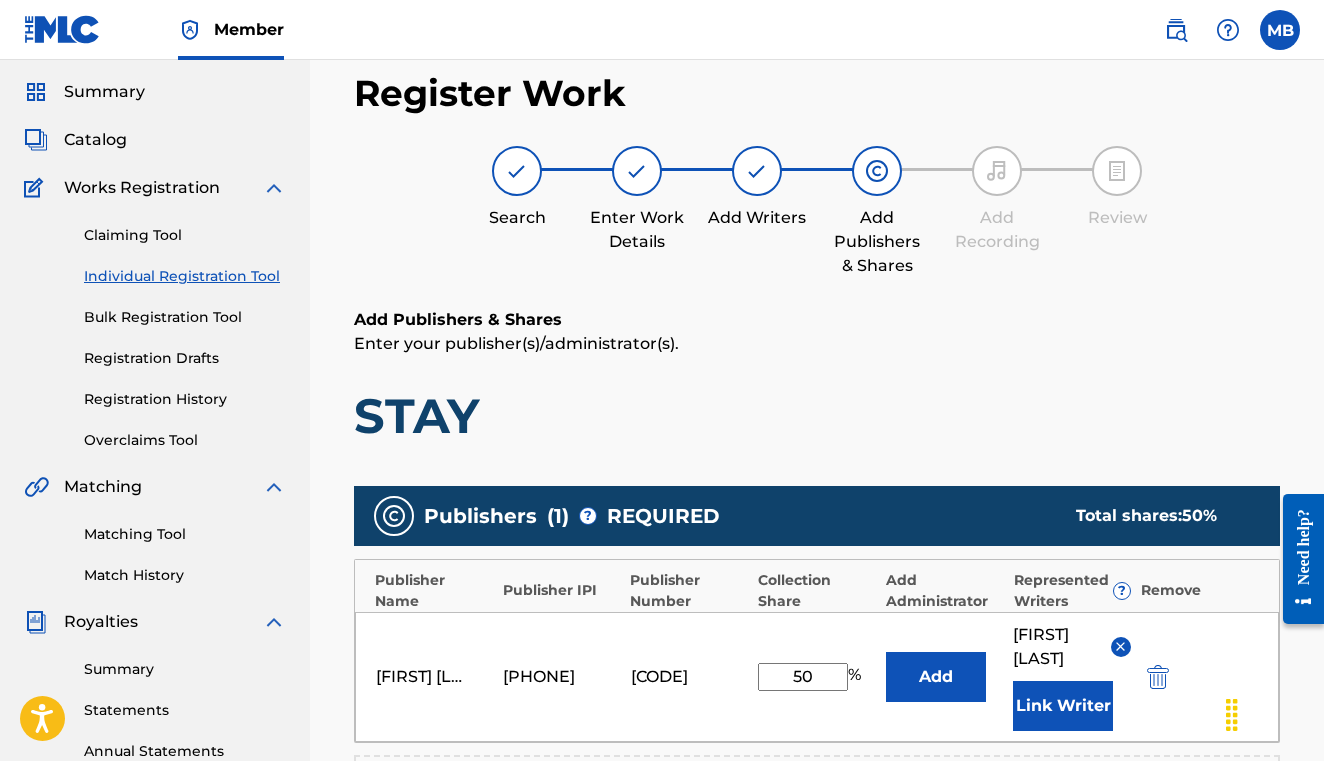 scroll, scrollTop: 63, scrollLeft: 0, axis: vertical 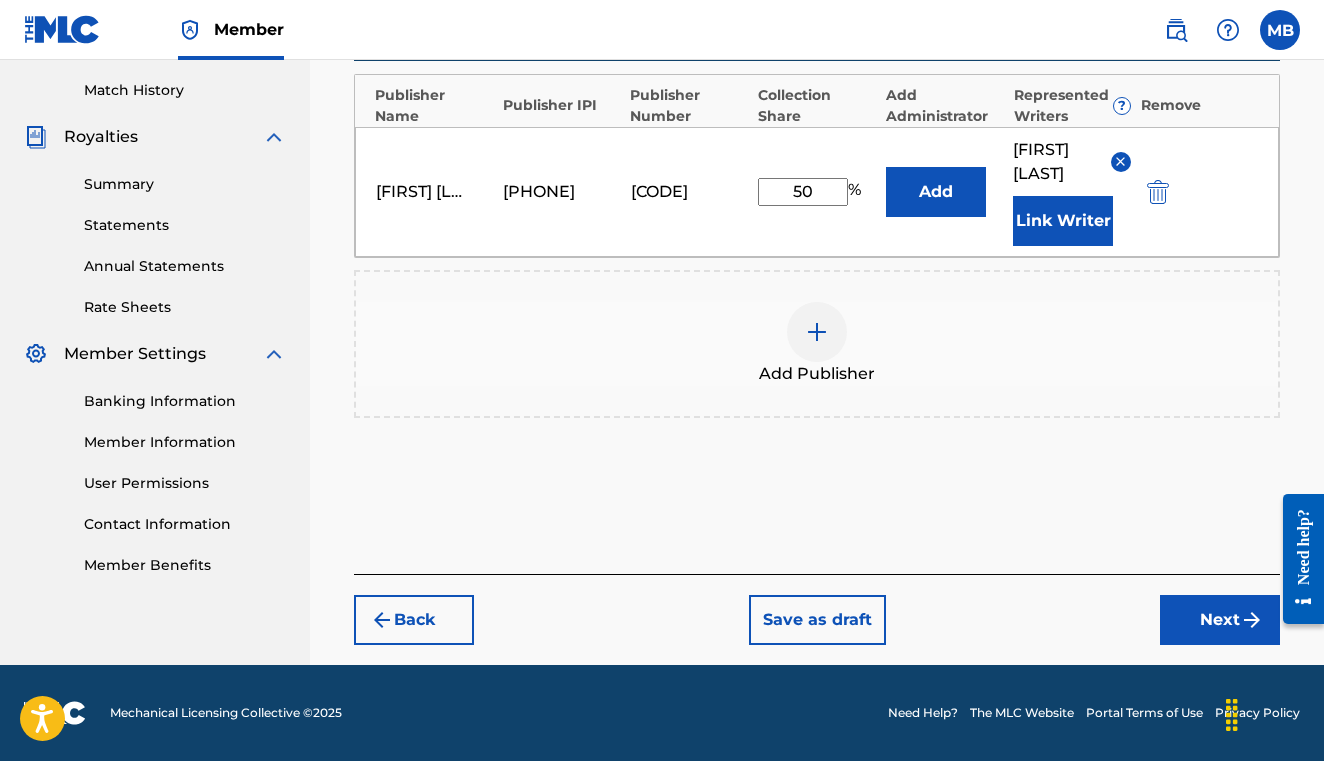 click on "Next" at bounding box center [1220, 620] 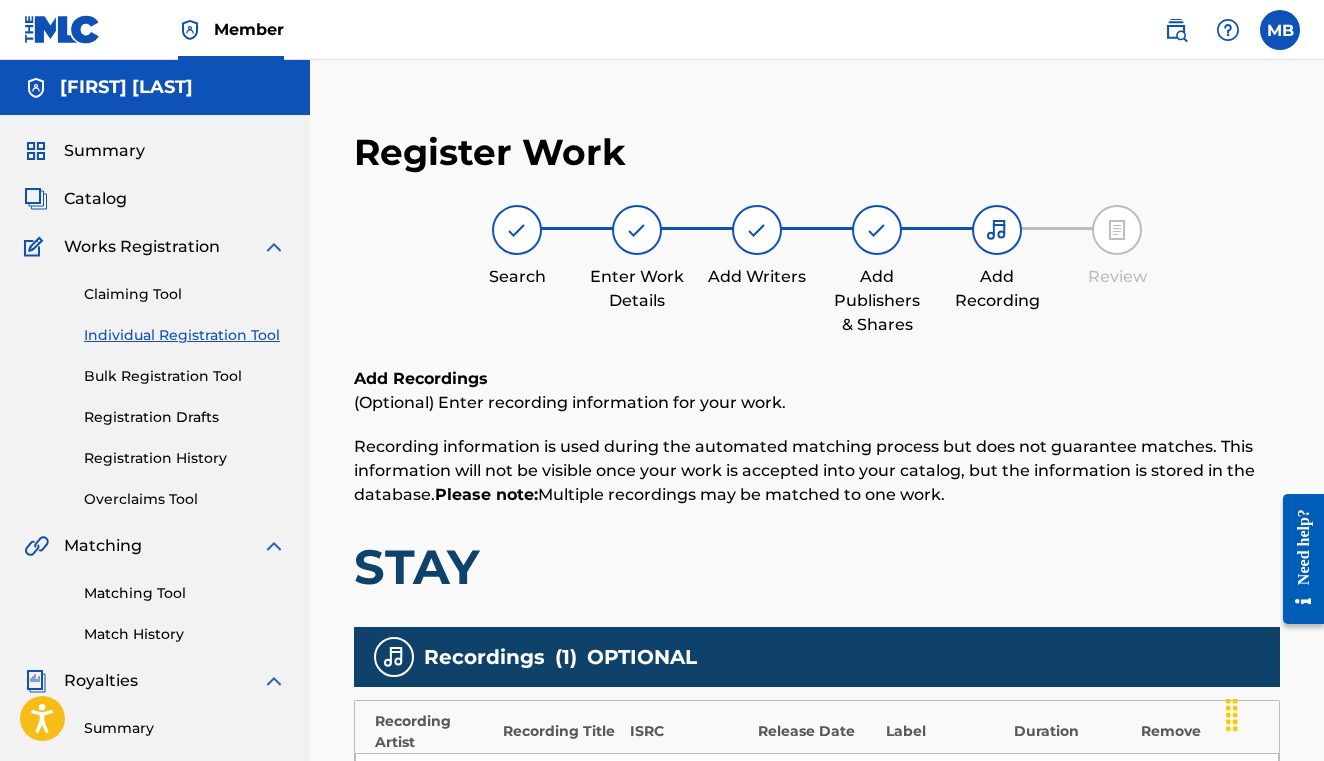 scroll, scrollTop: 0, scrollLeft: 0, axis: both 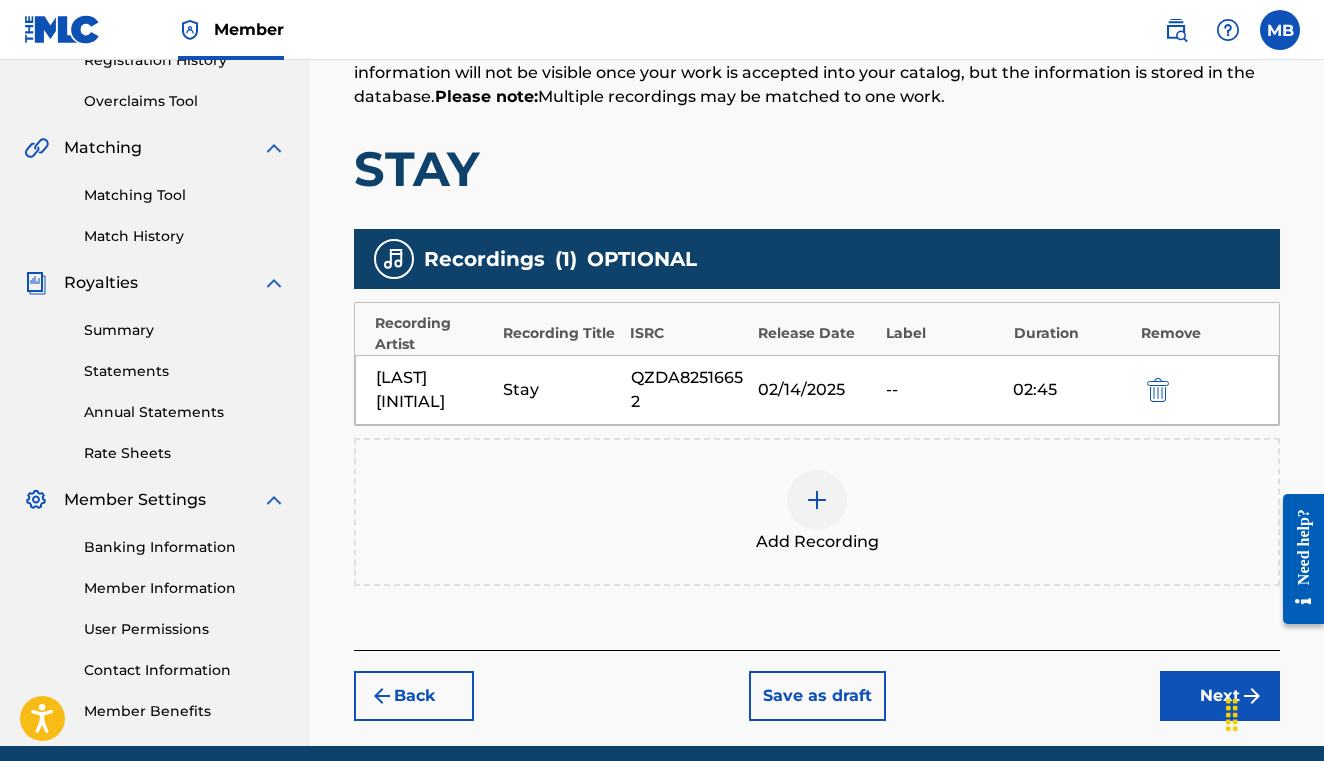 click on "Back" at bounding box center (414, 696) 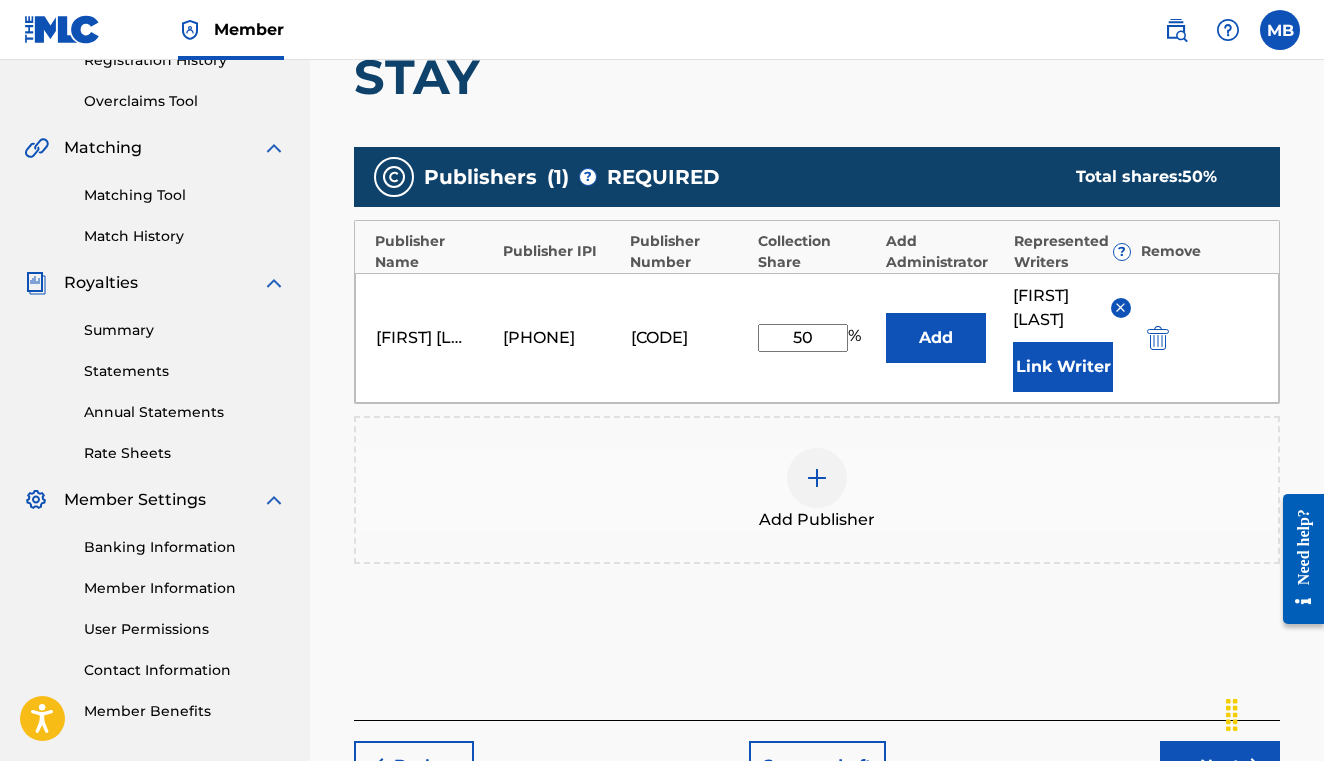 click on "[LAST] [PHONE] [CODE] [SHARE] % [LAST] [IPI] [NUMBER] [COLLECTION] [SHARE] [ADMINISTRATOR] [WRITERS] ? [REMOVE] [LAST] [PHONE] [CODE] [SHARE] % [ADD] [FIRST] [LAST] [LINK] [WRITER] [ADD] [PUBLISHER]" at bounding box center [817, 344] 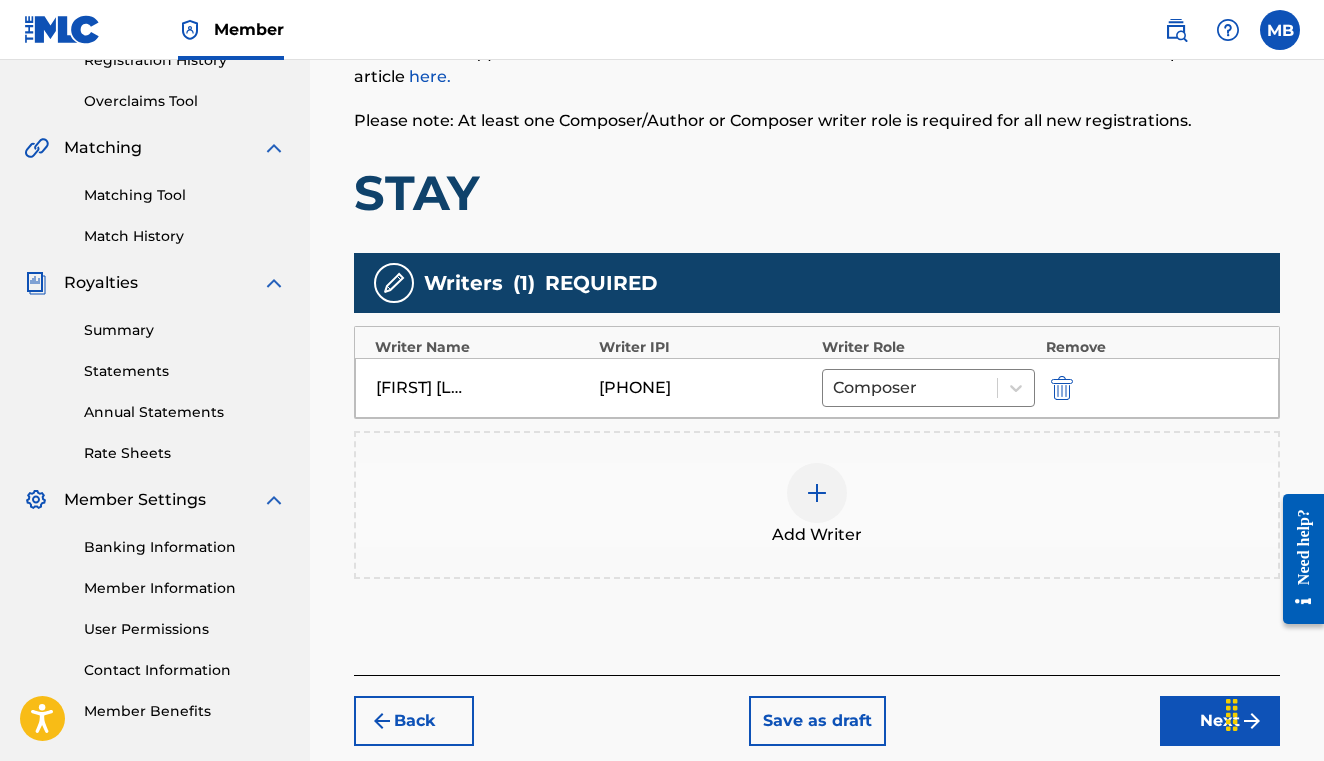click at bounding box center (817, 493) 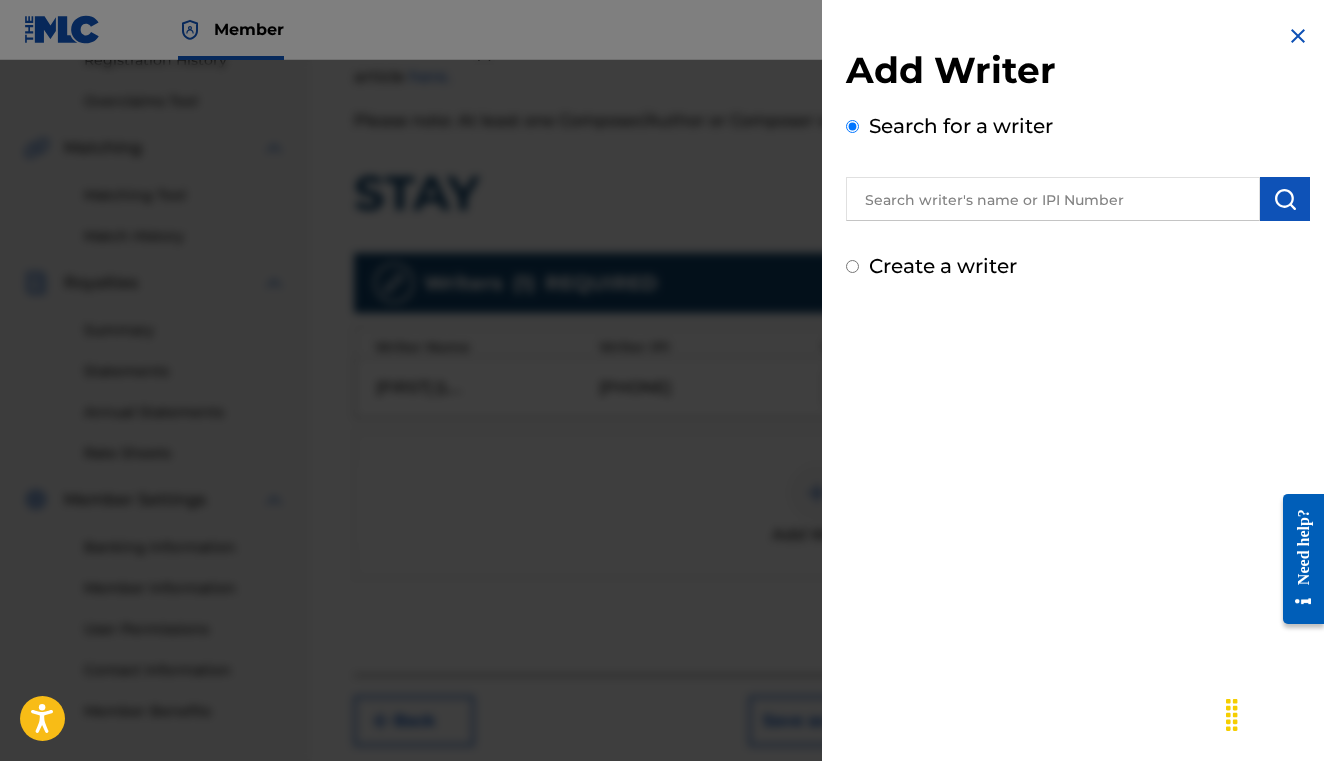 click at bounding box center (1053, 199) 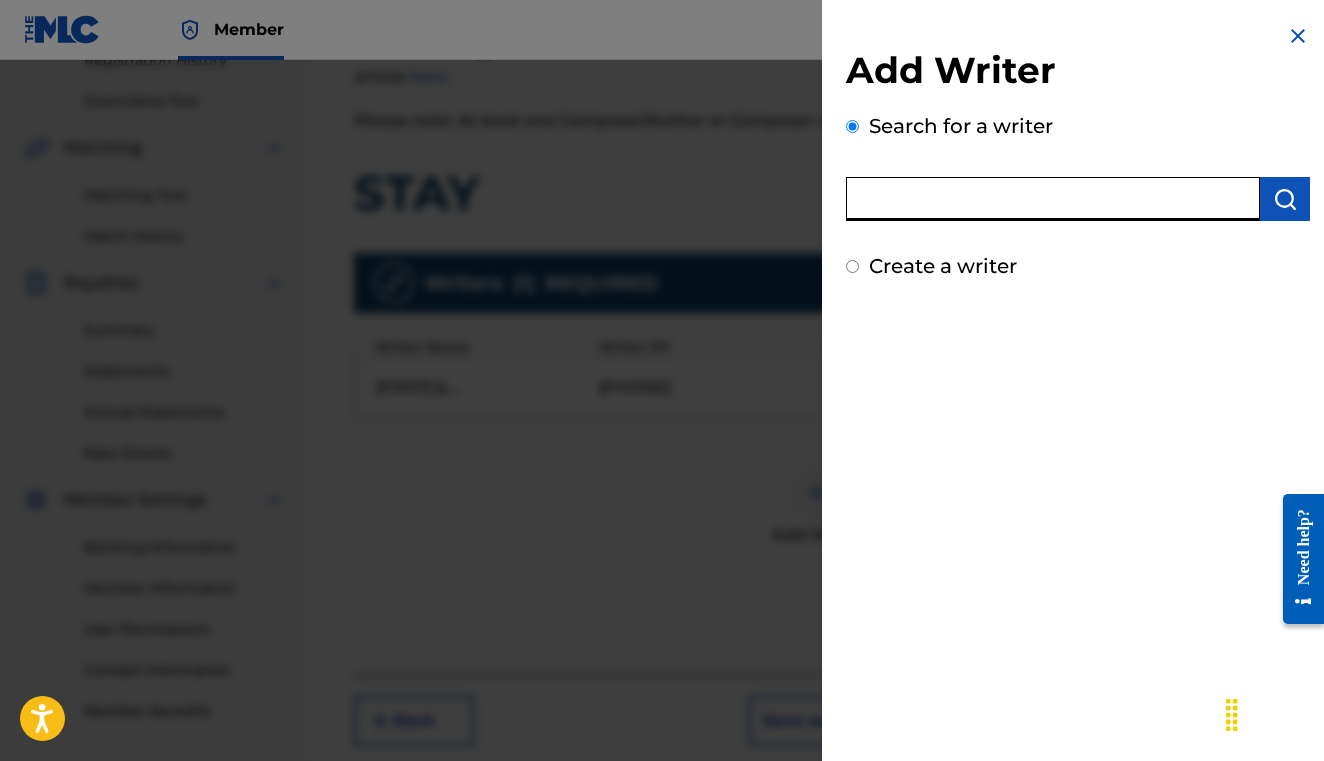 paste on "[PHONE]" 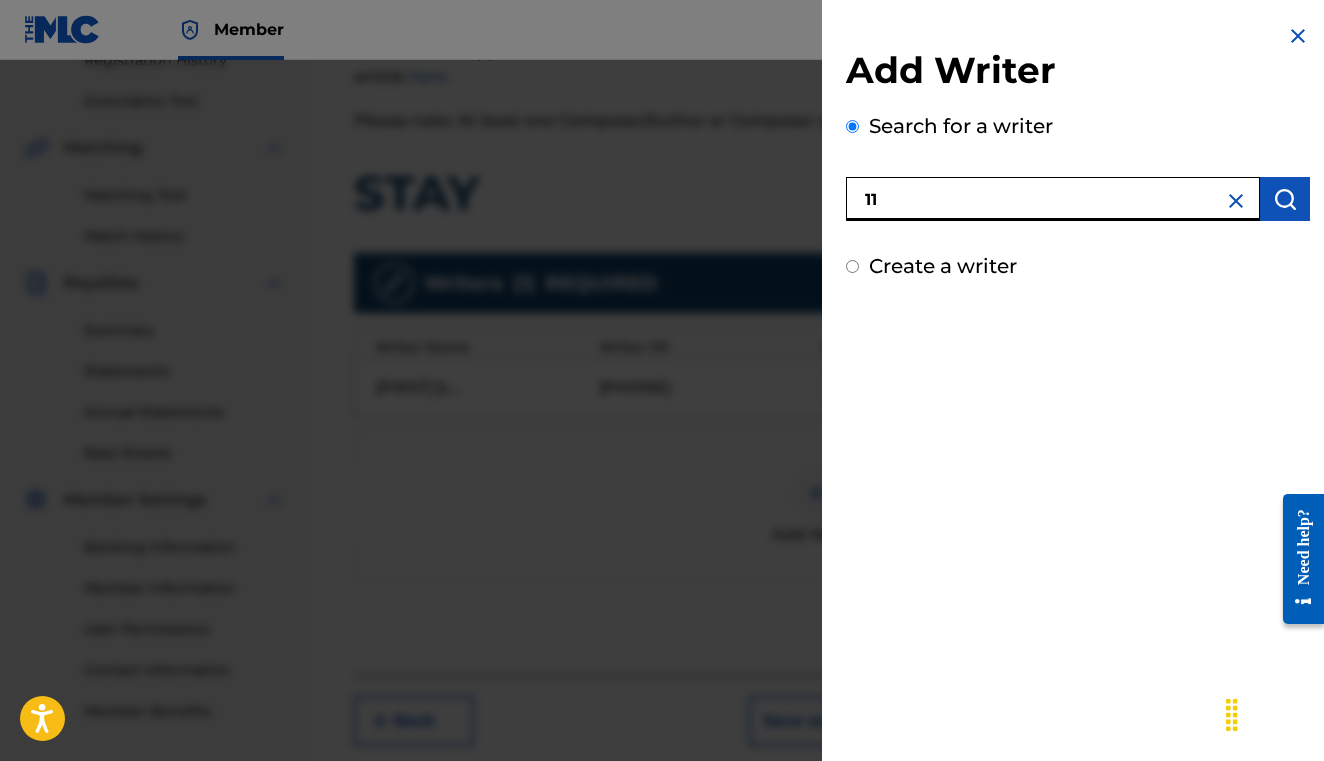 type on "1" 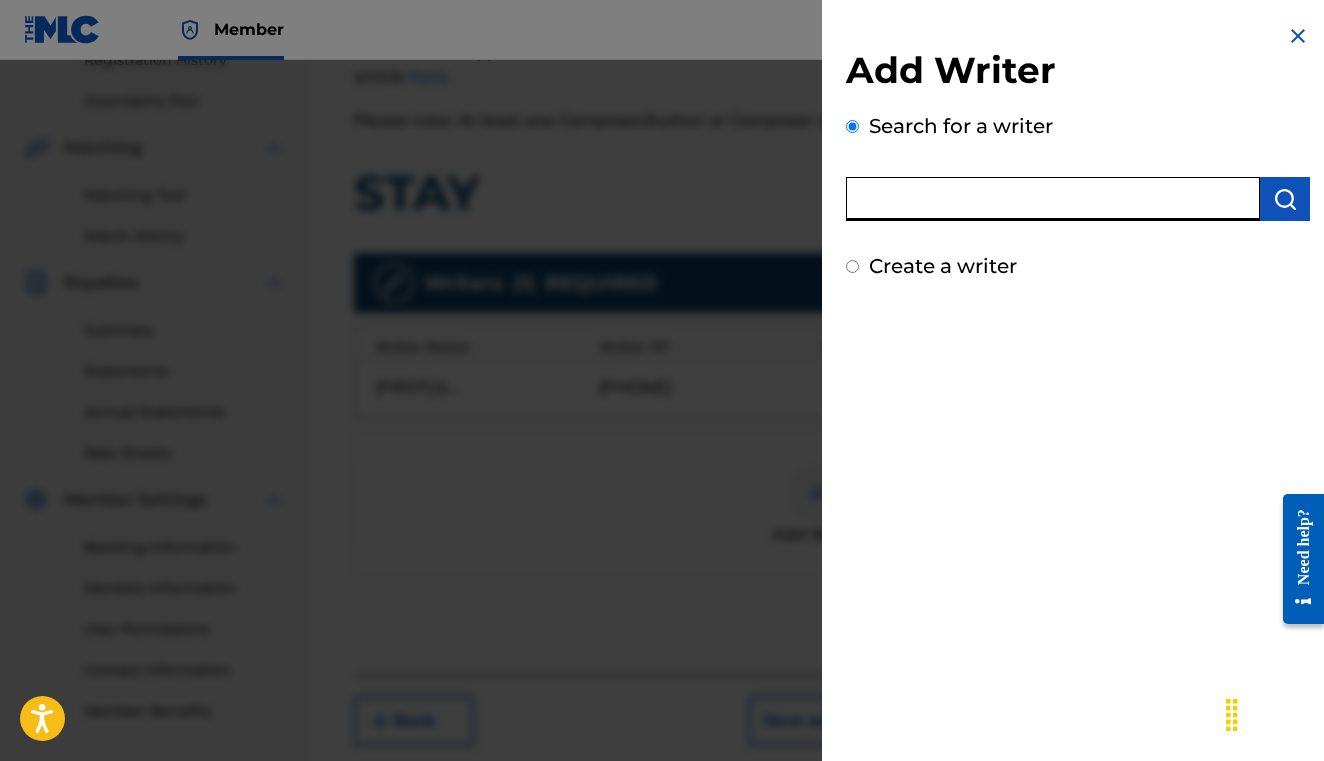 paste on "[PHONE]" 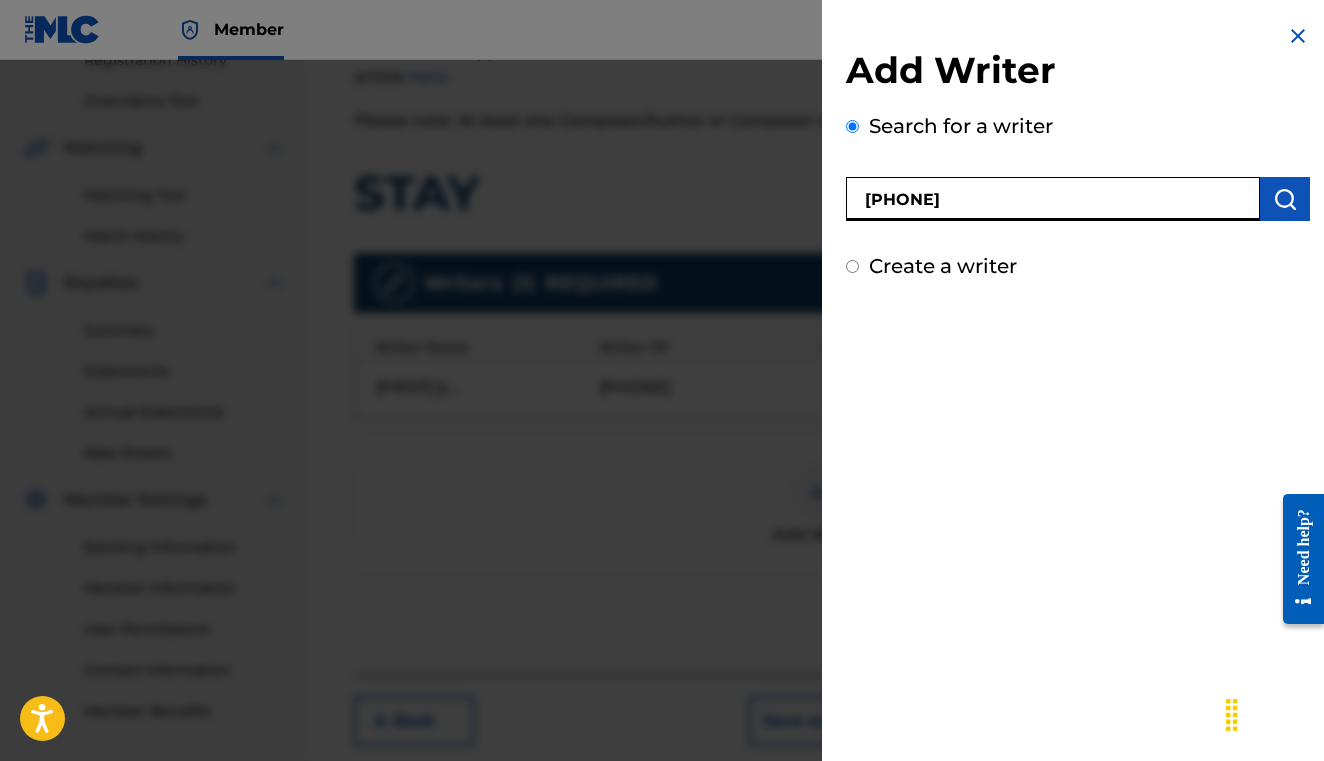 type on "[PHONE]" 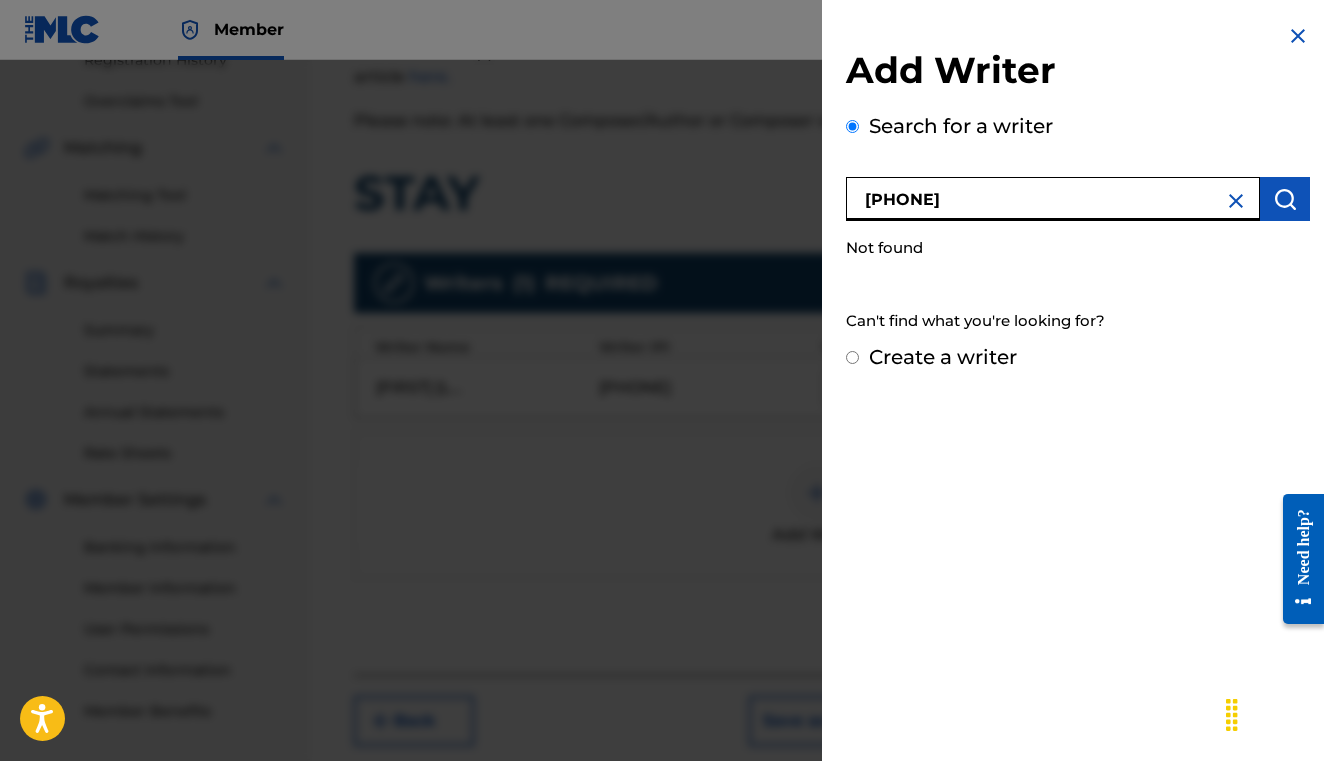 click on "Create a writer" at bounding box center [943, 357] 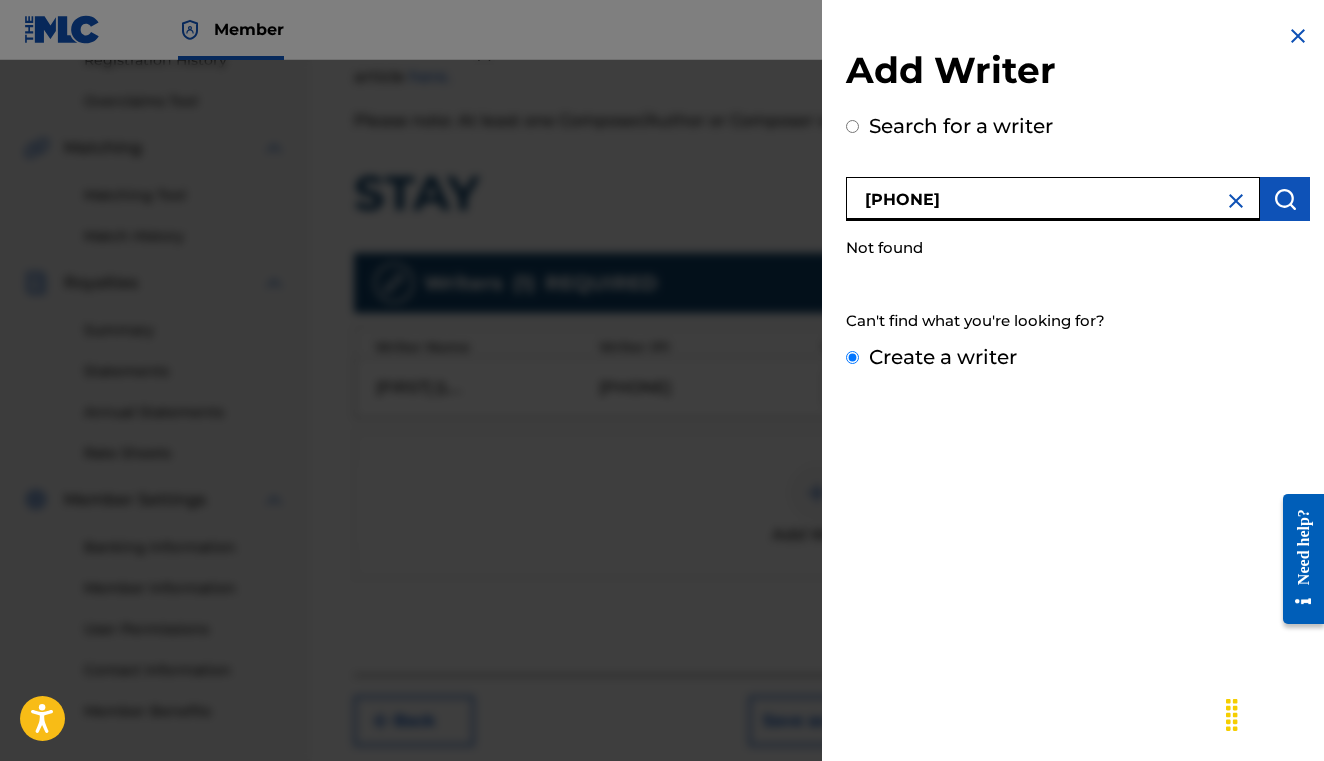 click on "Create a writer" at bounding box center [852, 357] 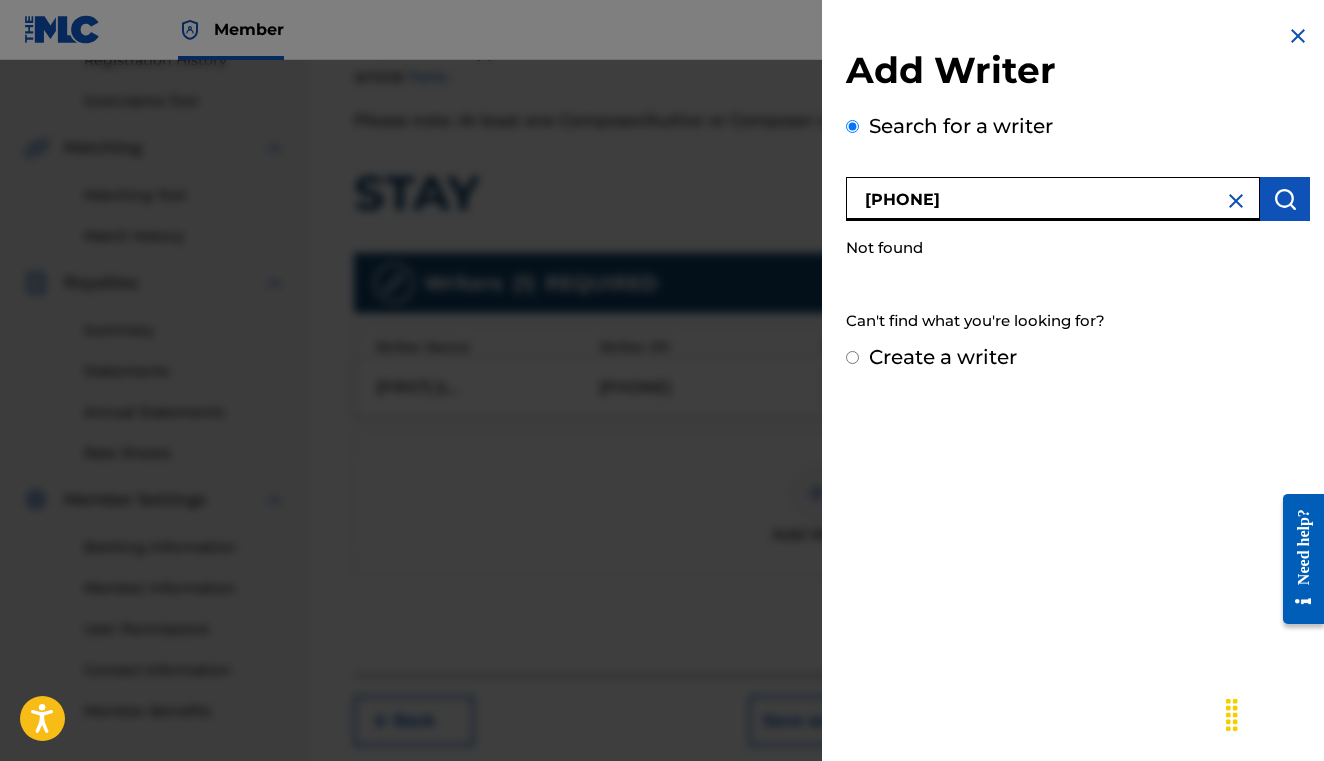 radio on "false" 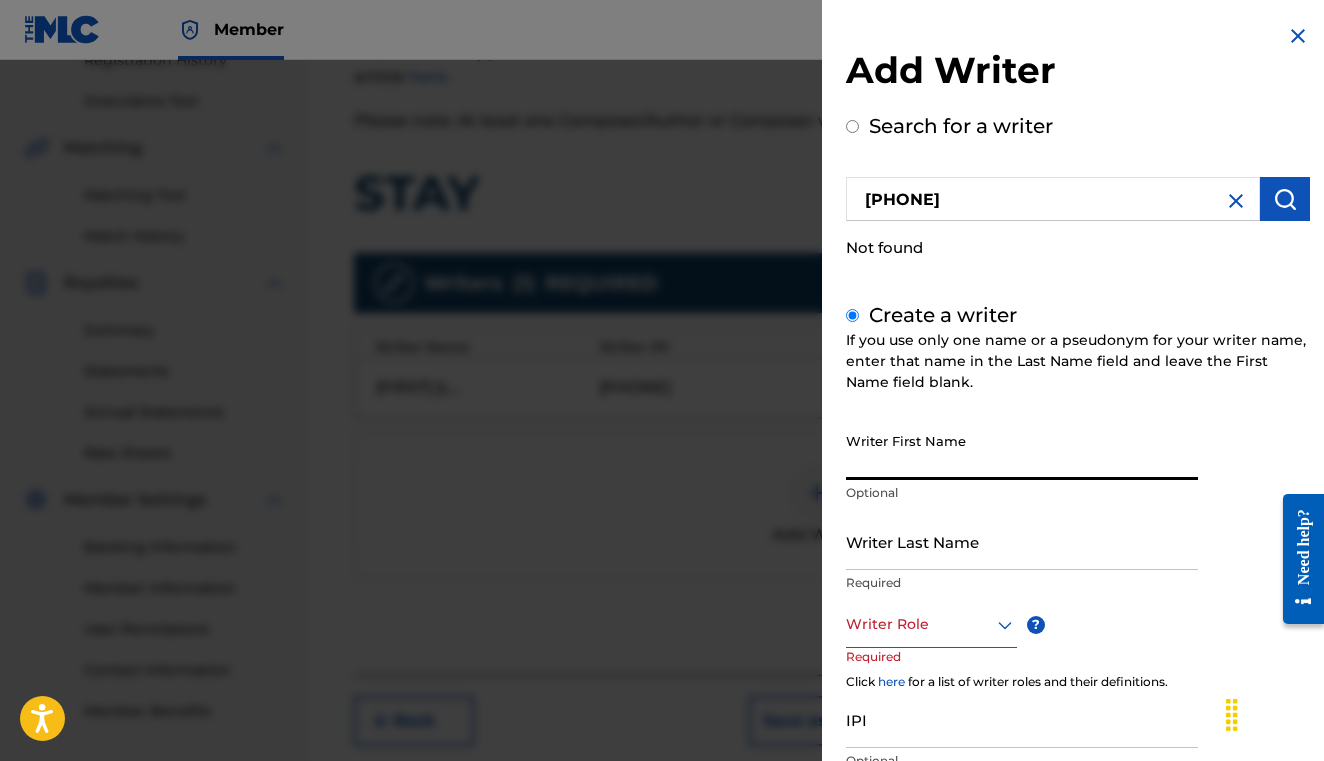 click on "Writer First Name" at bounding box center [1022, 451] 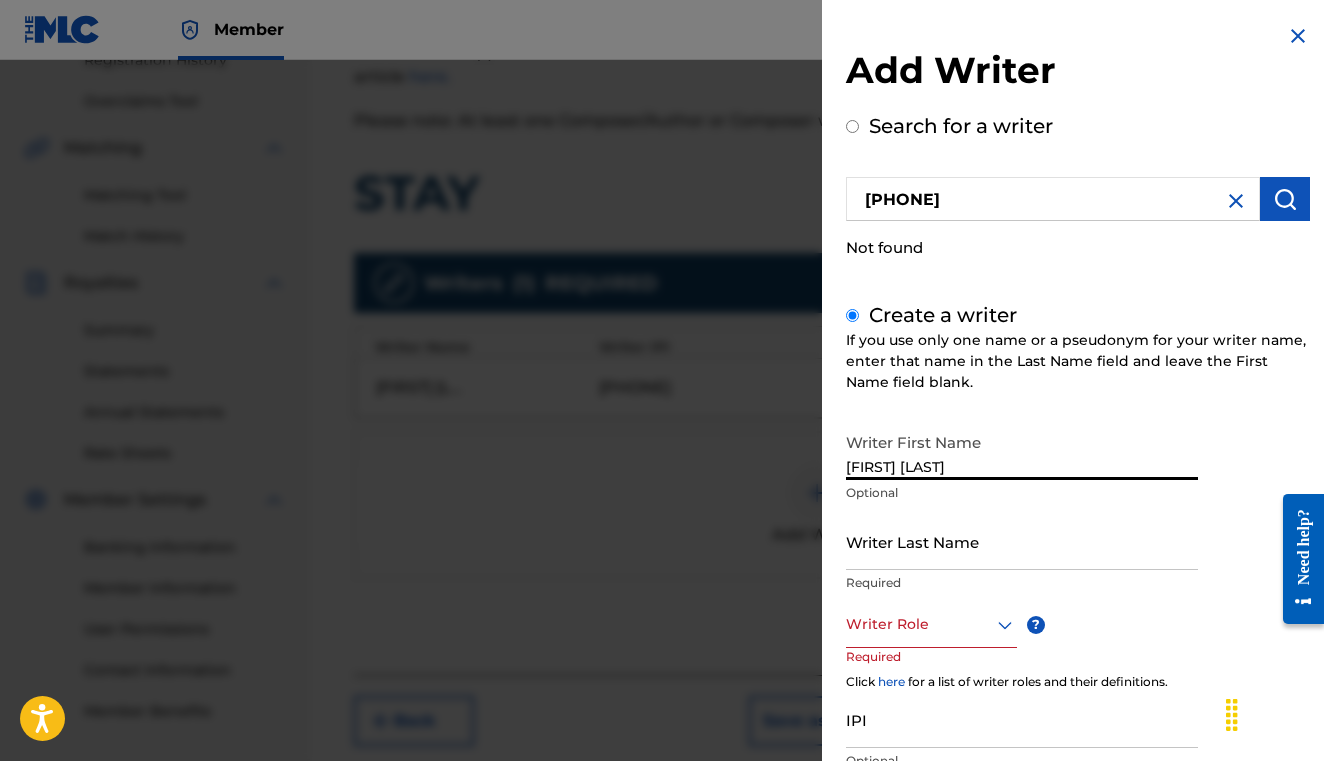 type on "[FIRST] [LAST]" 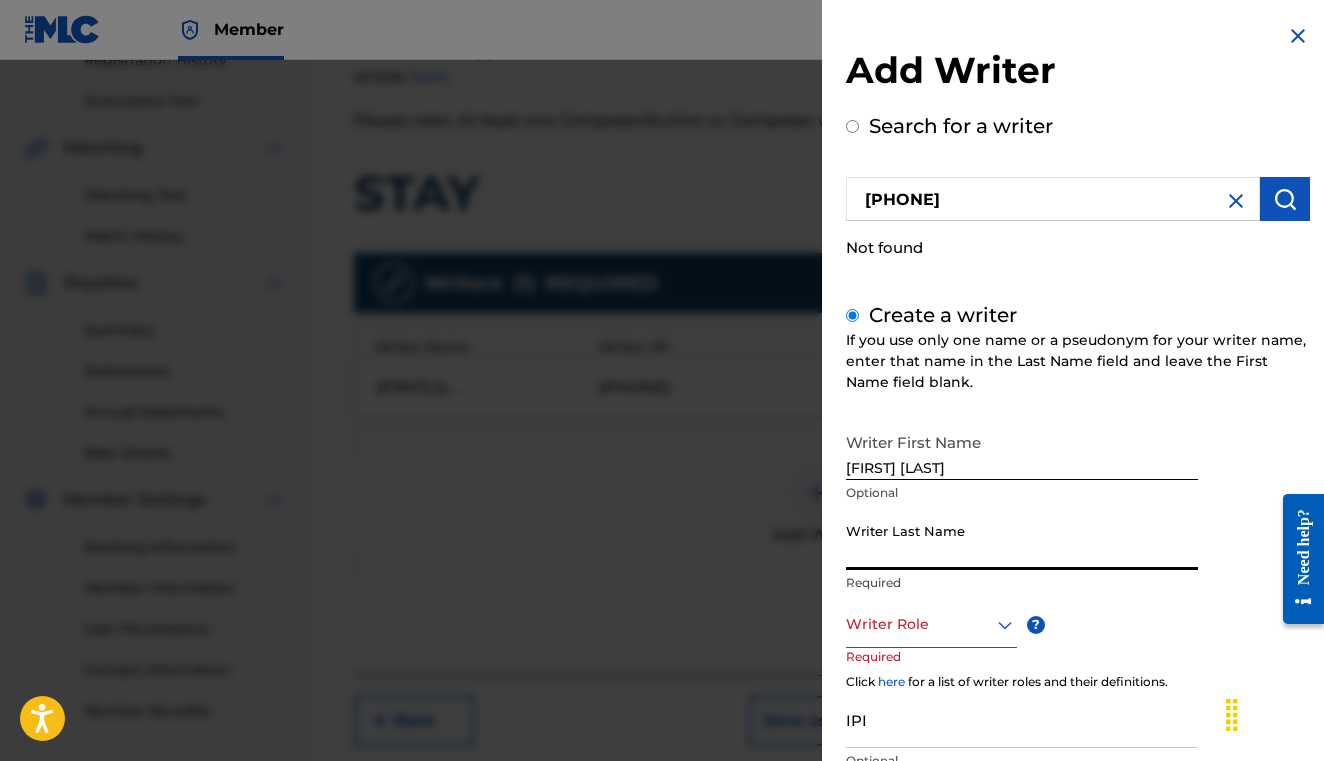 click on "Writer Last Name" at bounding box center [1022, 541] 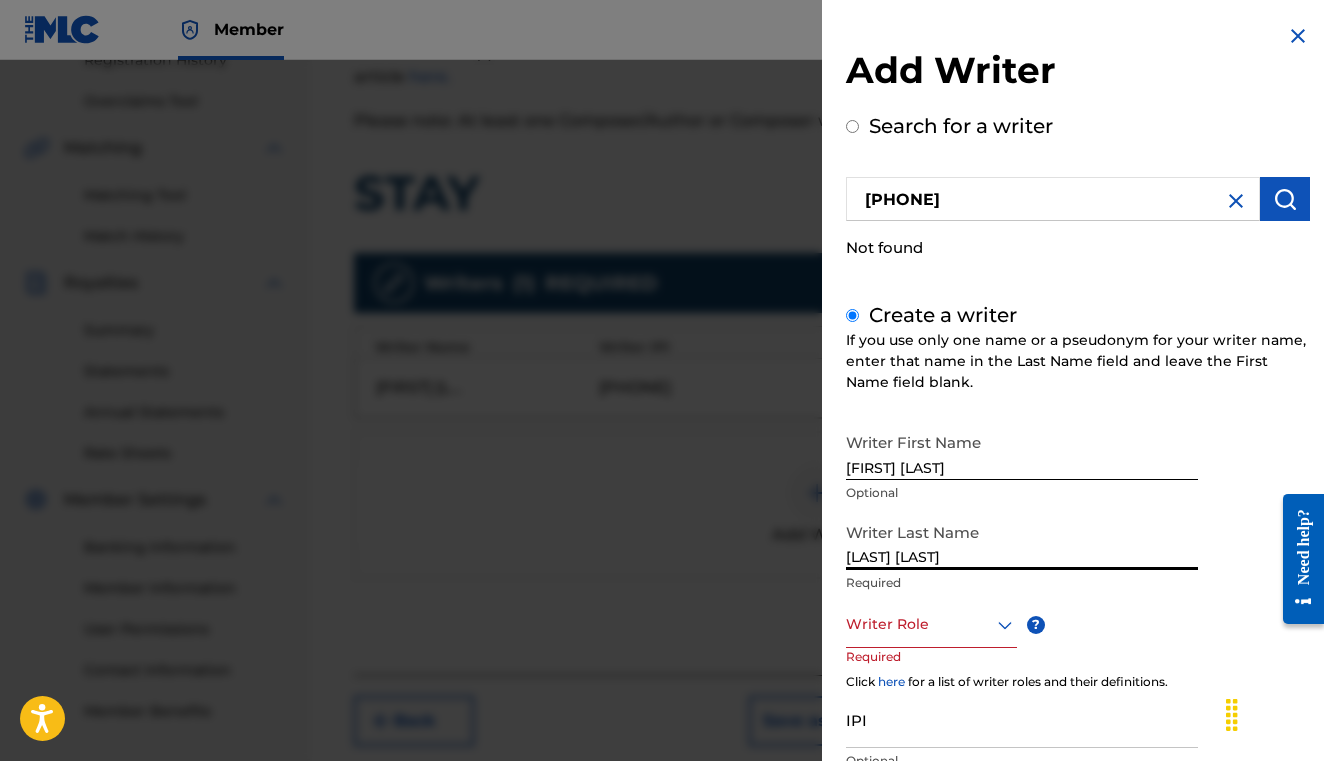 type on "[LAST] [LAST]" 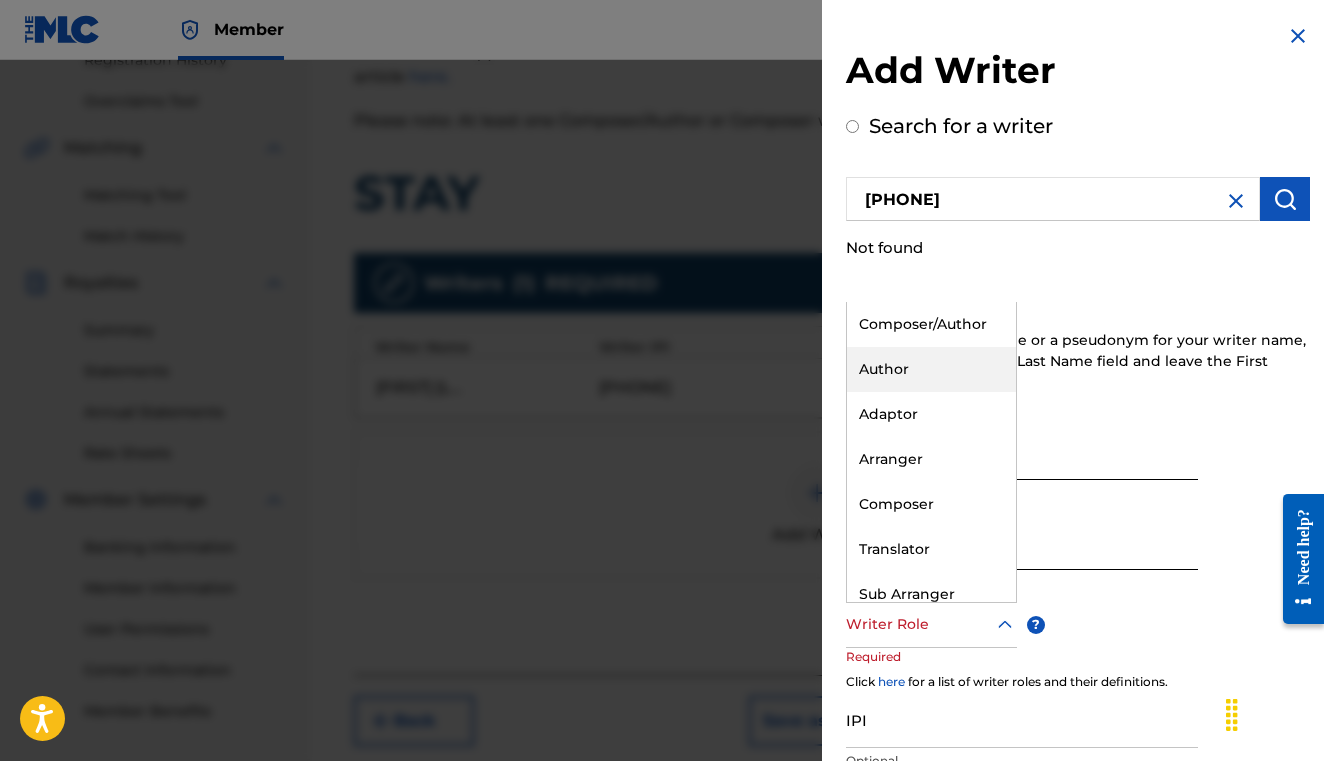 click on "Author" at bounding box center [931, 369] 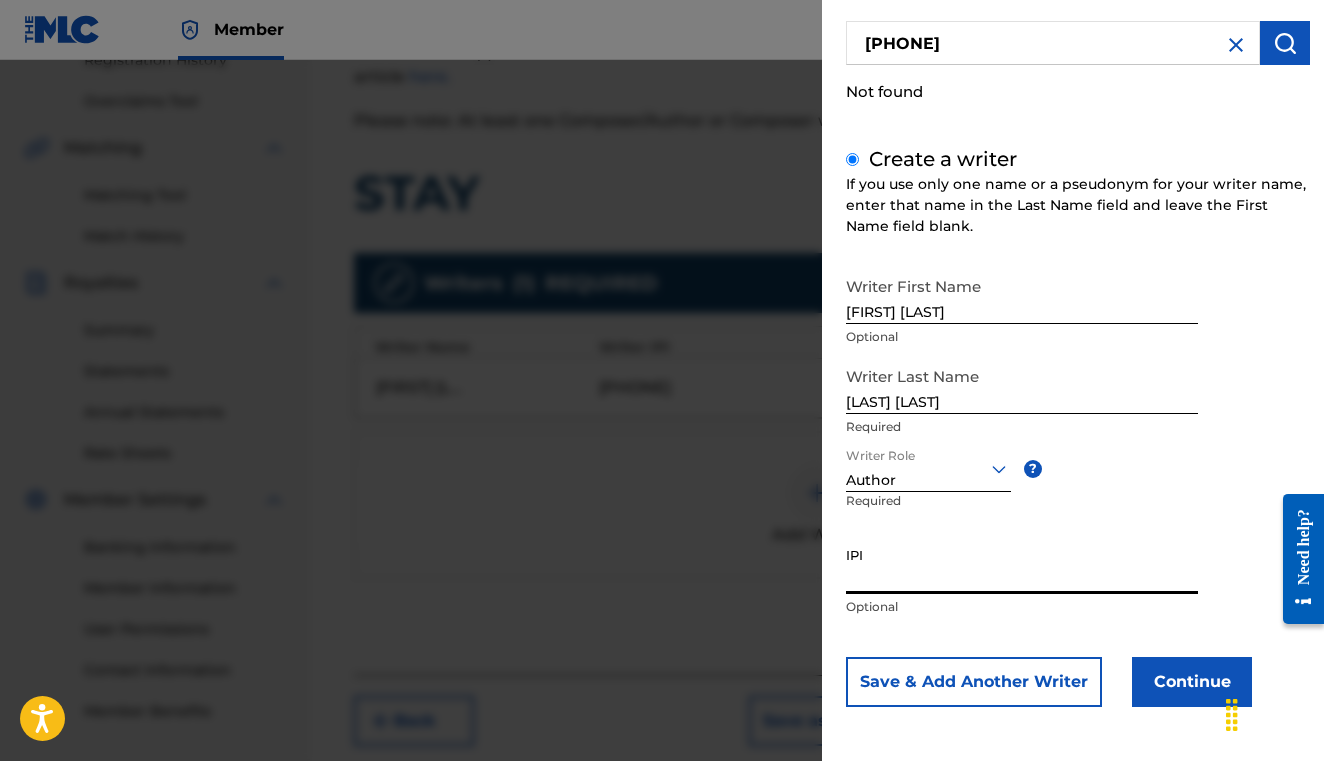 click on "IPI" at bounding box center (1022, 565) 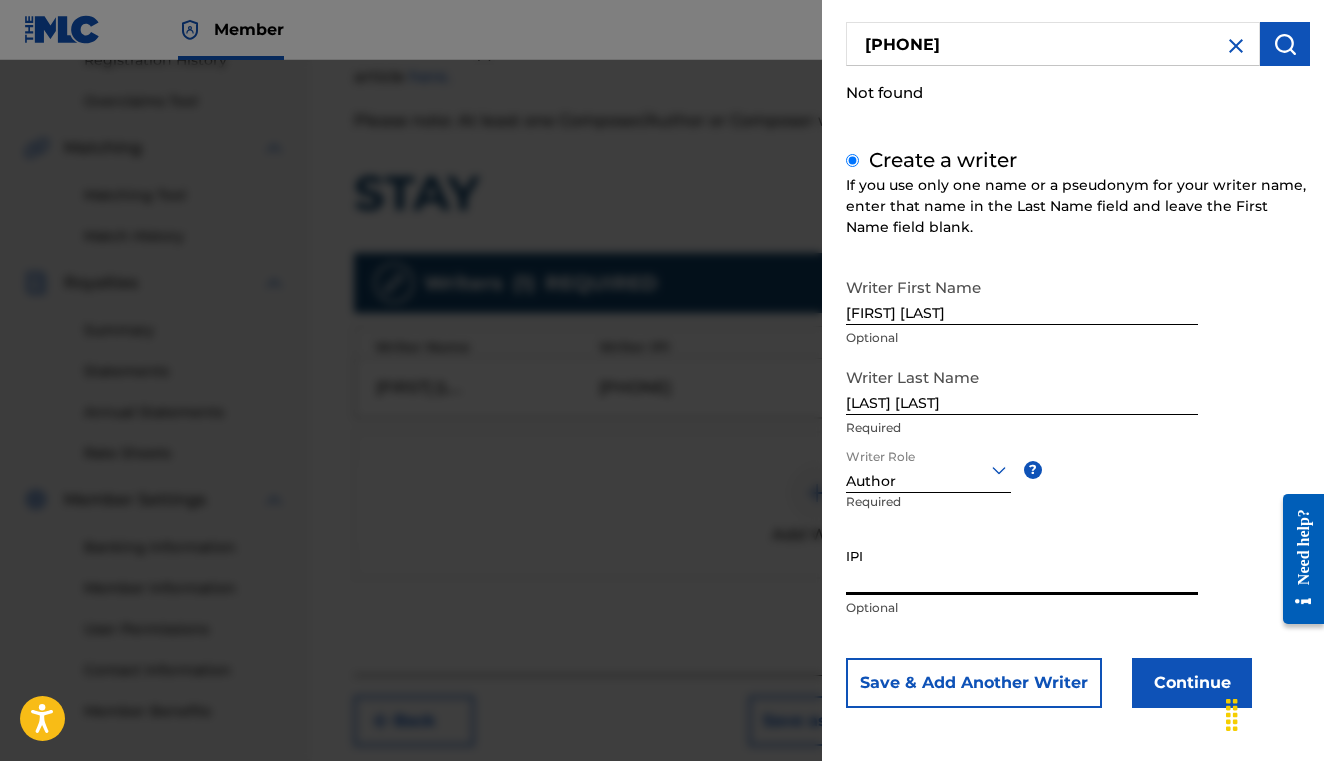 paste on "[PHONE]" 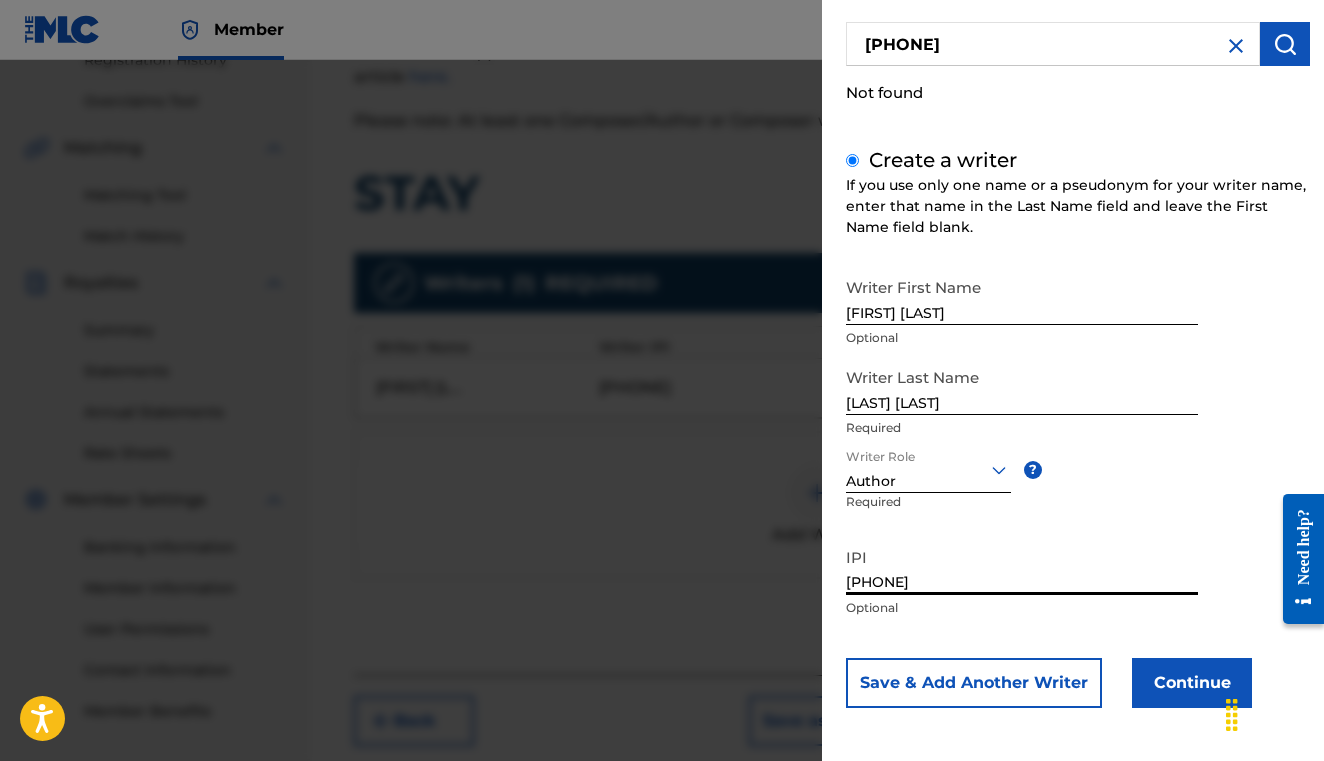 type on "[PHONE]" 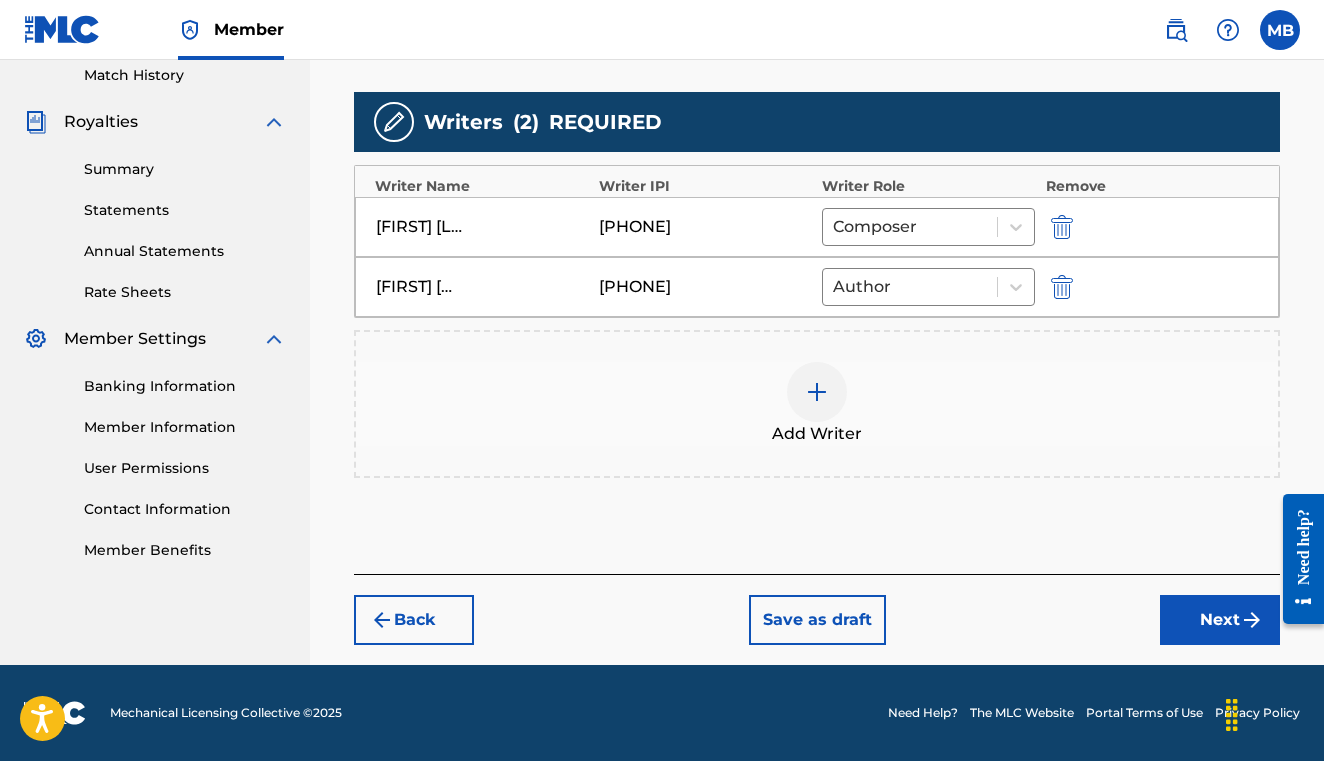 scroll, scrollTop: 559, scrollLeft: 0, axis: vertical 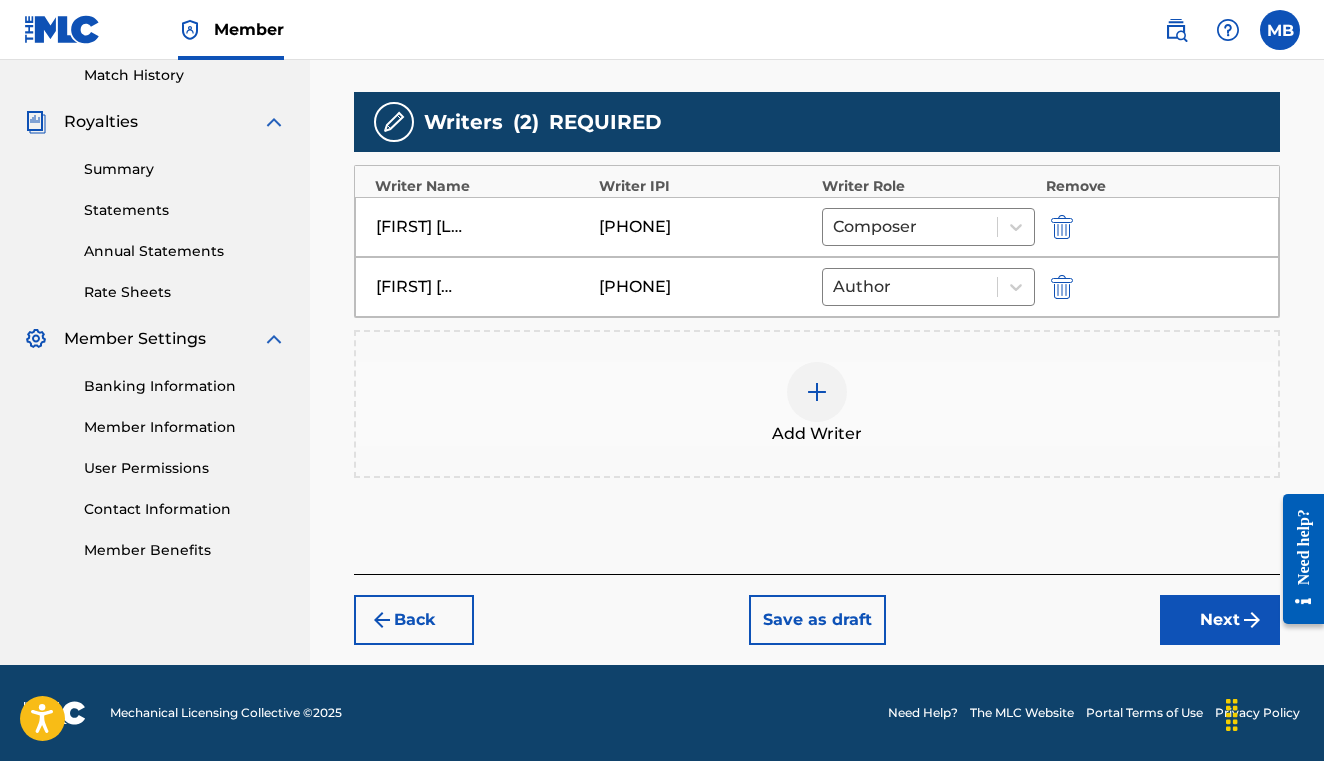 click on "Next" at bounding box center [1220, 620] 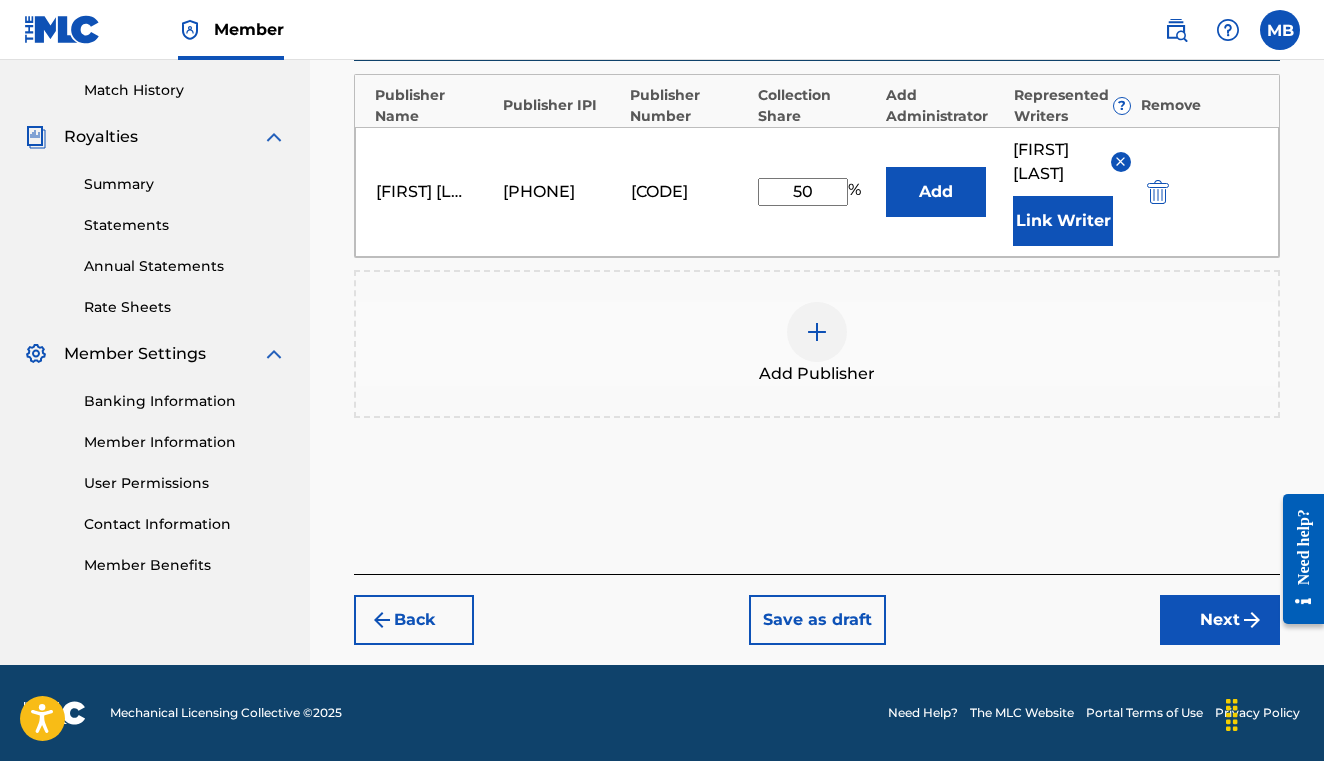 scroll, scrollTop: 544, scrollLeft: 0, axis: vertical 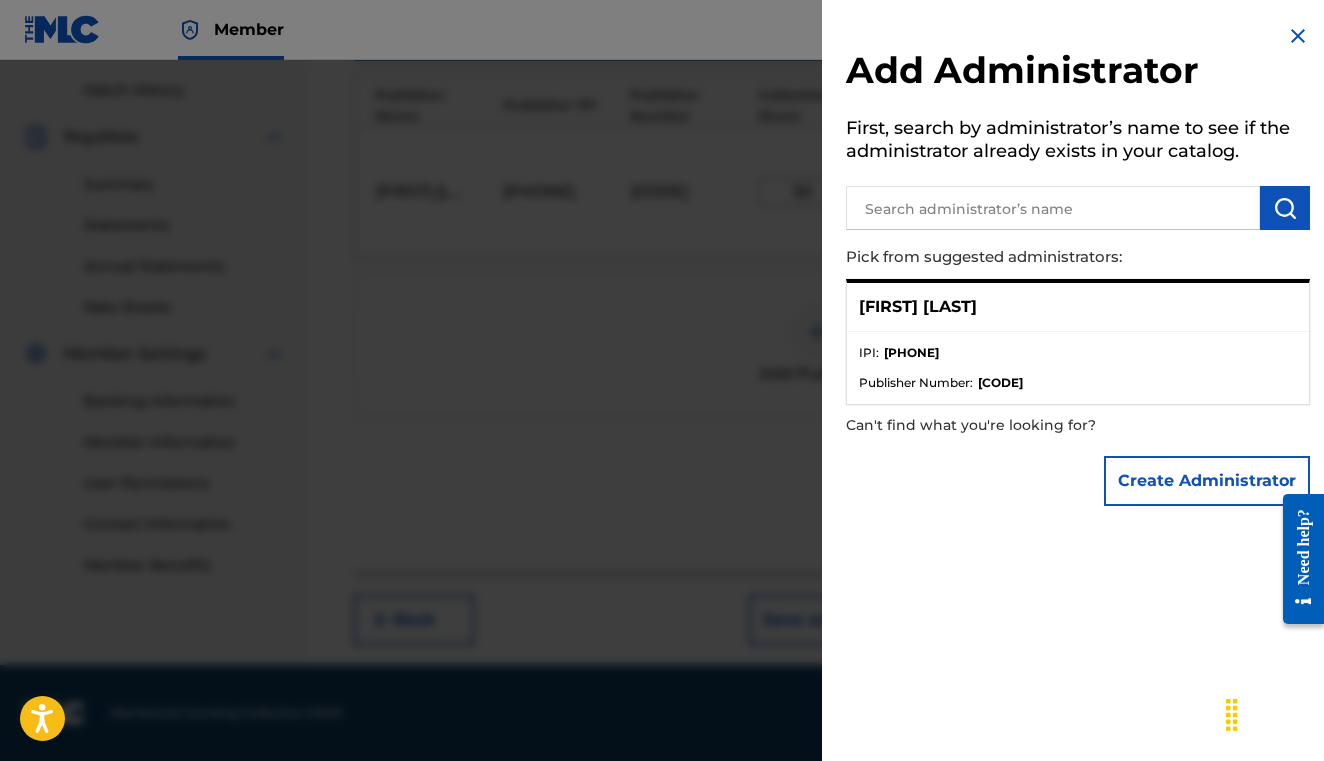 click on "[FIRST] [LAST]" at bounding box center (1078, 307) 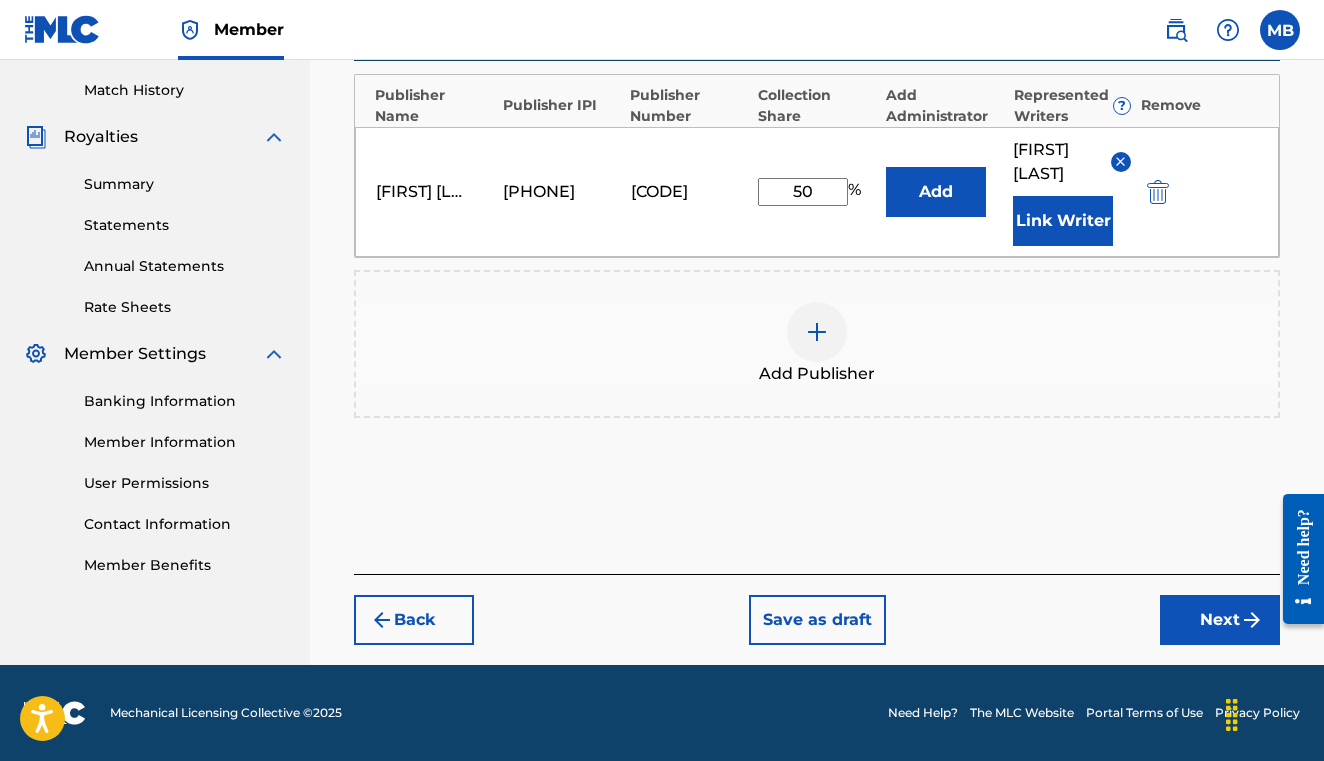 click on "Back Save as draft Next" at bounding box center [817, 609] 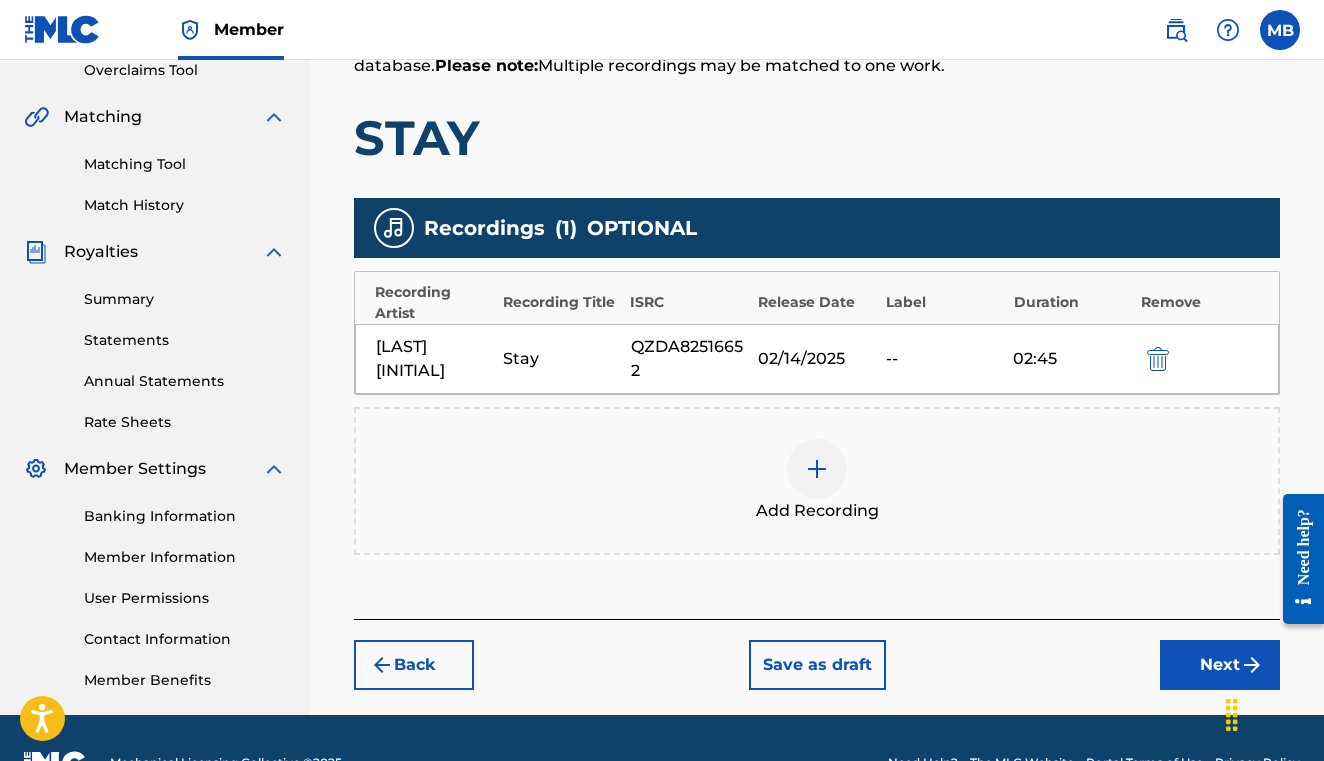 scroll, scrollTop: 424, scrollLeft: 0, axis: vertical 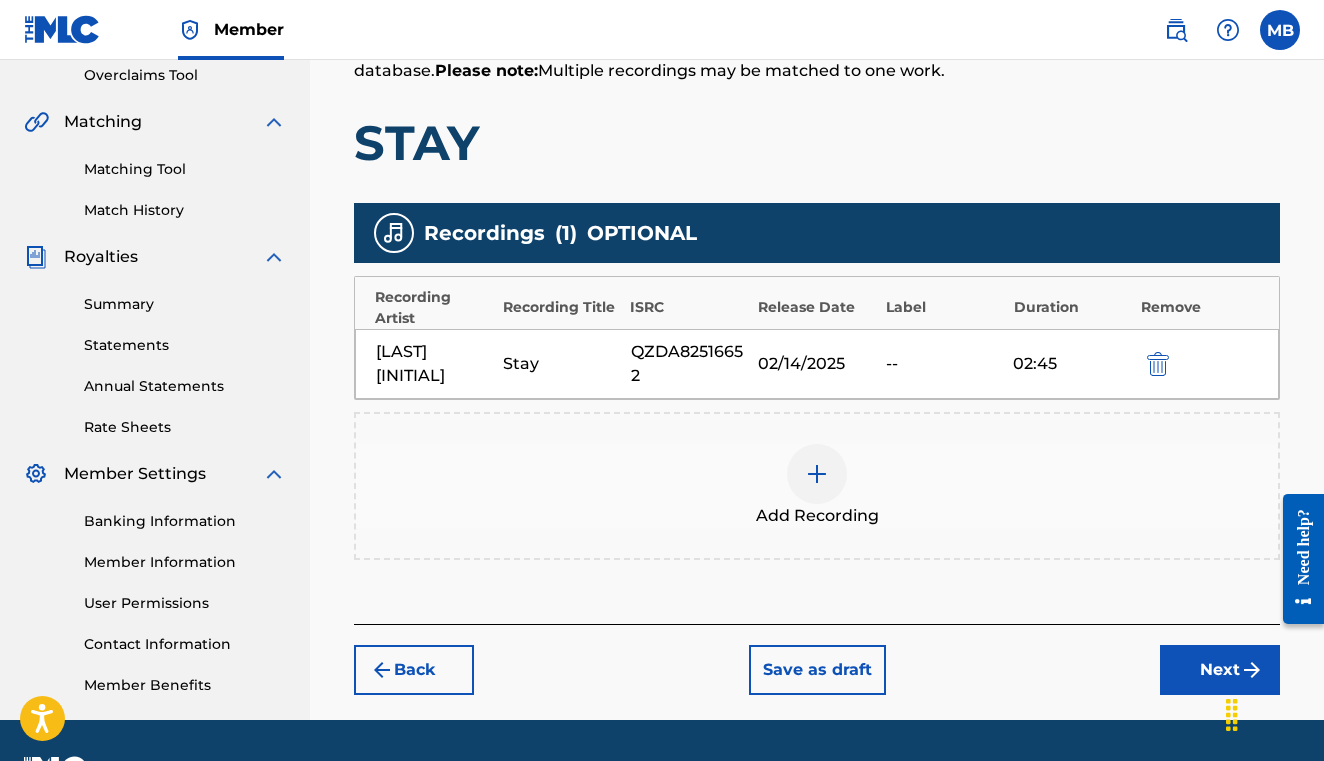 click on "Next" at bounding box center [1220, 670] 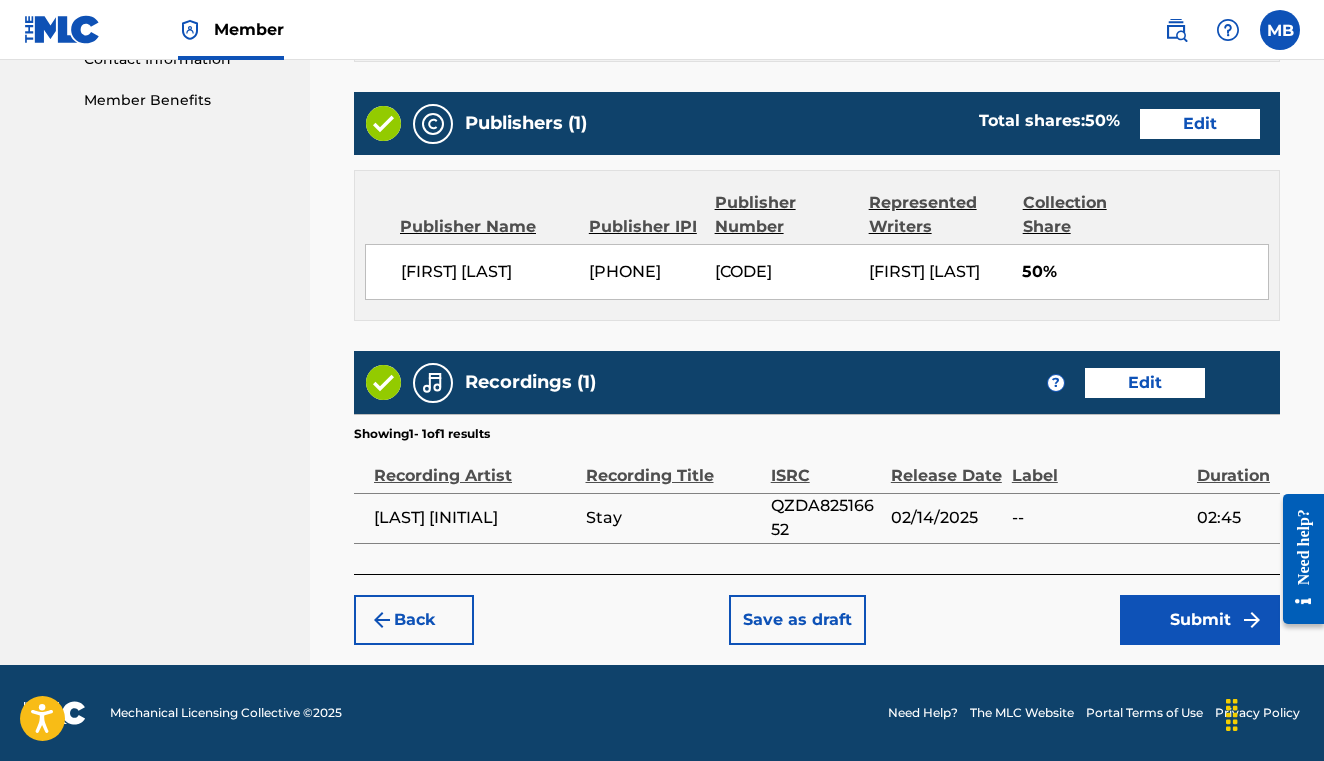 scroll, scrollTop: 1031, scrollLeft: 0, axis: vertical 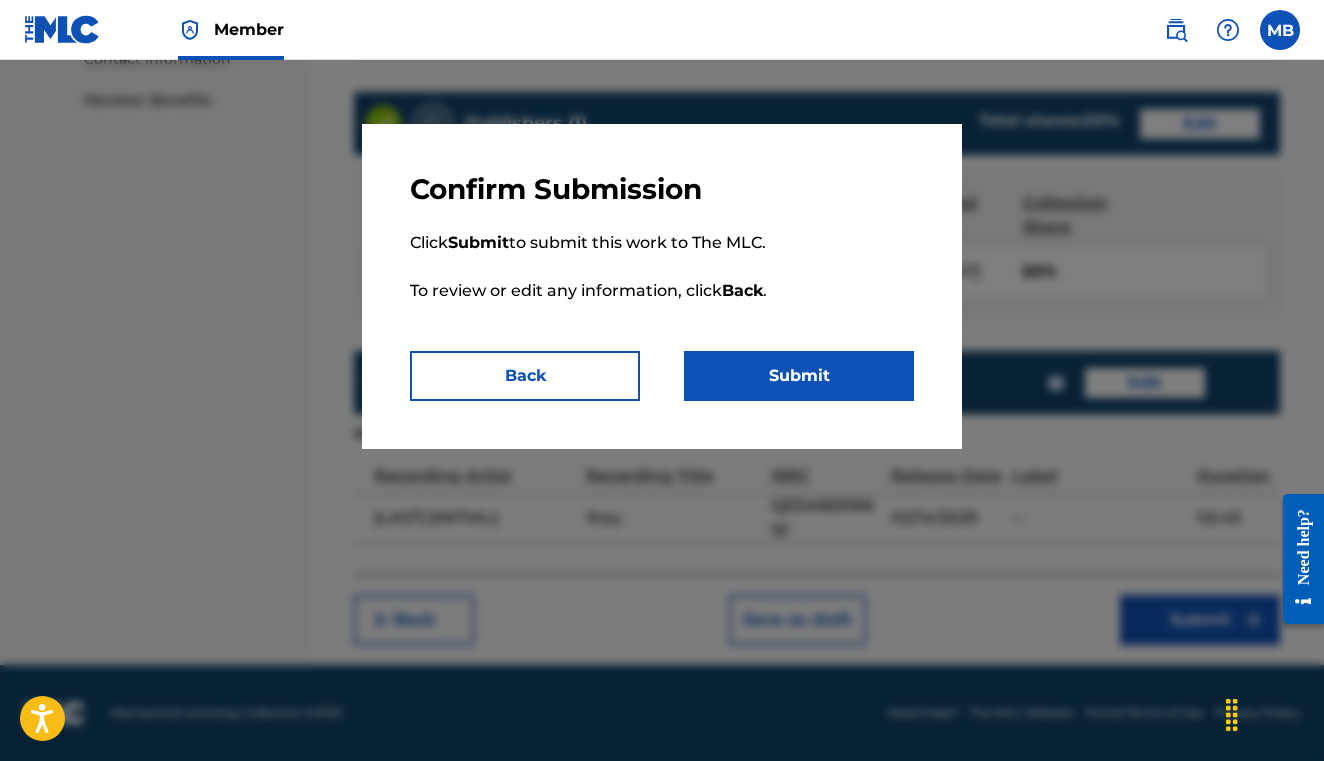 click on "Submit" at bounding box center [799, 376] 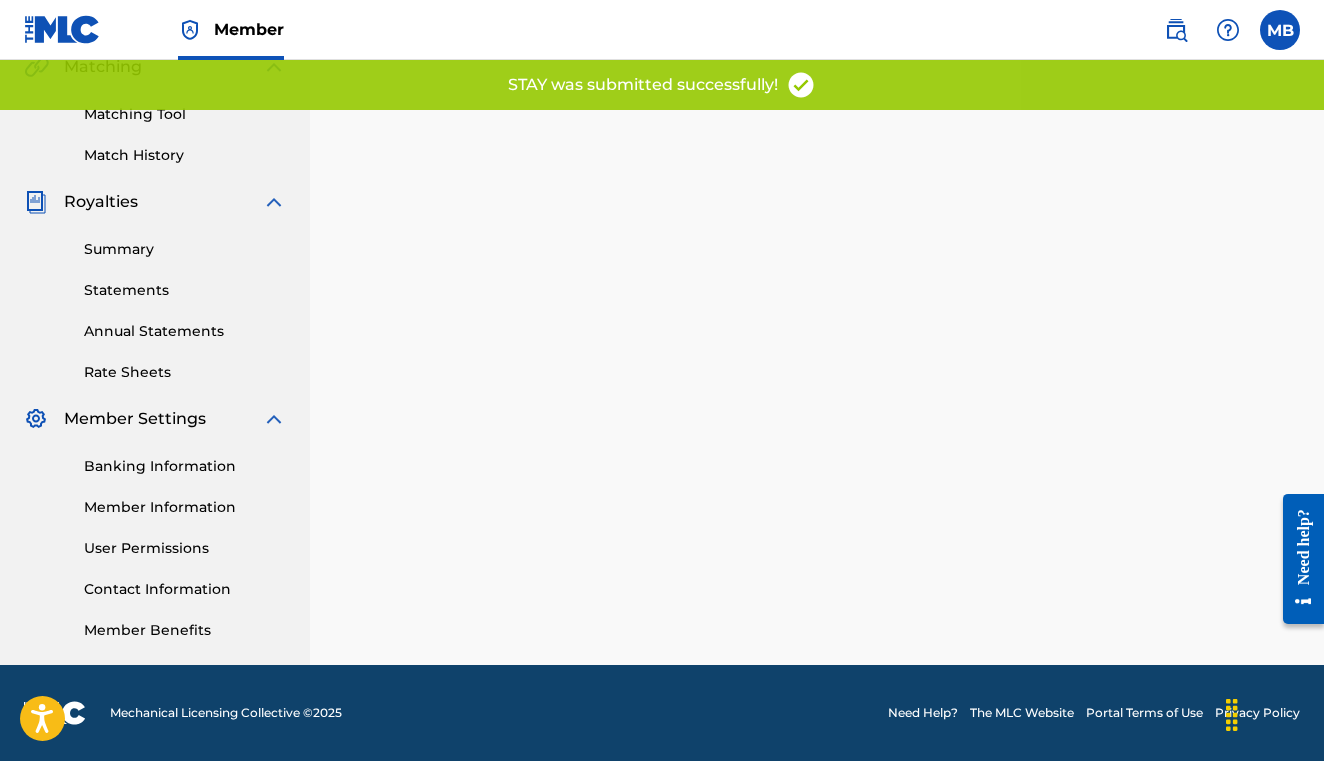 scroll, scrollTop: 0, scrollLeft: 0, axis: both 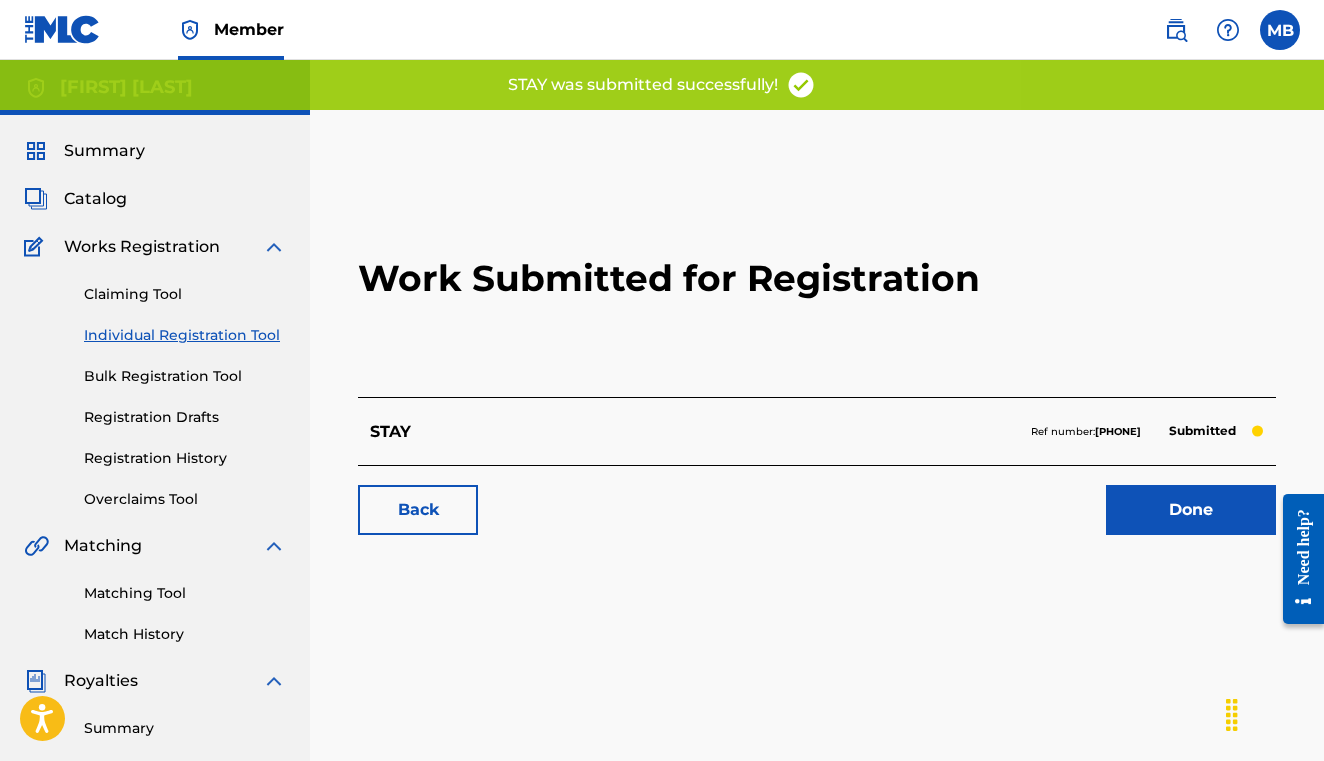 click on "Done" at bounding box center (1191, 510) 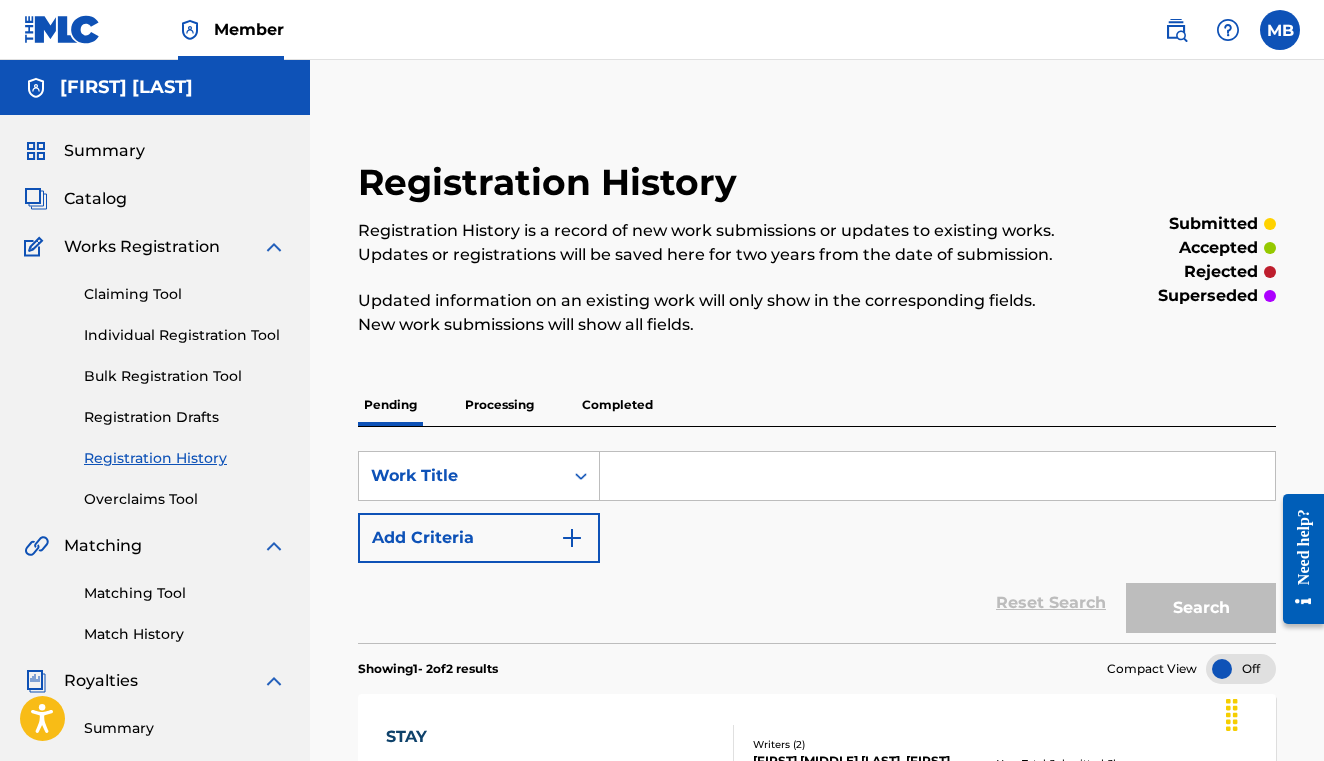 scroll, scrollTop: 0, scrollLeft: 0, axis: both 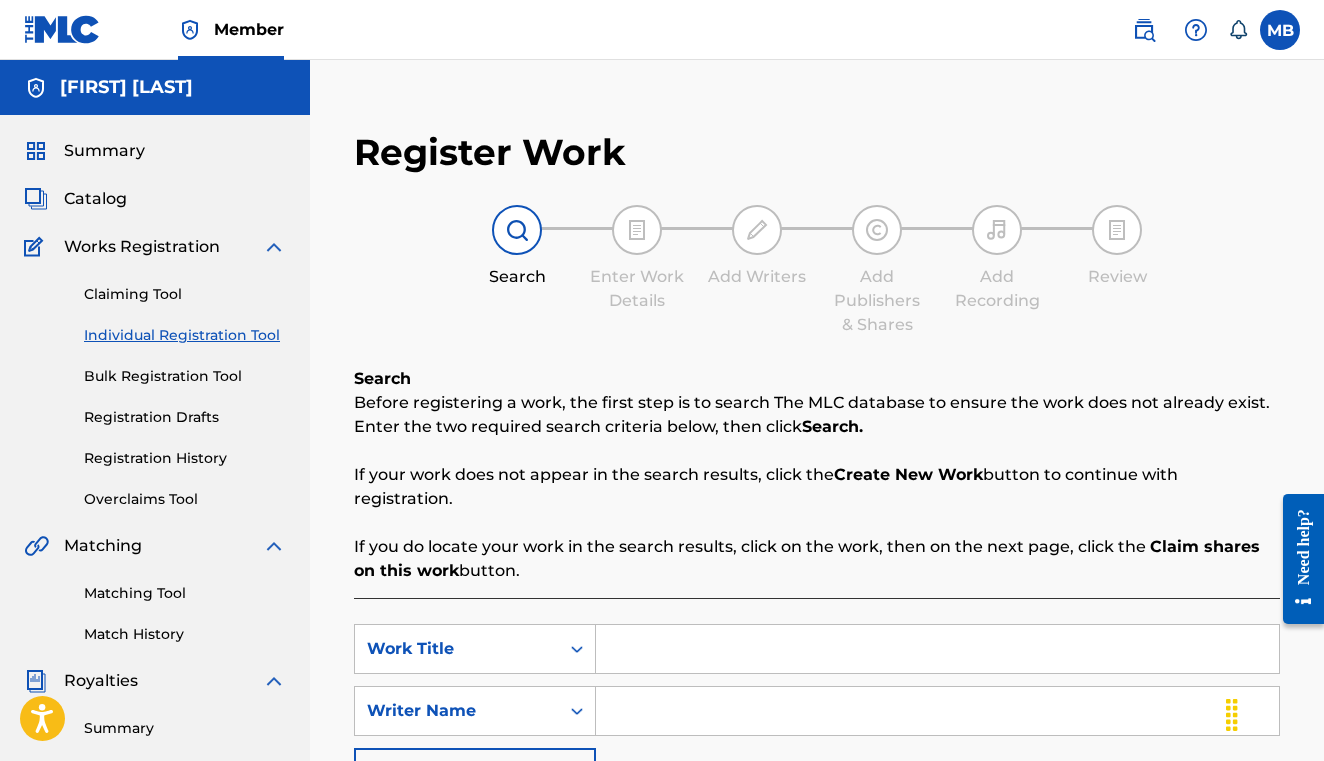 click on "Summary" at bounding box center [104, 151] 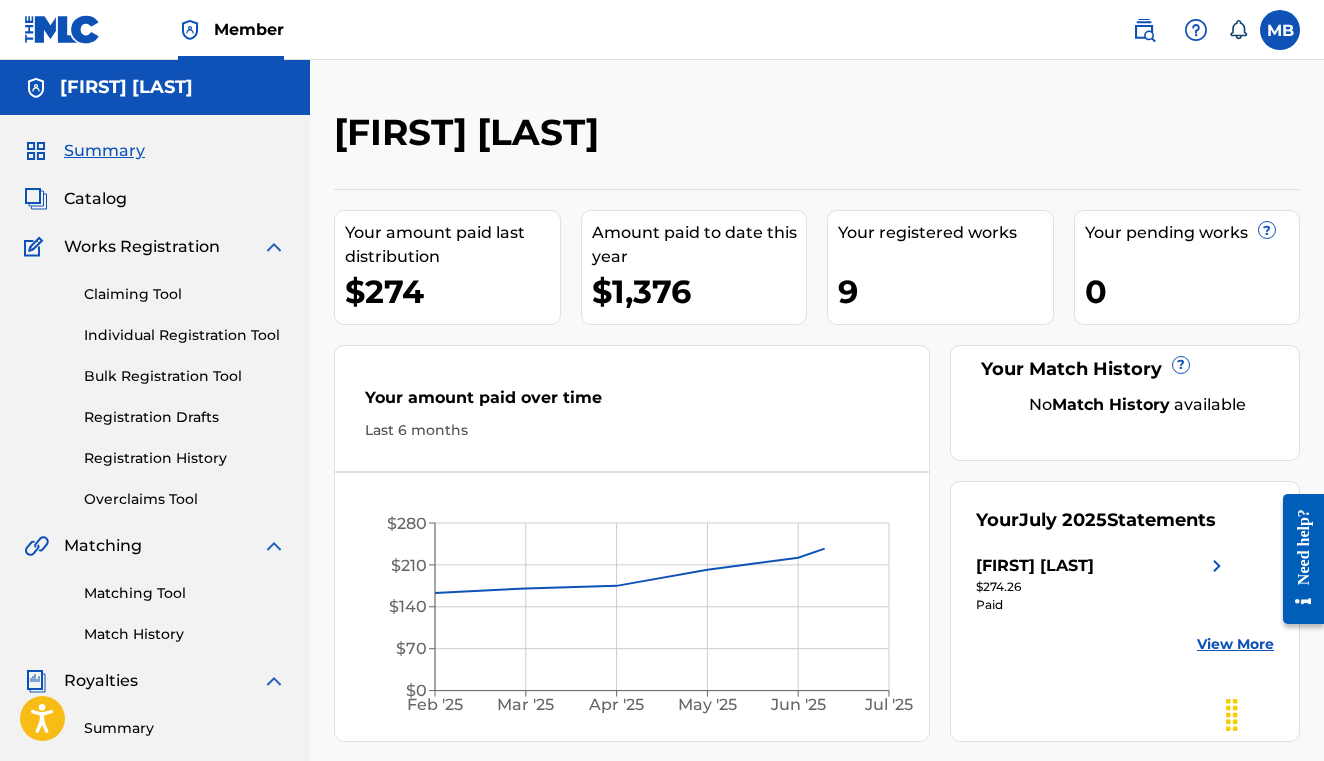 click on "Catalog" at bounding box center (95, 199) 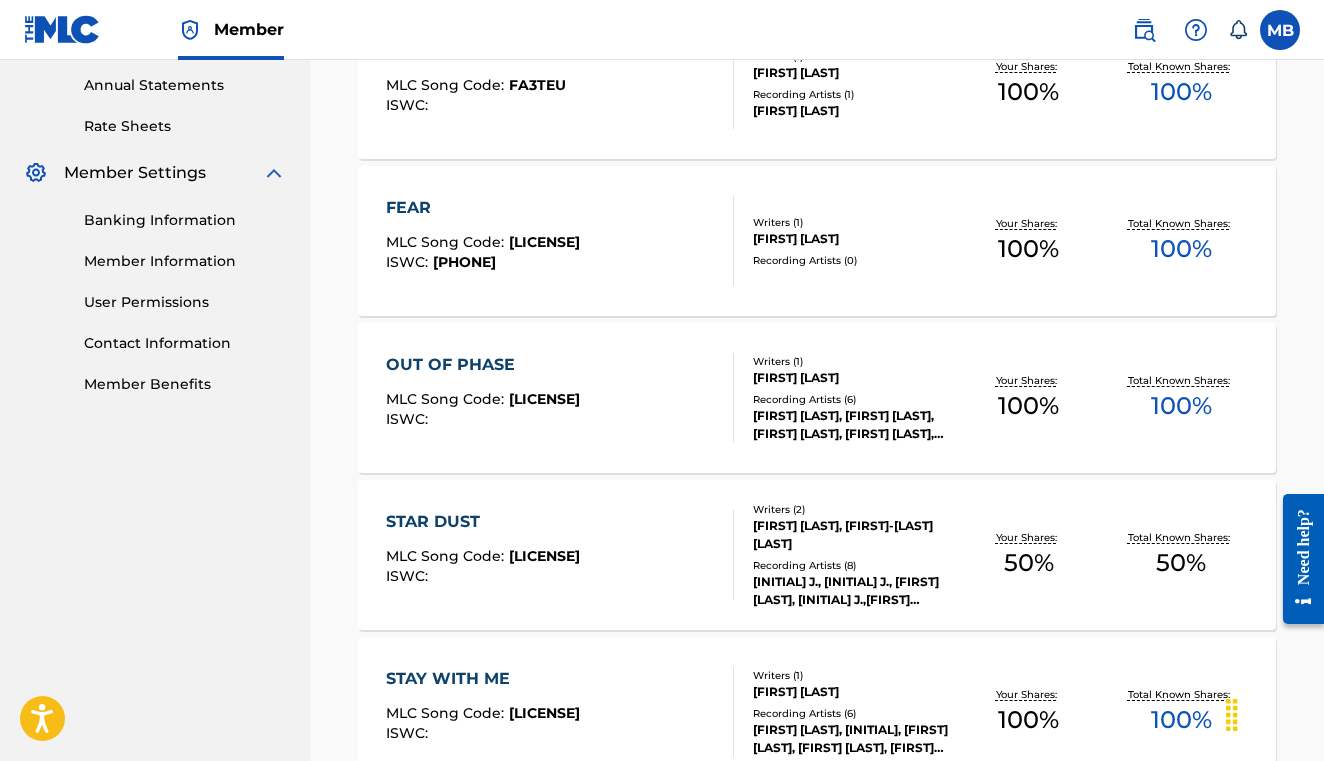 scroll, scrollTop: 785, scrollLeft: 0, axis: vertical 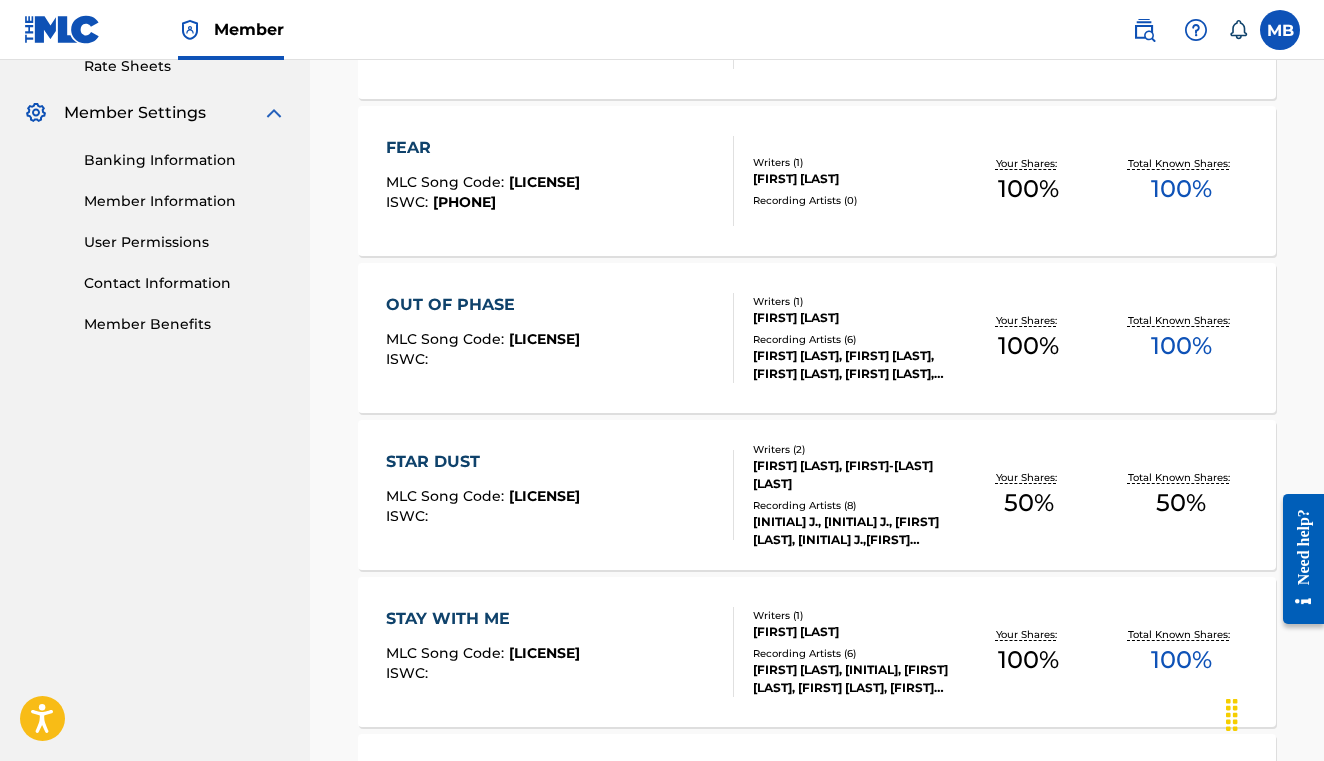 click on "STAR DUST MLC Song Code : S696VQ ISWC : Writers ( 2 ) MATT BARTKUS, ANDREW-JOSEPH ANGELO DORSA Recording Artists ( 8 ) TSUNAMI J., TSUNAMI J., MATT BARTKUS, TSUNAMI J.,MATT BARTKUS, TSUNAMI J. & MATT BARTKUS, TSUNAMI J. & MATT BARTKUS Your Shares: 50 % Total Known Shares: 50 %" at bounding box center [817, 495] 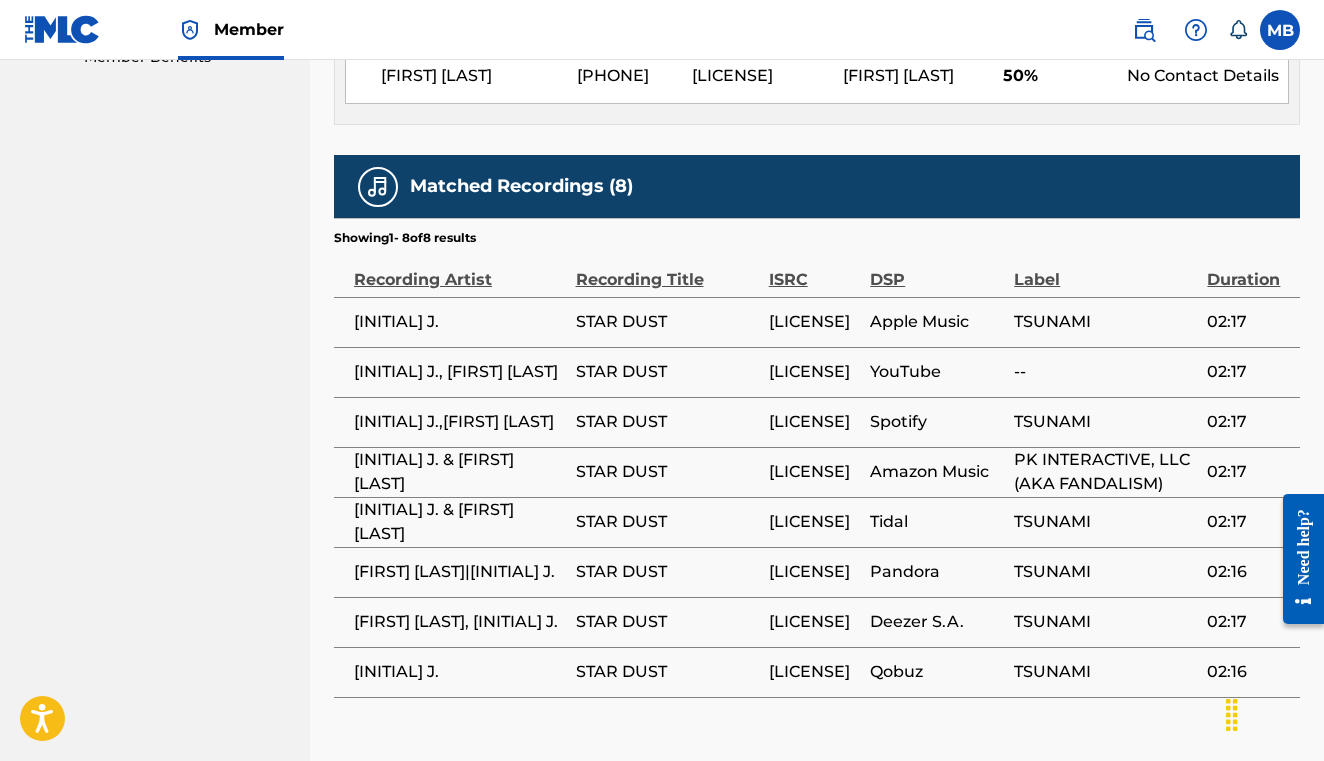 scroll, scrollTop: 604, scrollLeft: 0, axis: vertical 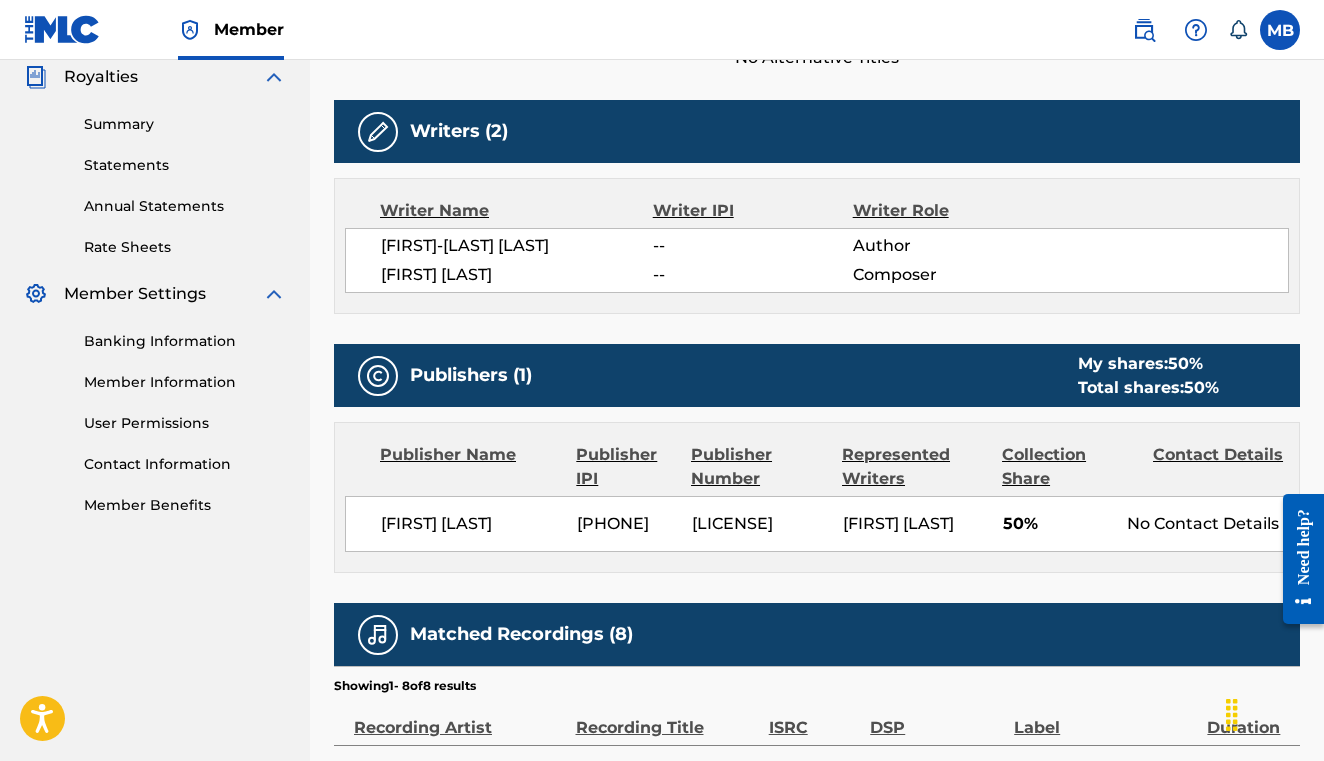 click on "ANDREW-JOSEPH ANGELO DORSA" at bounding box center (517, 246) 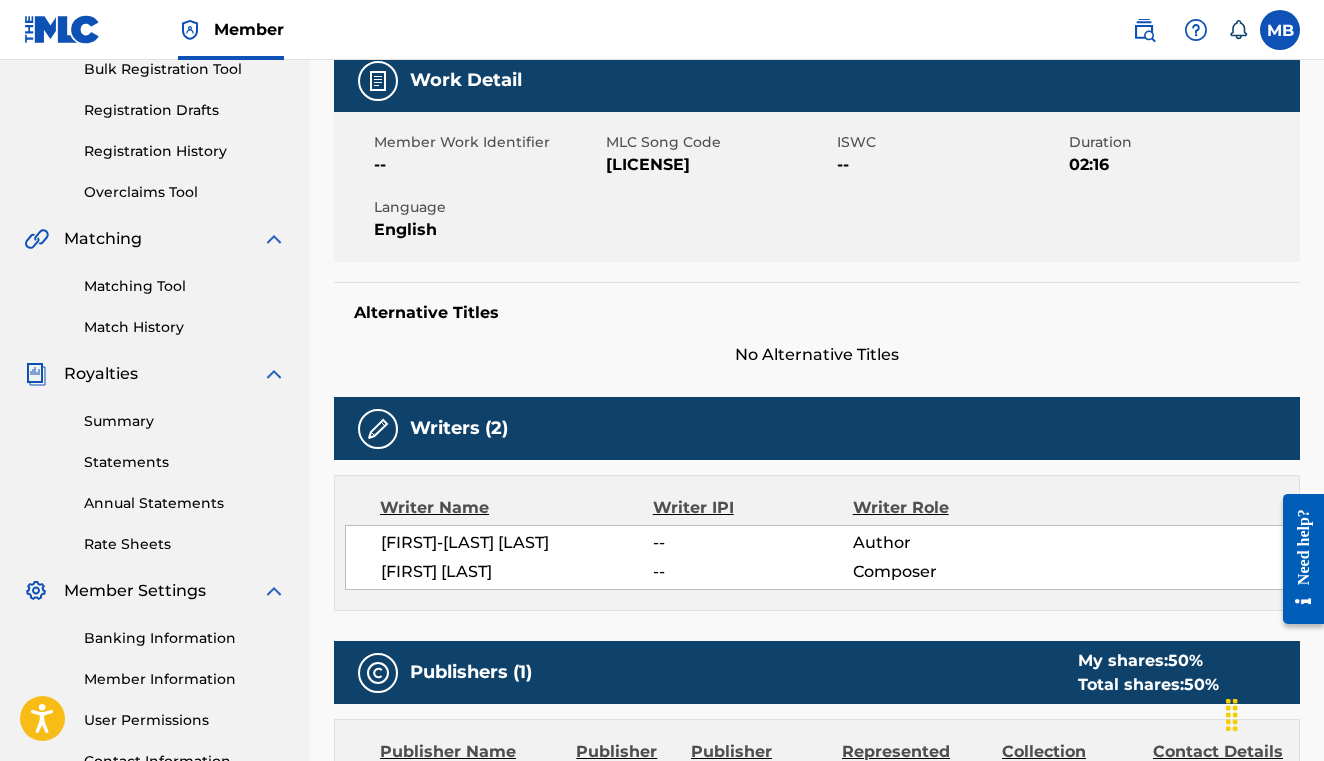click at bounding box center (378, 429) 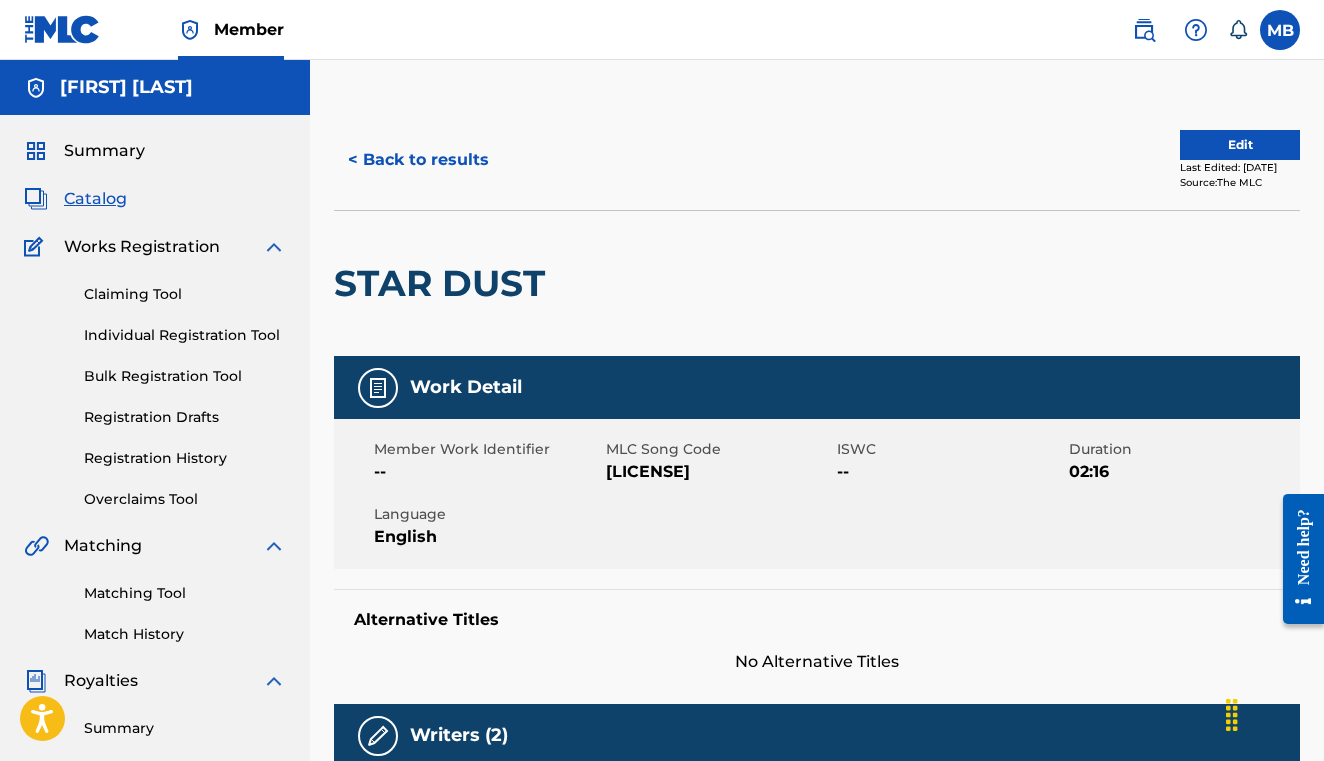 scroll, scrollTop: 0, scrollLeft: 0, axis: both 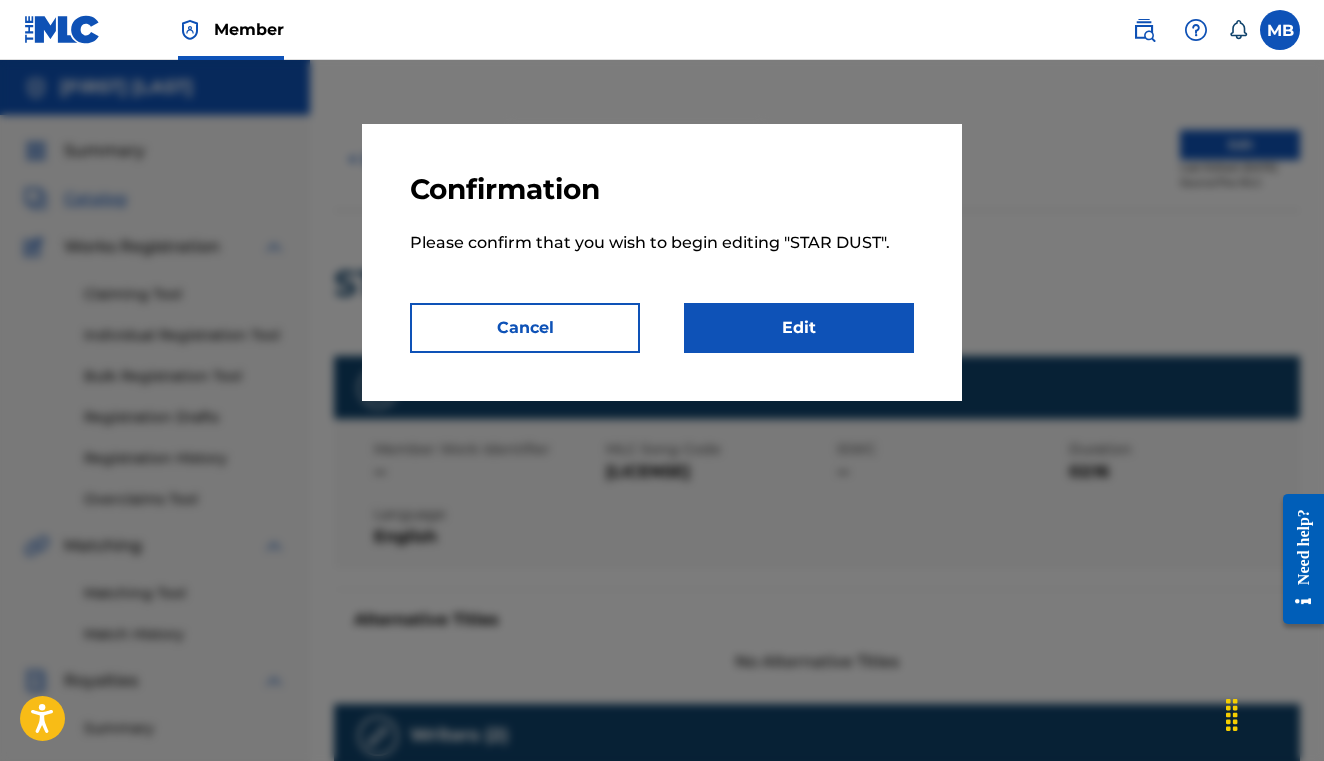 click on "Edit" at bounding box center (799, 328) 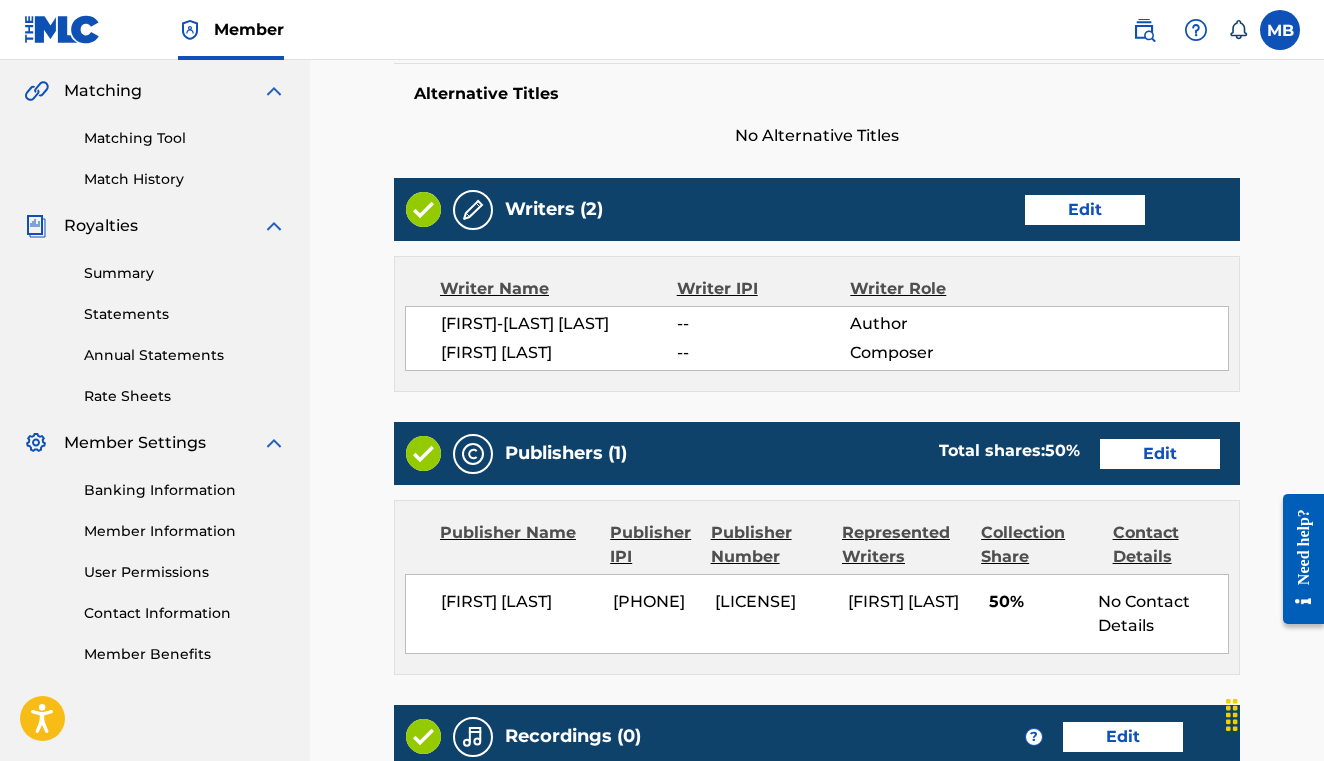 scroll, scrollTop: 468, scrollLeft: 0, axis: vertical 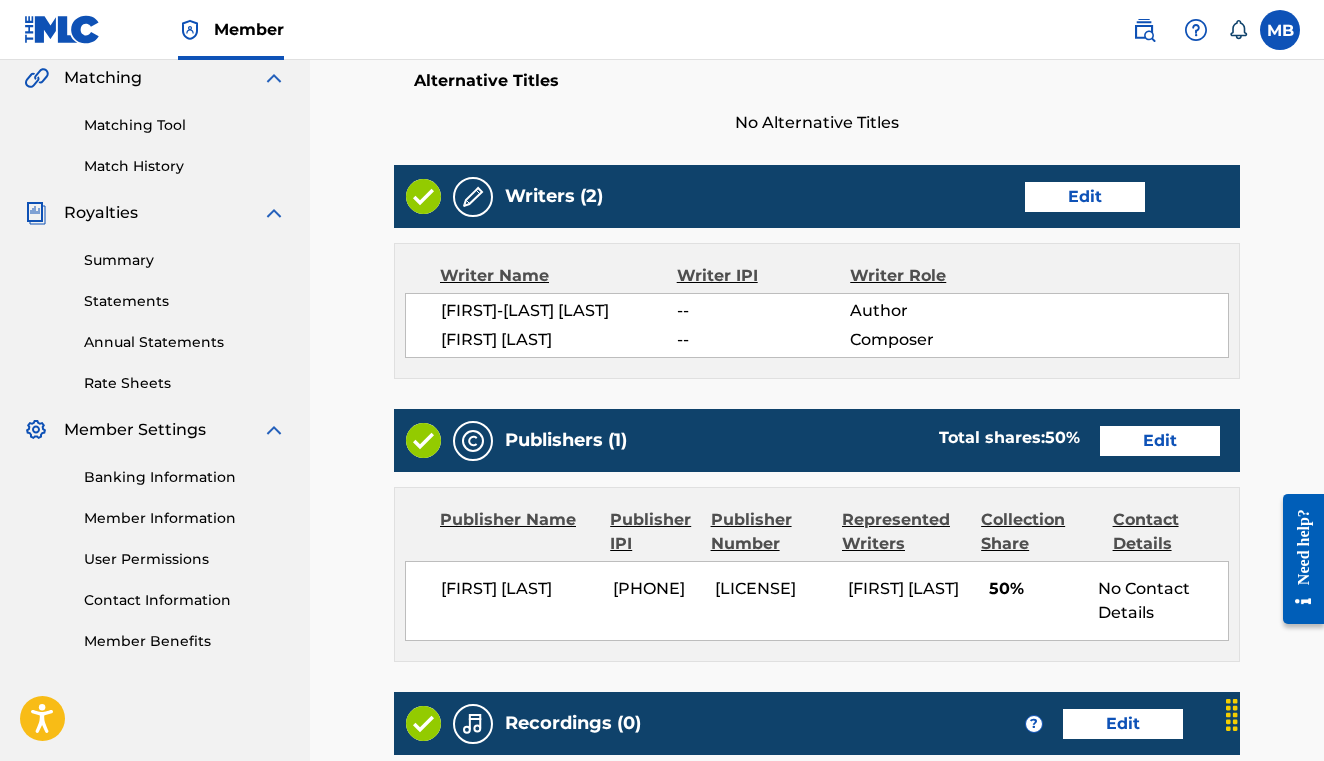 click on "Edit" at bounding box center (1085, 197) 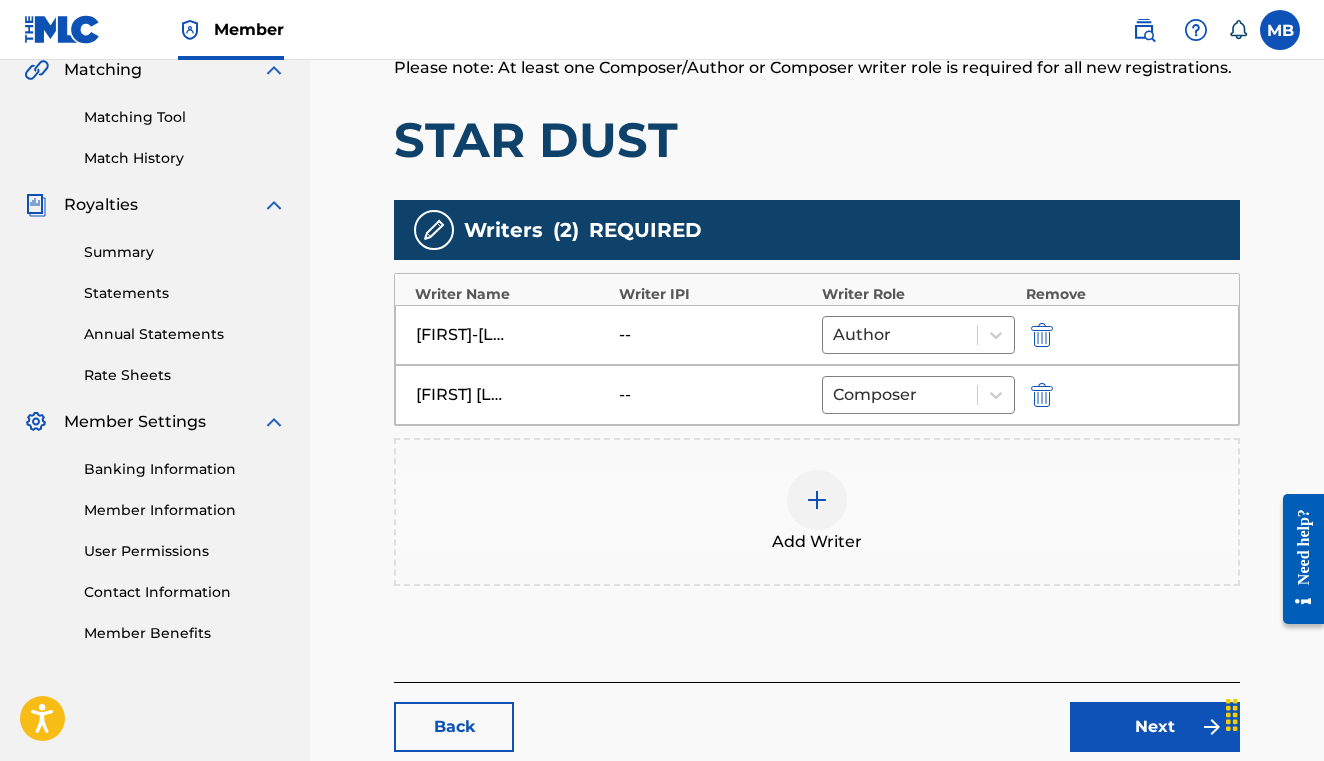 scroll, scrollTop: 510, scrollLeft: 0, axis: vertical 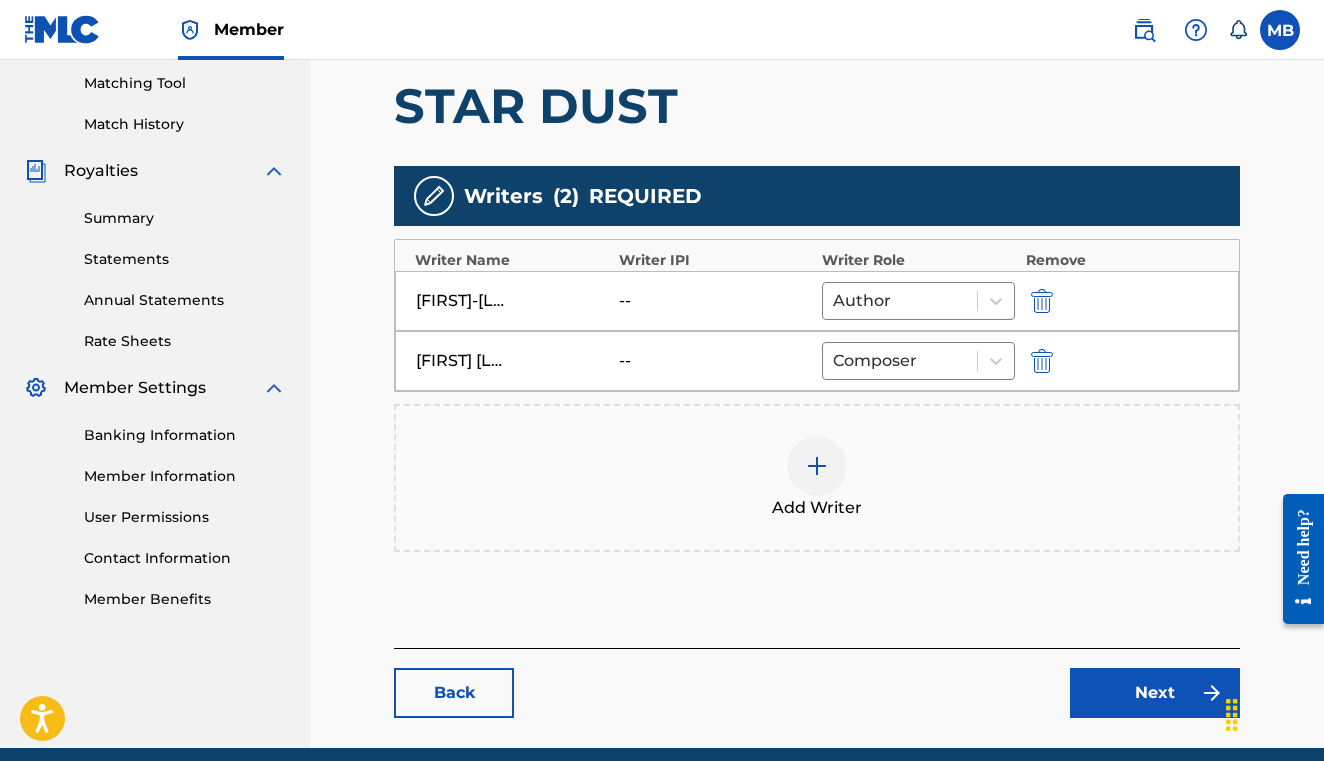 click on "--" at bounding box center (664, 301) 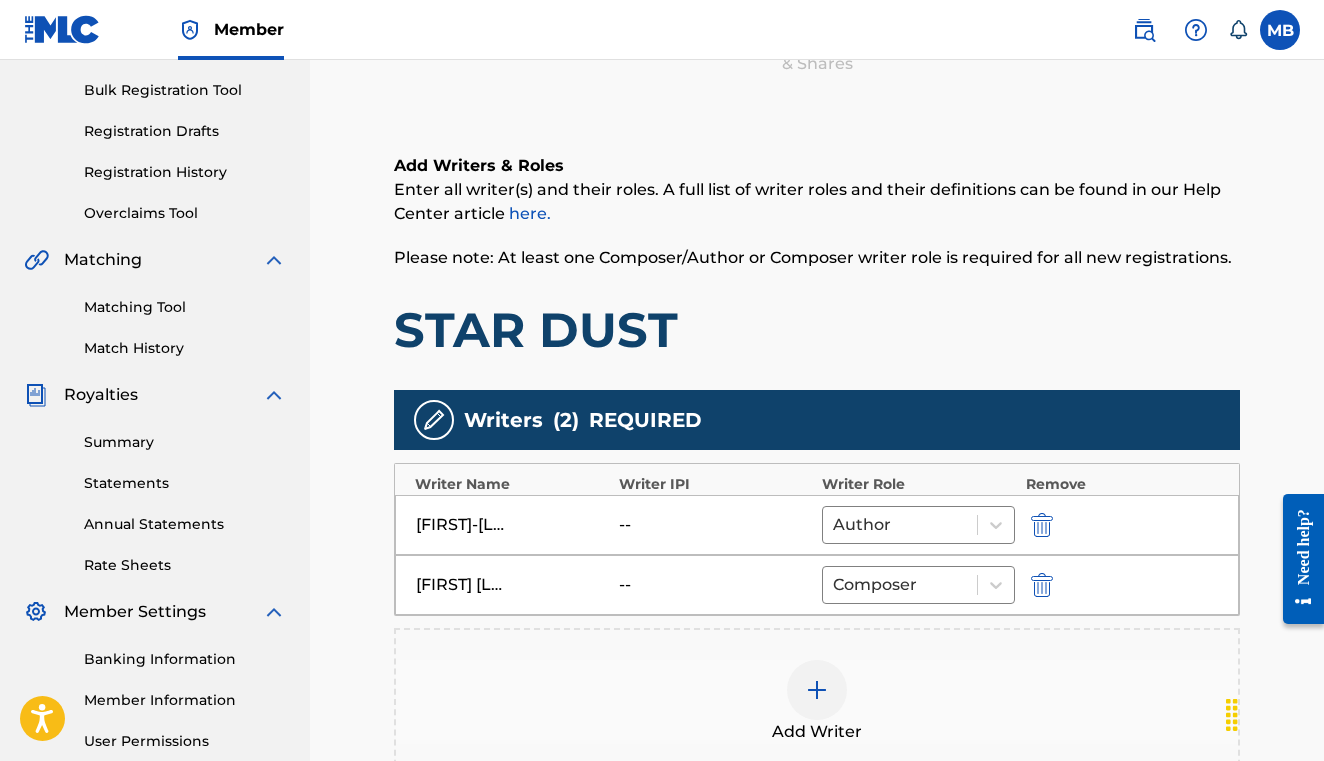 scroll, scrollTop: 478, scrollLeft: 0, axis: vertical 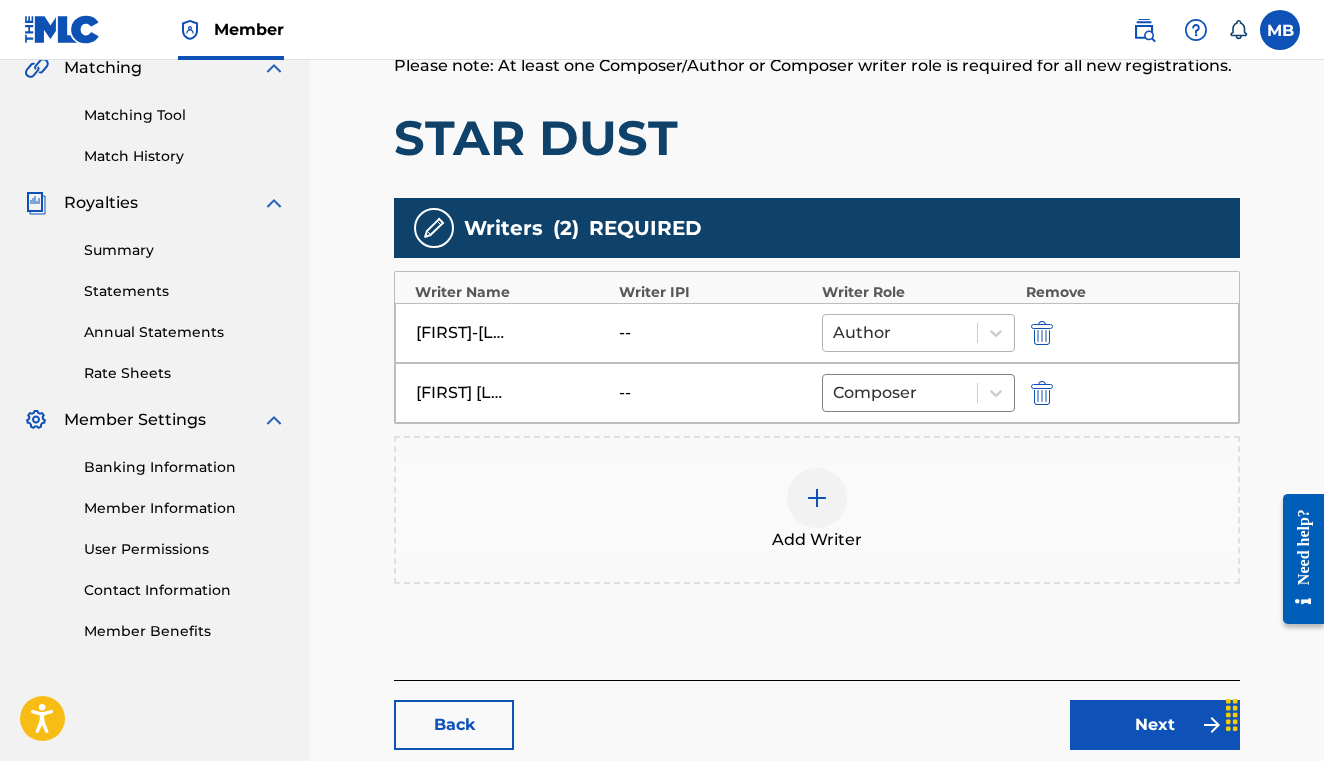 click at bounding box center [900, 333] 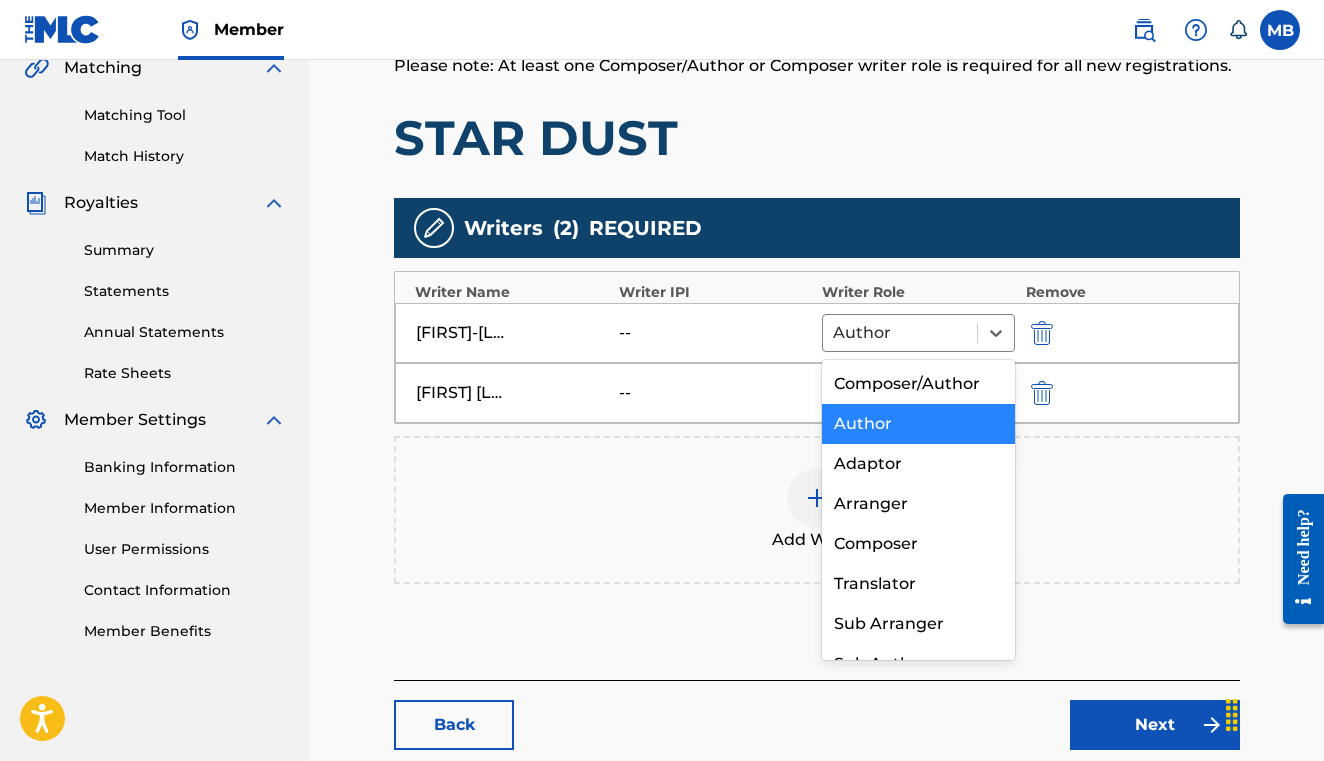 click on "Author" at bounding box center (918, 424) 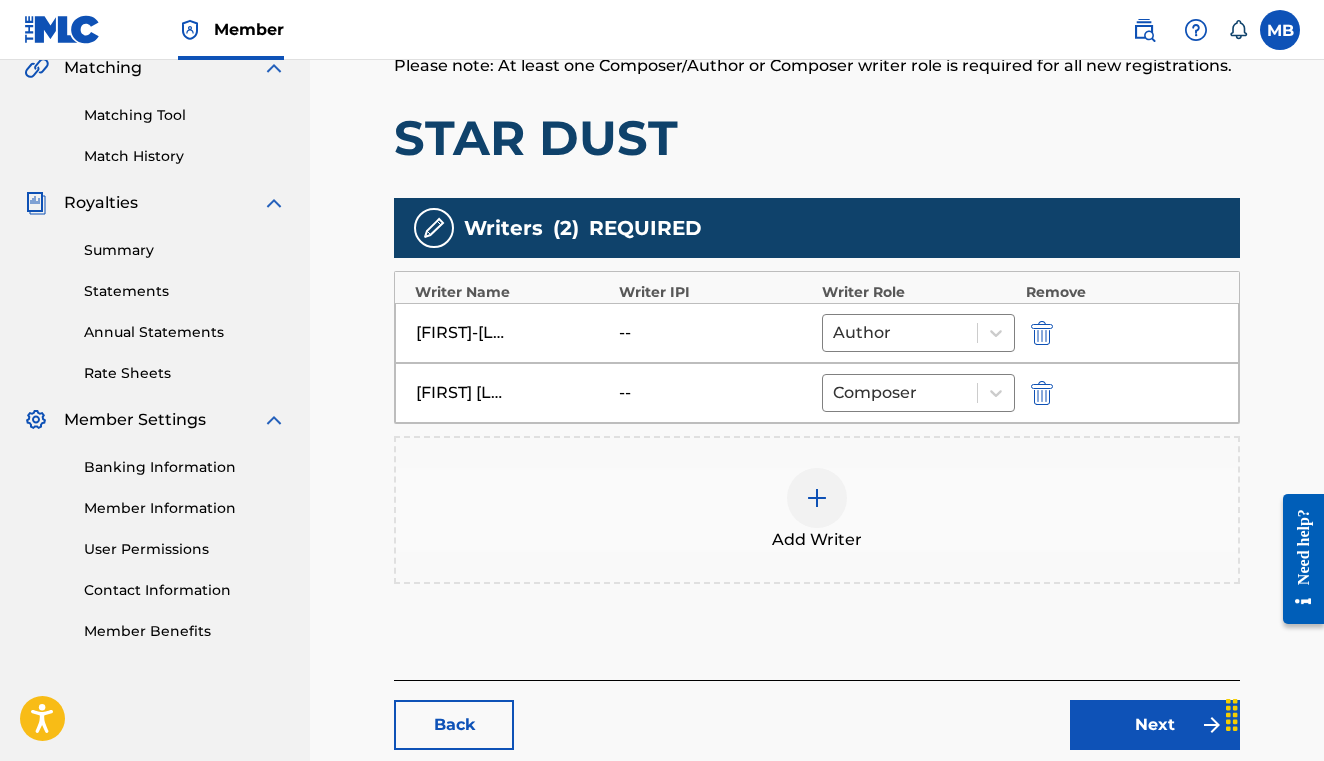 click at bounding box center [817, 498] 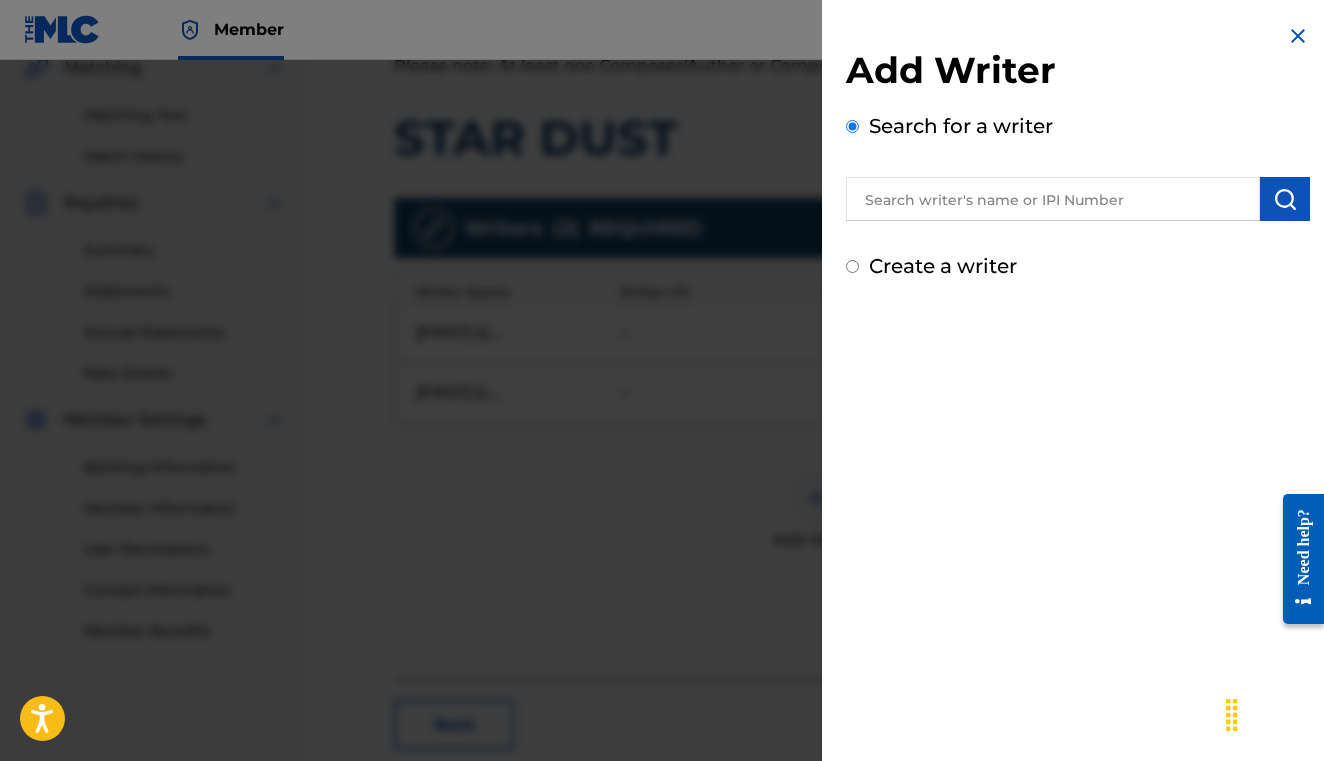 click on "Create a writer" at bounding box center [943, 266] 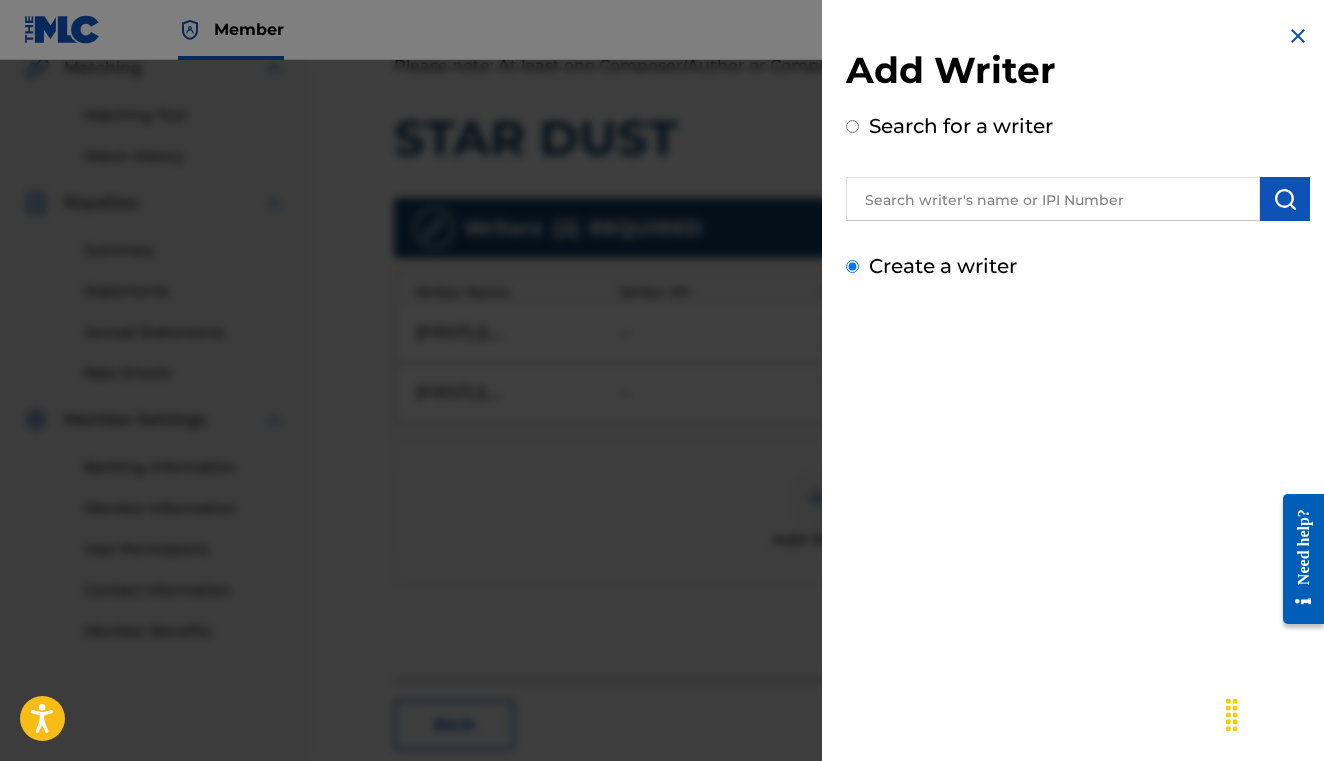 click on "Create a writer" at bounding box center (852, 266) 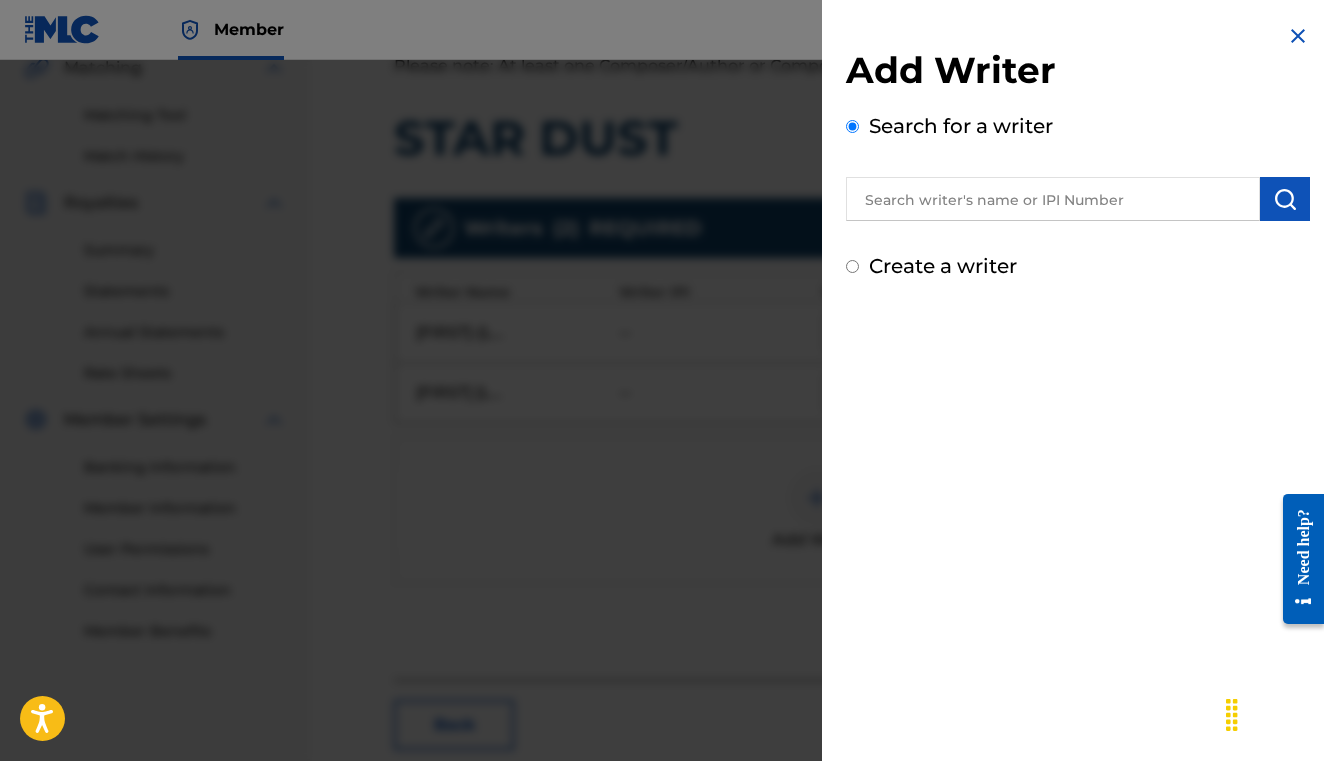 radio on "false" 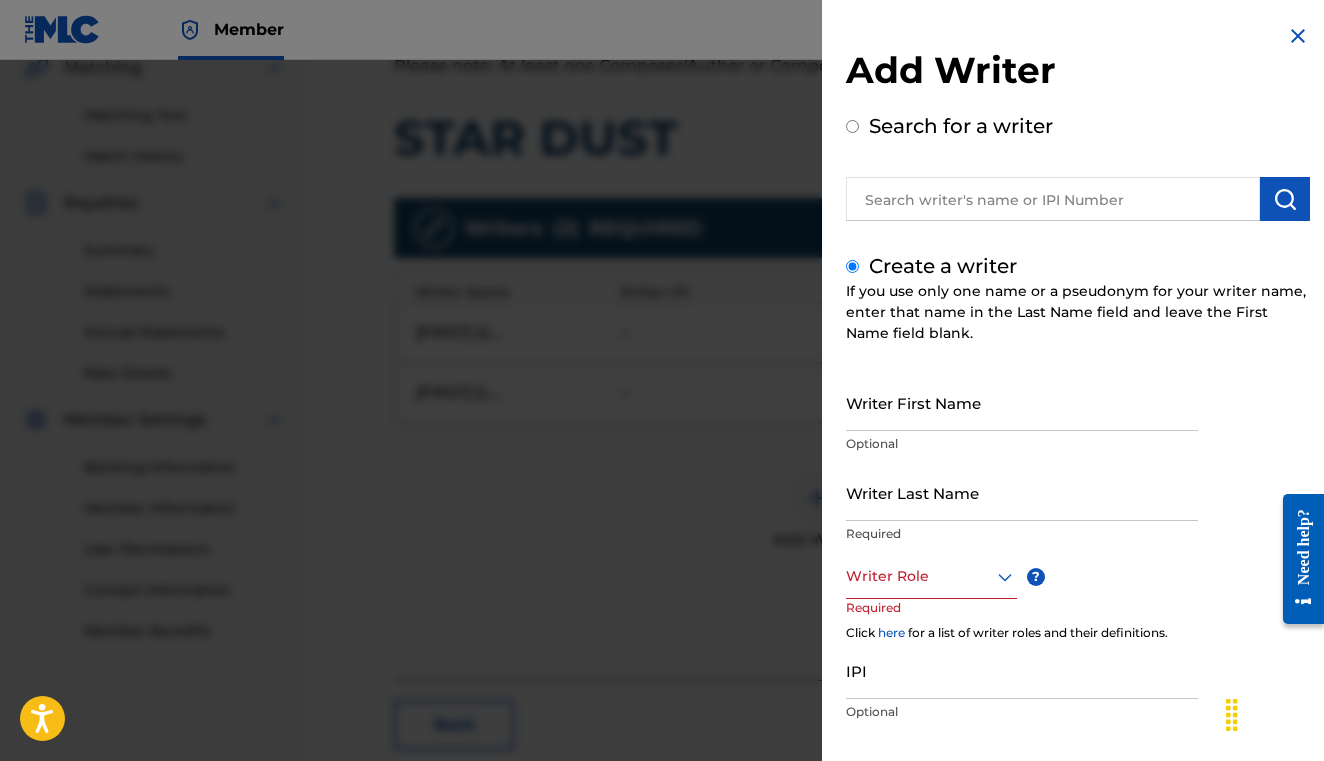 click at bounding box center (1053, 199) 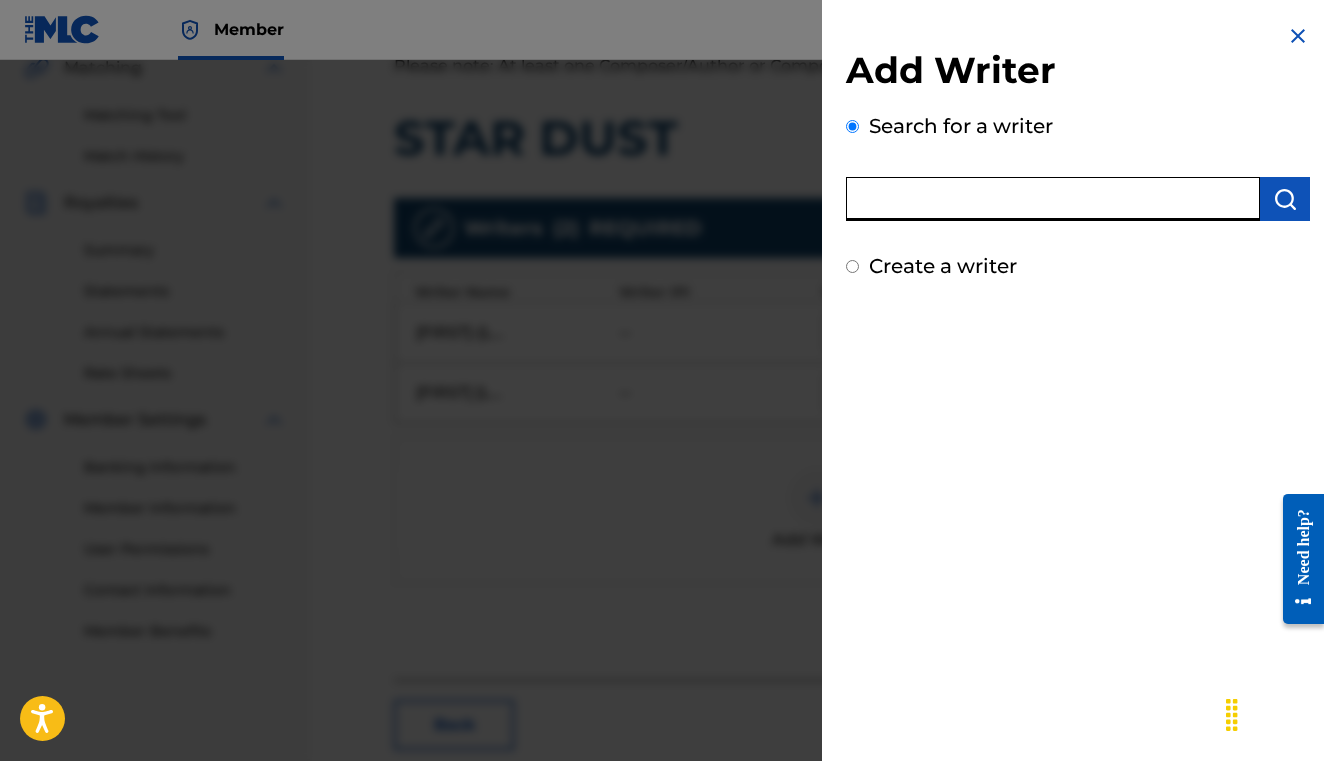 click at bounding box center [662, 440] 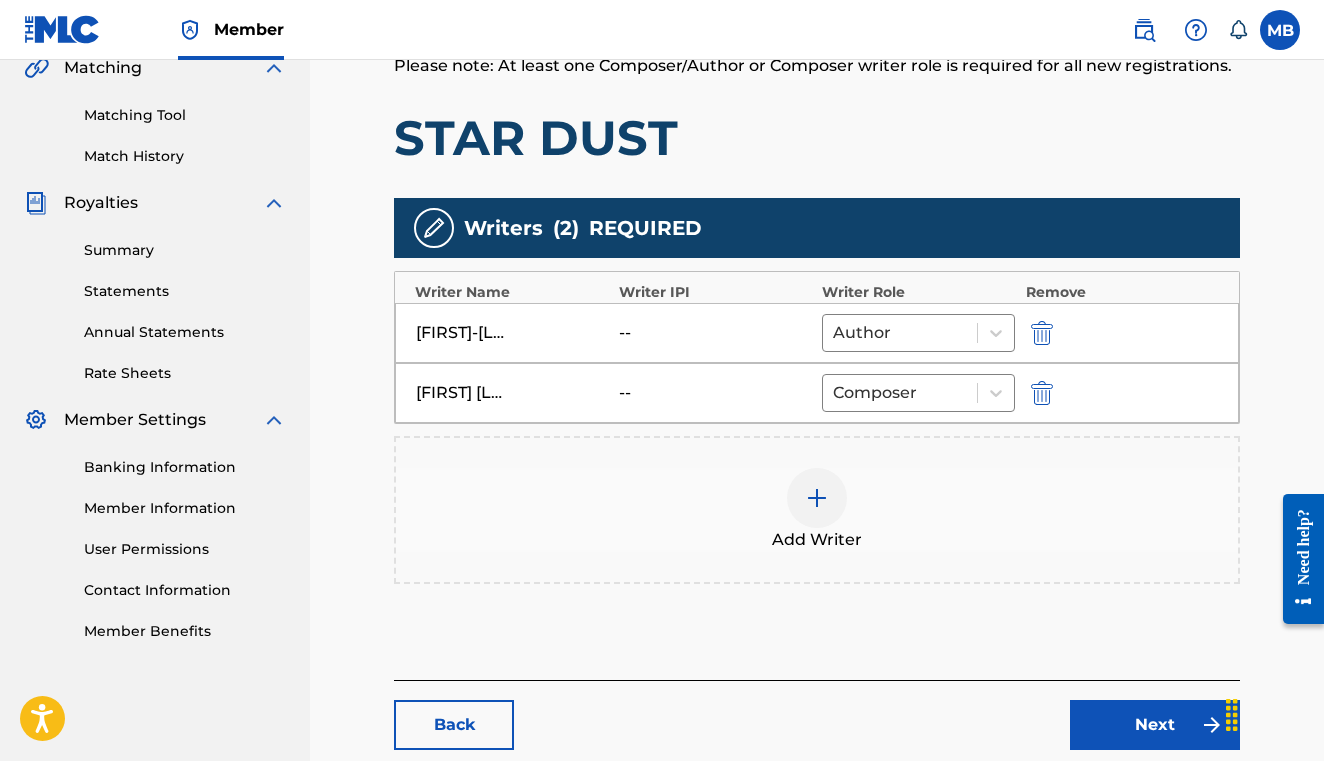 click on "ANDREW-JOSEPH ANGELO DORSA -- Author" at bounding box center [817, 333] 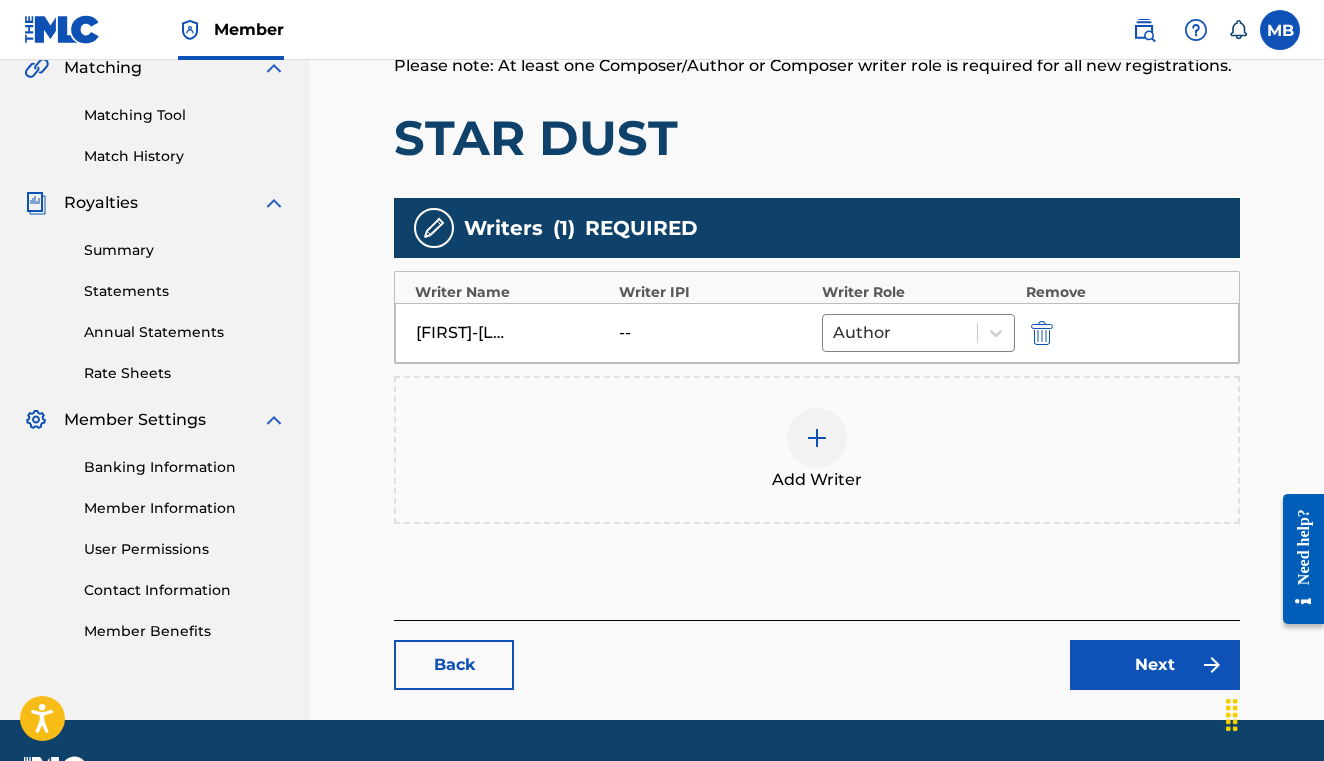 click at bounding box center (817, 438) 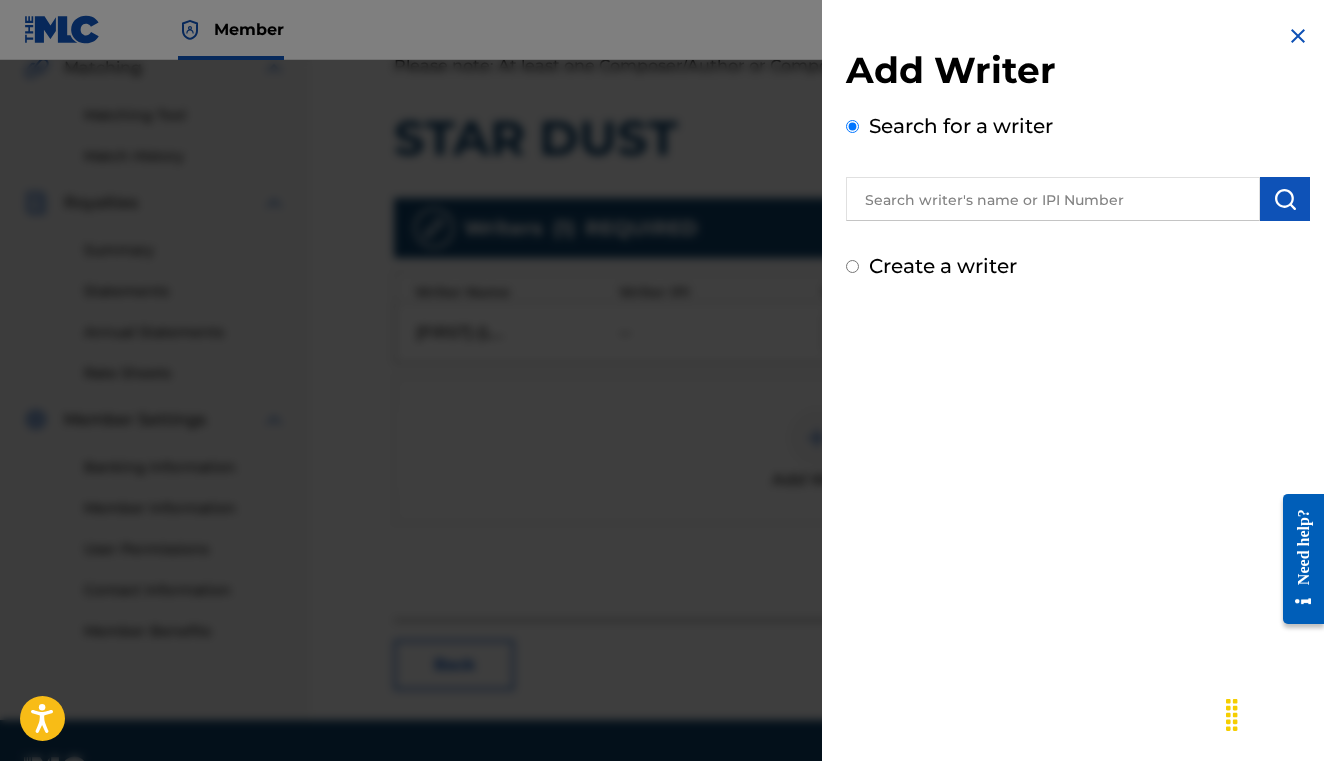 click at bounding box center (1053, 199) 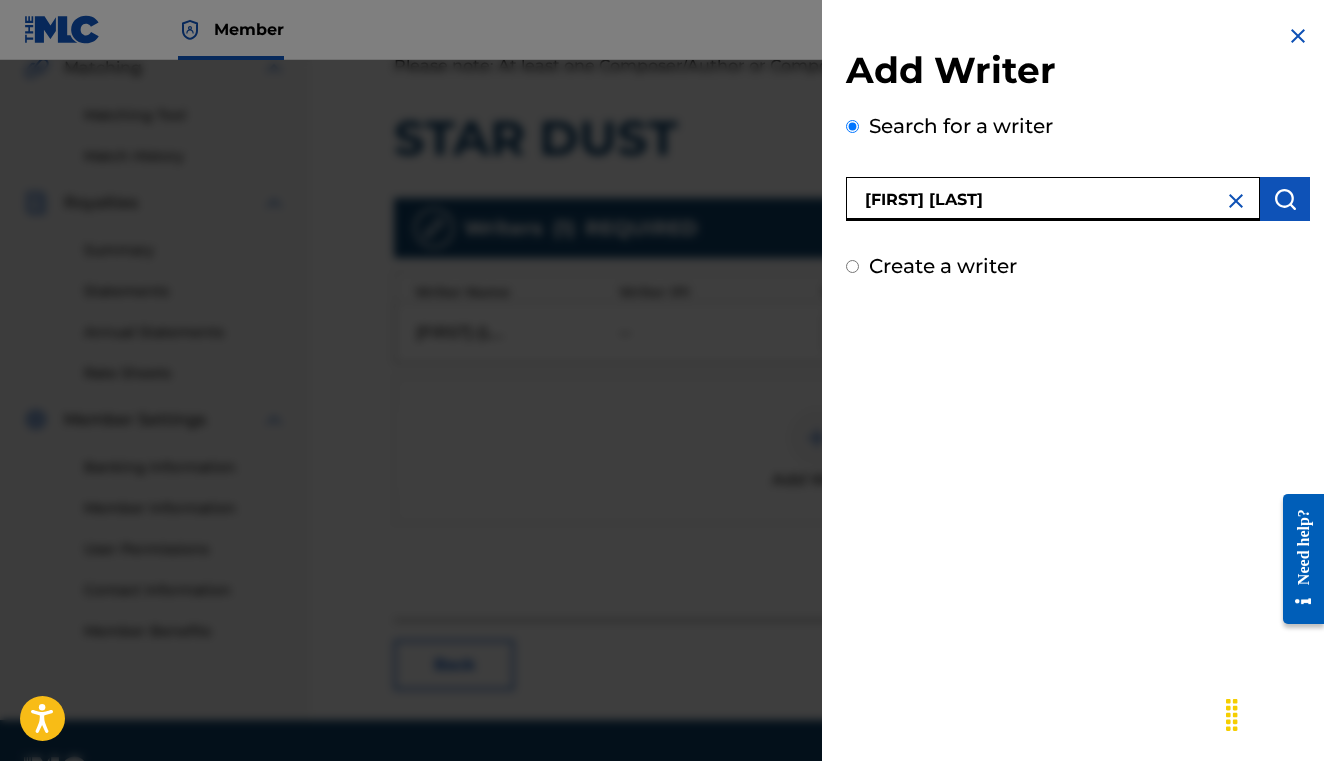 type on "Matthew bartkus" 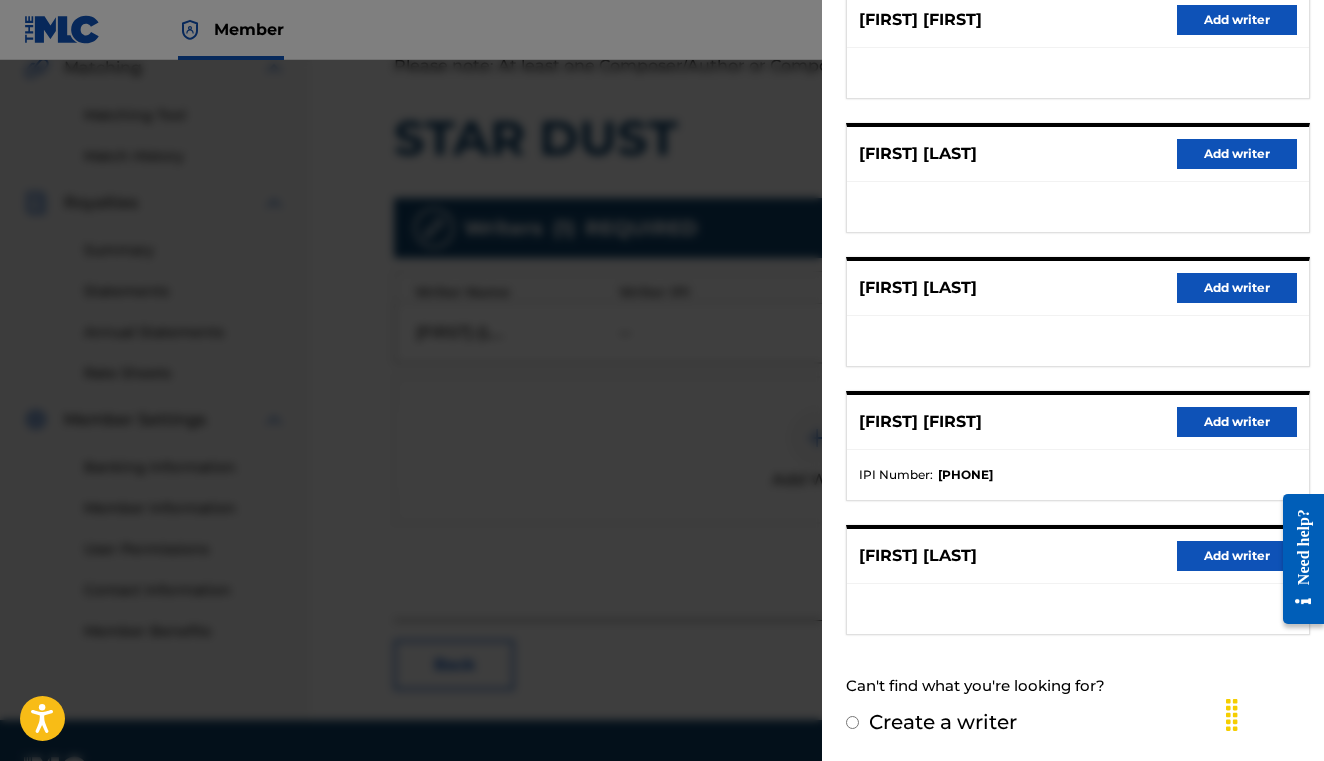 scroll, scrollTop: 280, scrollLeft: 0, axis: vertical 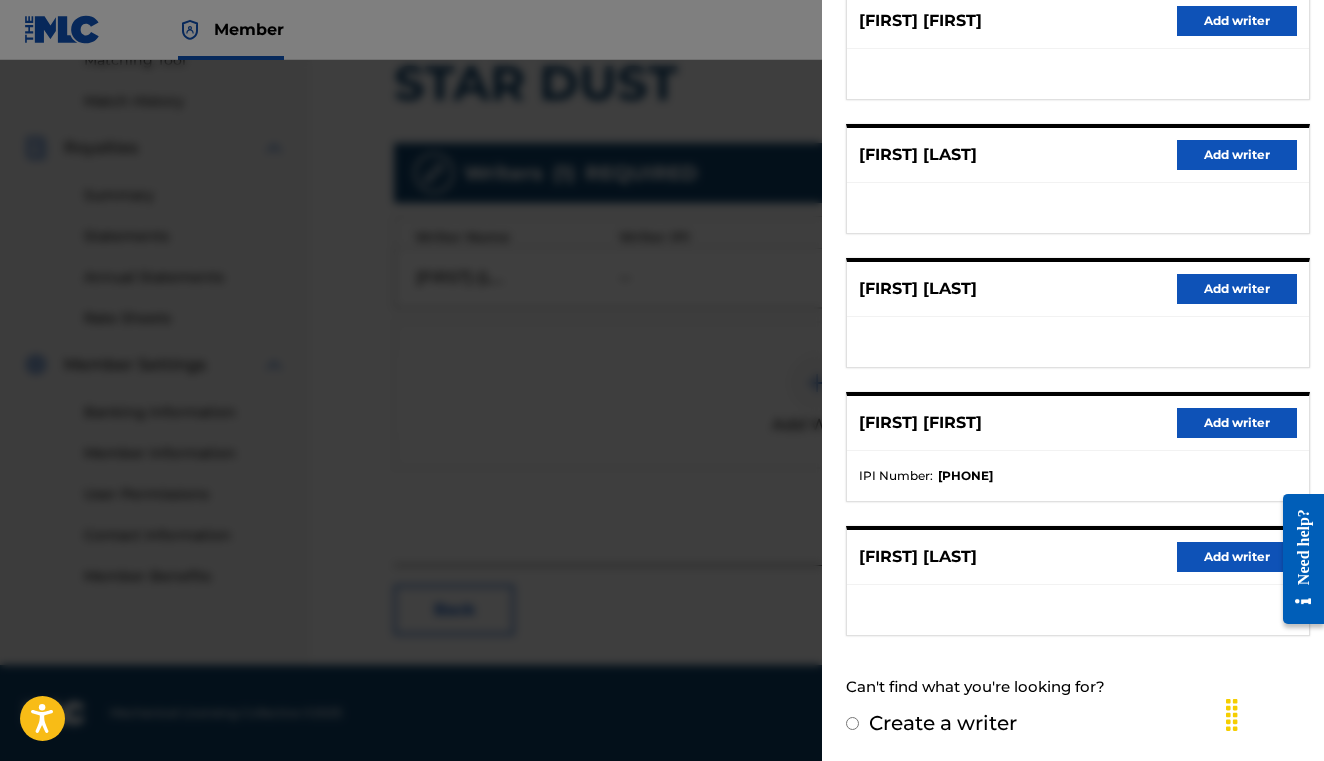 click on "Add writer" at bounding box center [1237, 557] 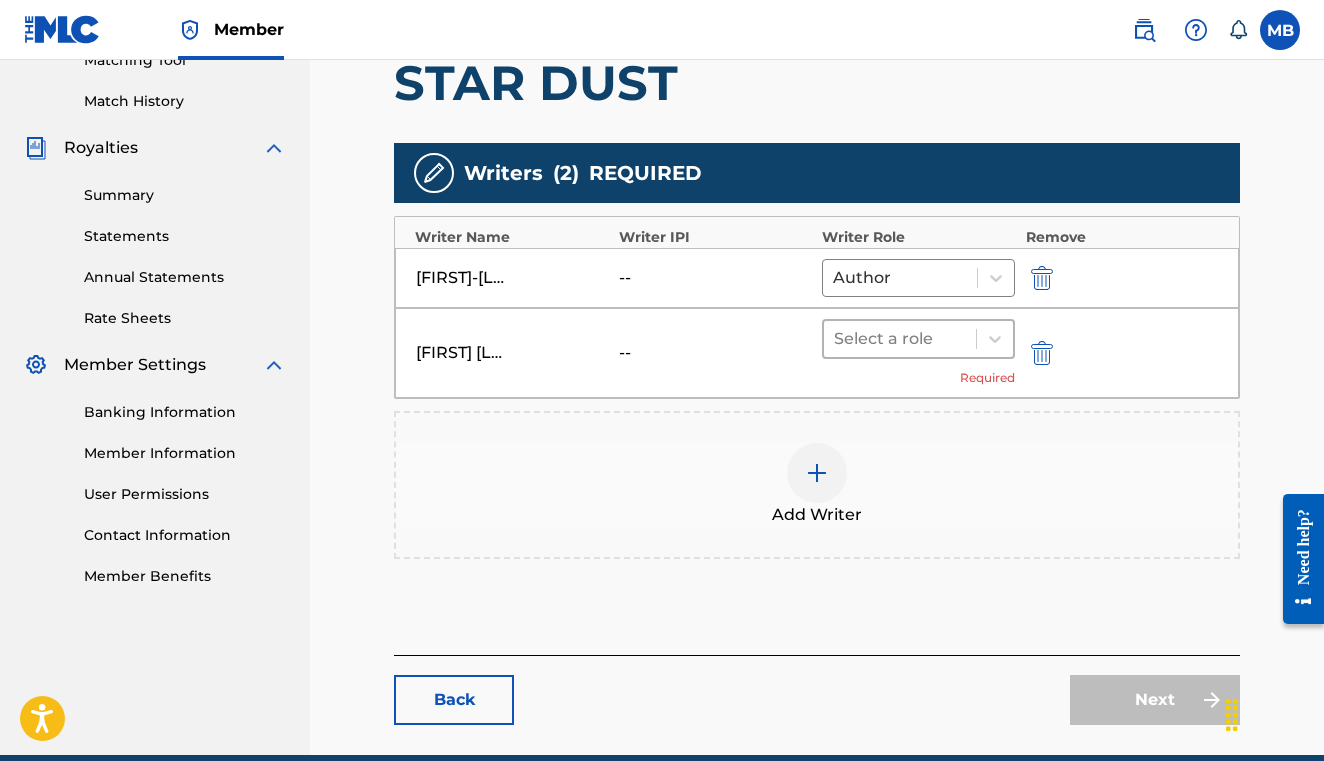 click on "Select a role" at bounding box center [900, 339] 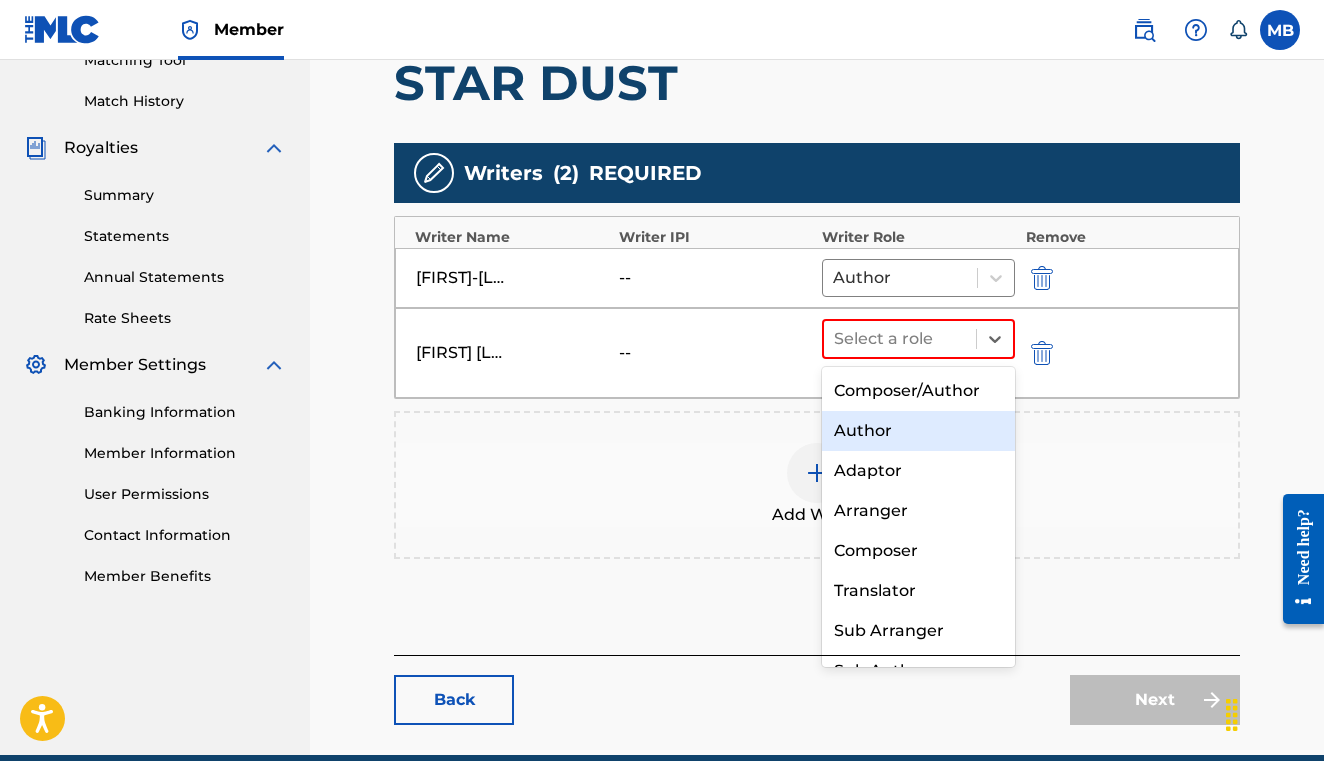 click on "Author" at bounding box center (918, 431) 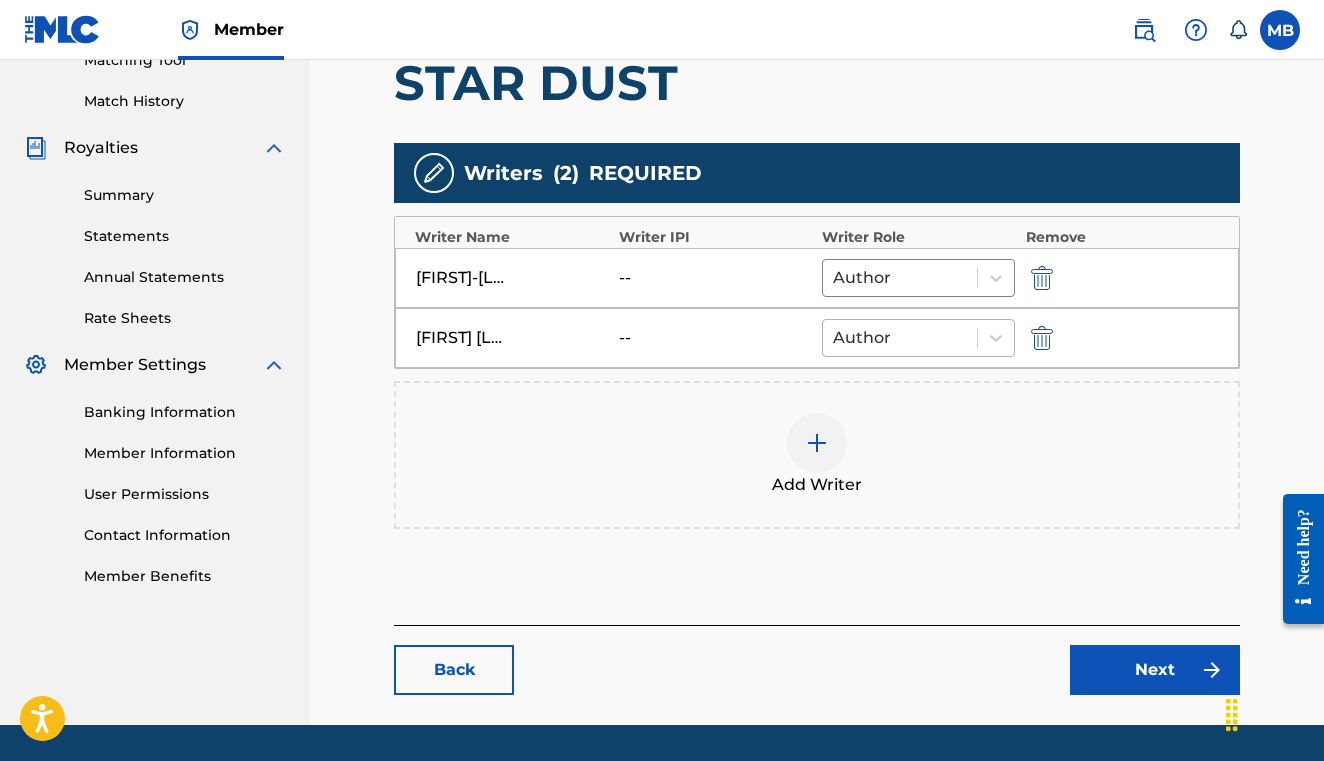 click at bounding box center (900, 338) 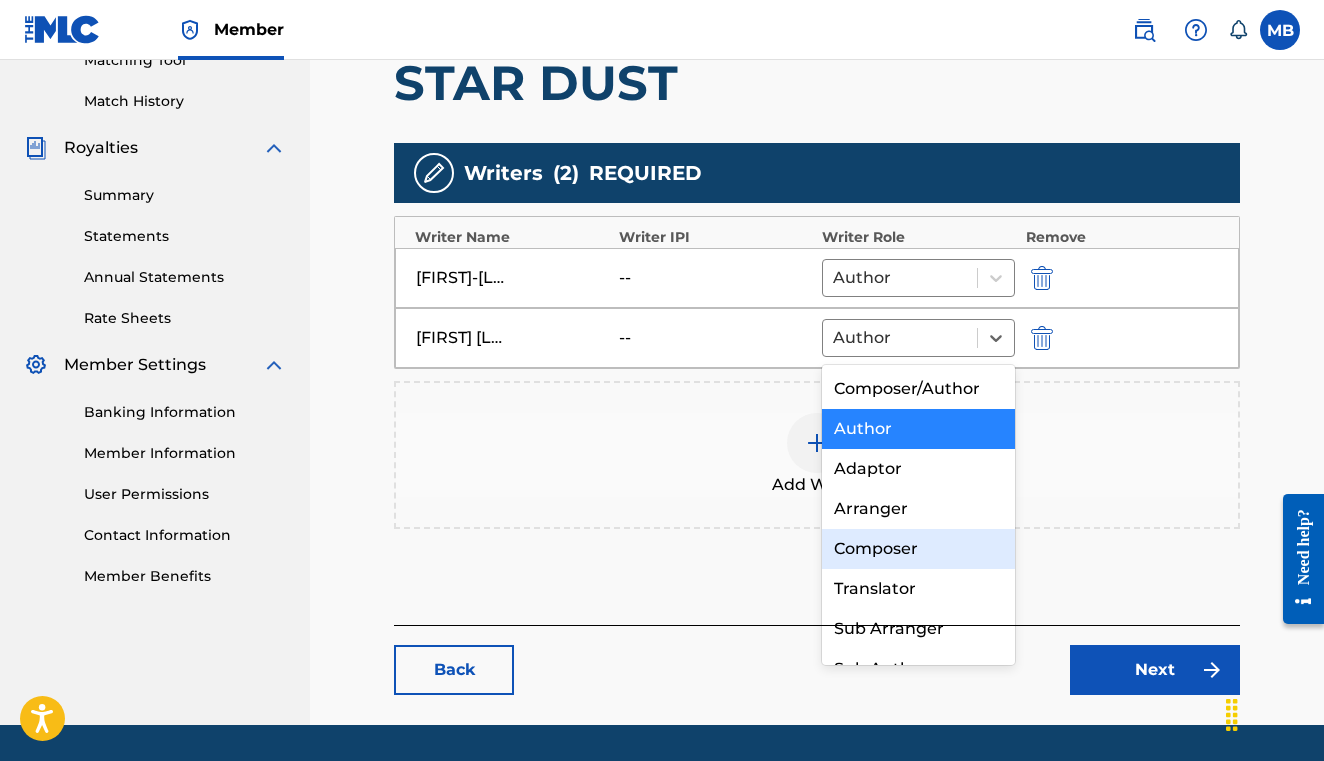 click on "Composer" at bounding box center (918, 549) 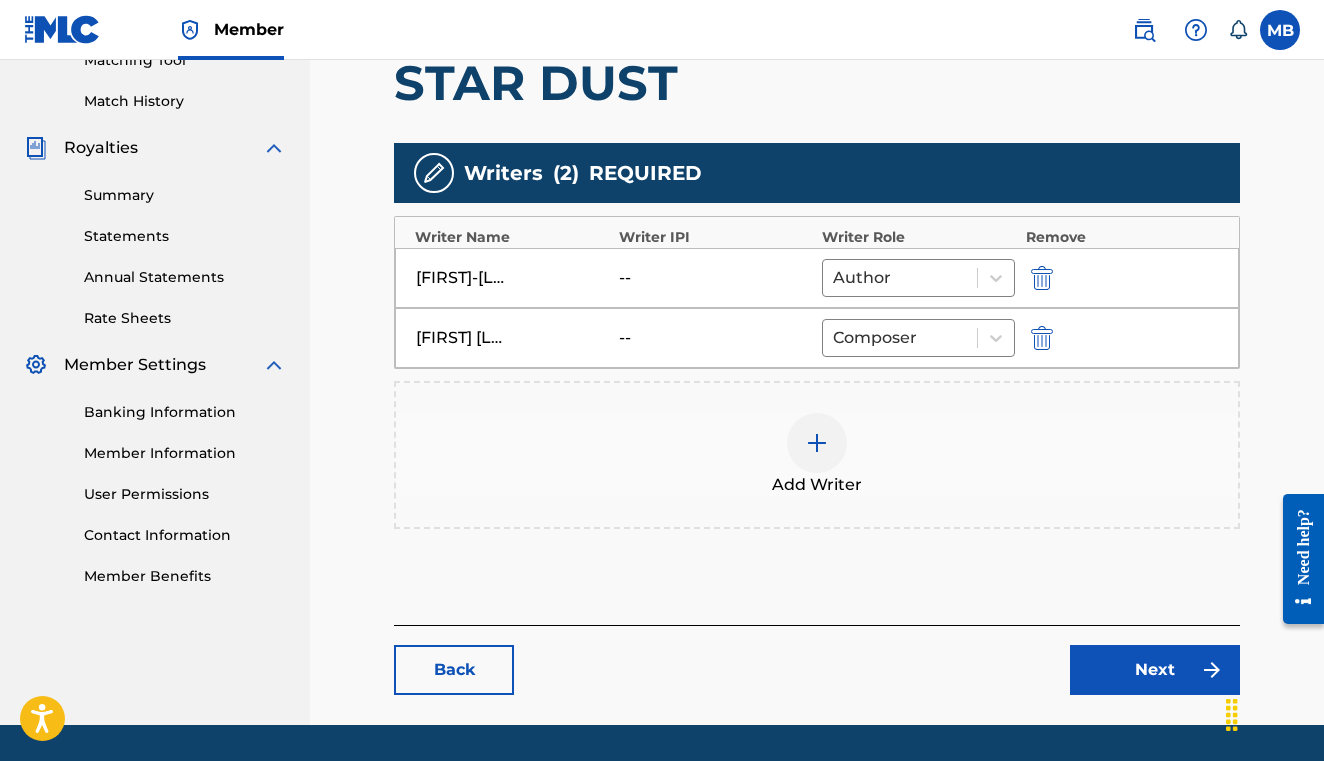 click on "Next" at bounding box center (1155, 670) 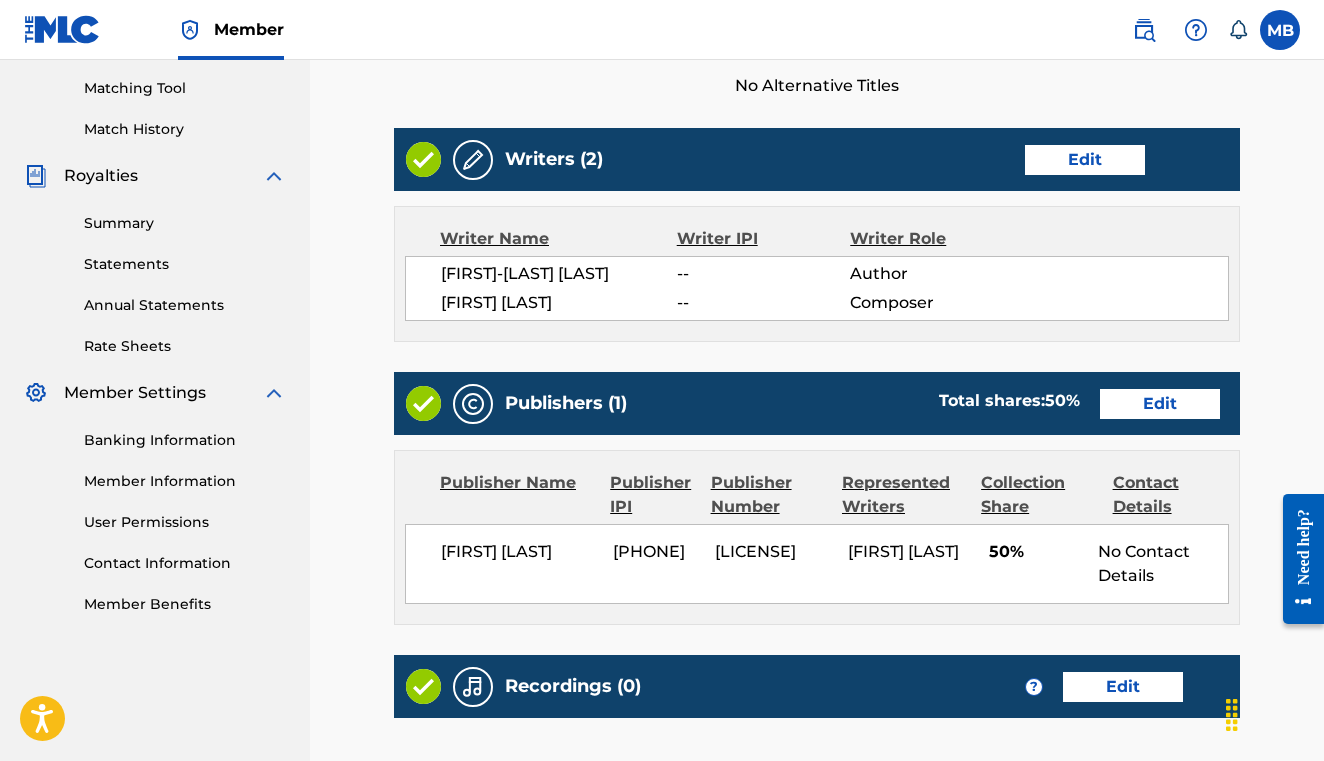scroll, scrollTop: 506, scrollLeft: 0, axis: vertical 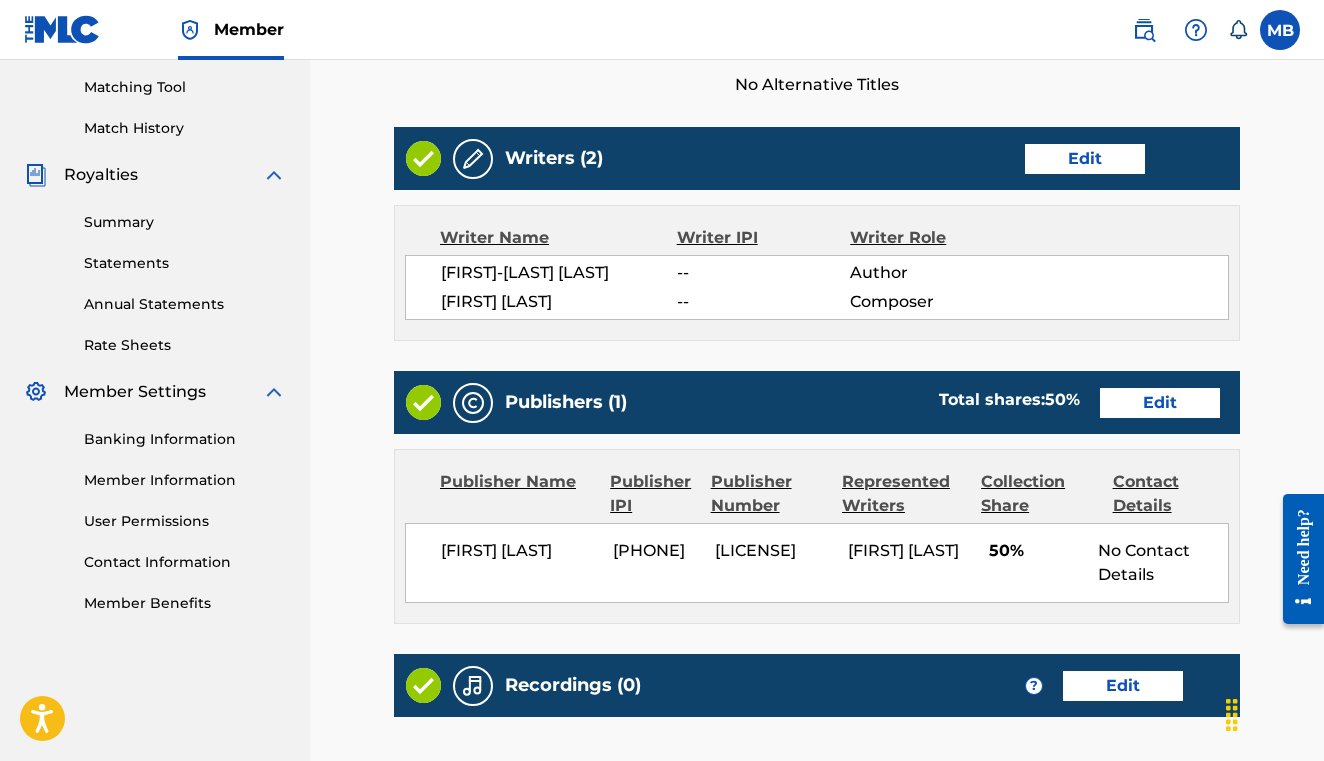 click on "Edit" at bounding box center (1085, 159) 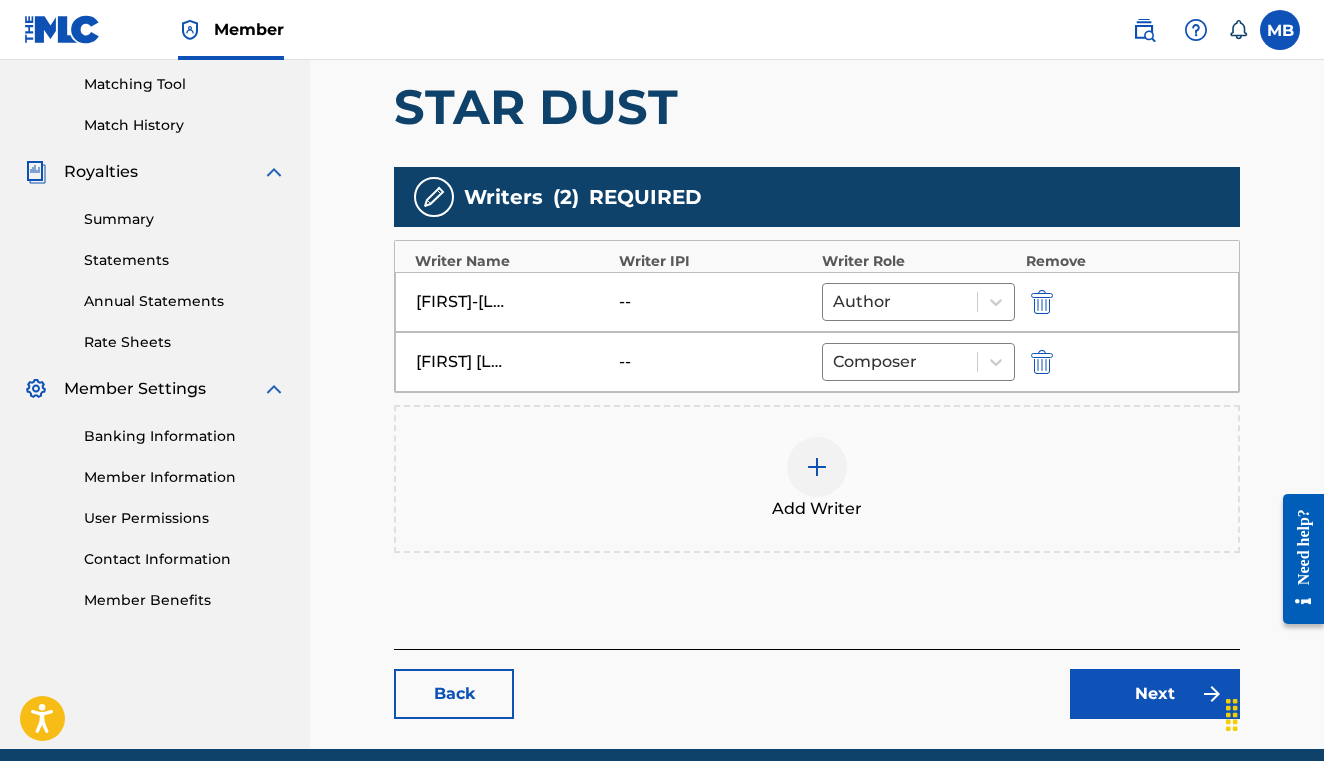 scroll, scrollTop: 538, scrollLeft: 0, axis: vertical 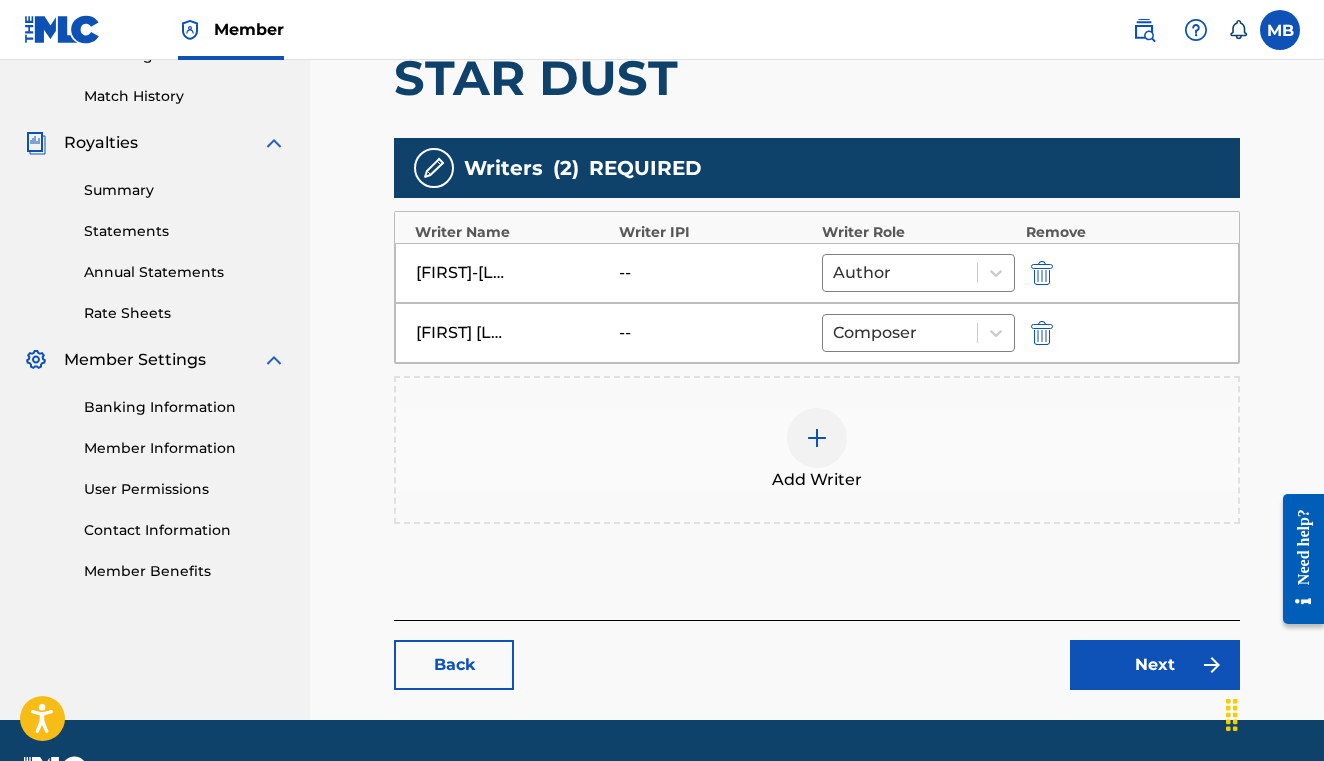 click at bounding box center [1042, 333] 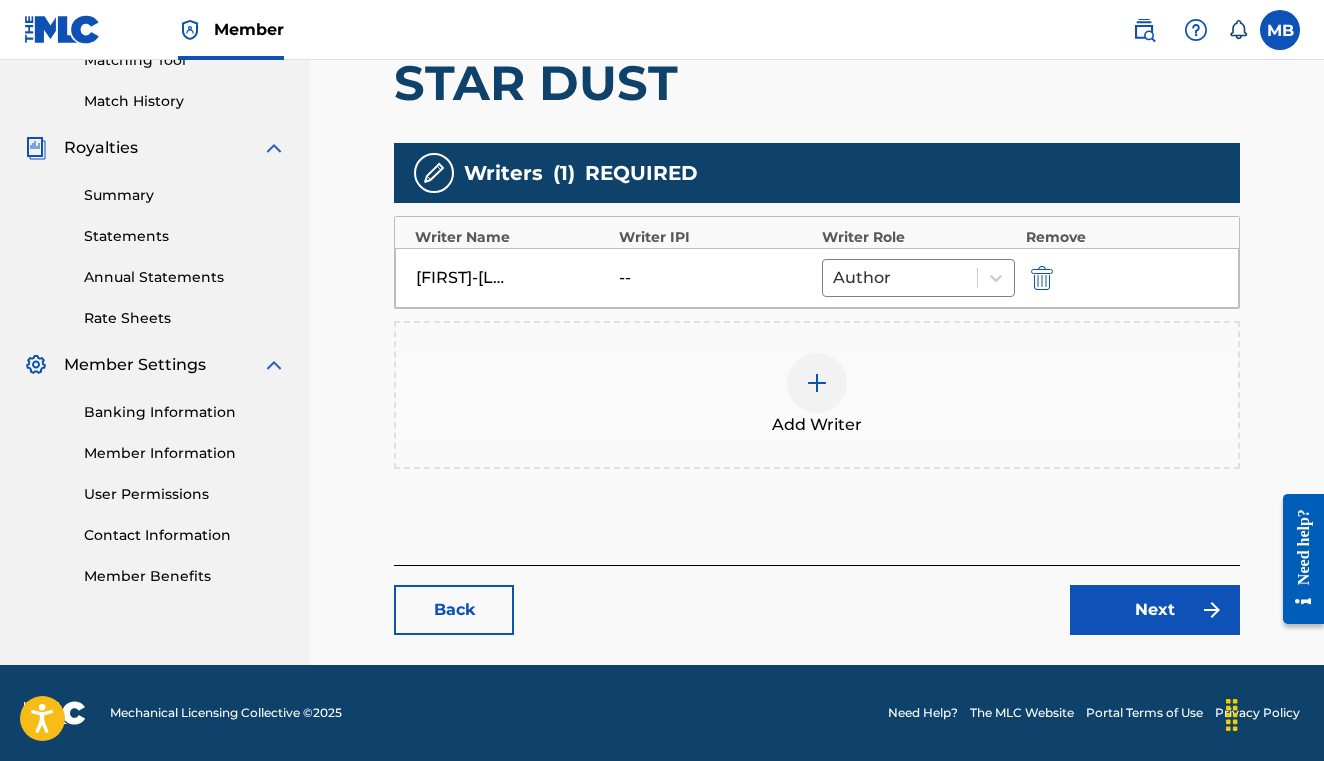 scroll, scrollTop: 533, scrollLeft: 0, axis: vertical 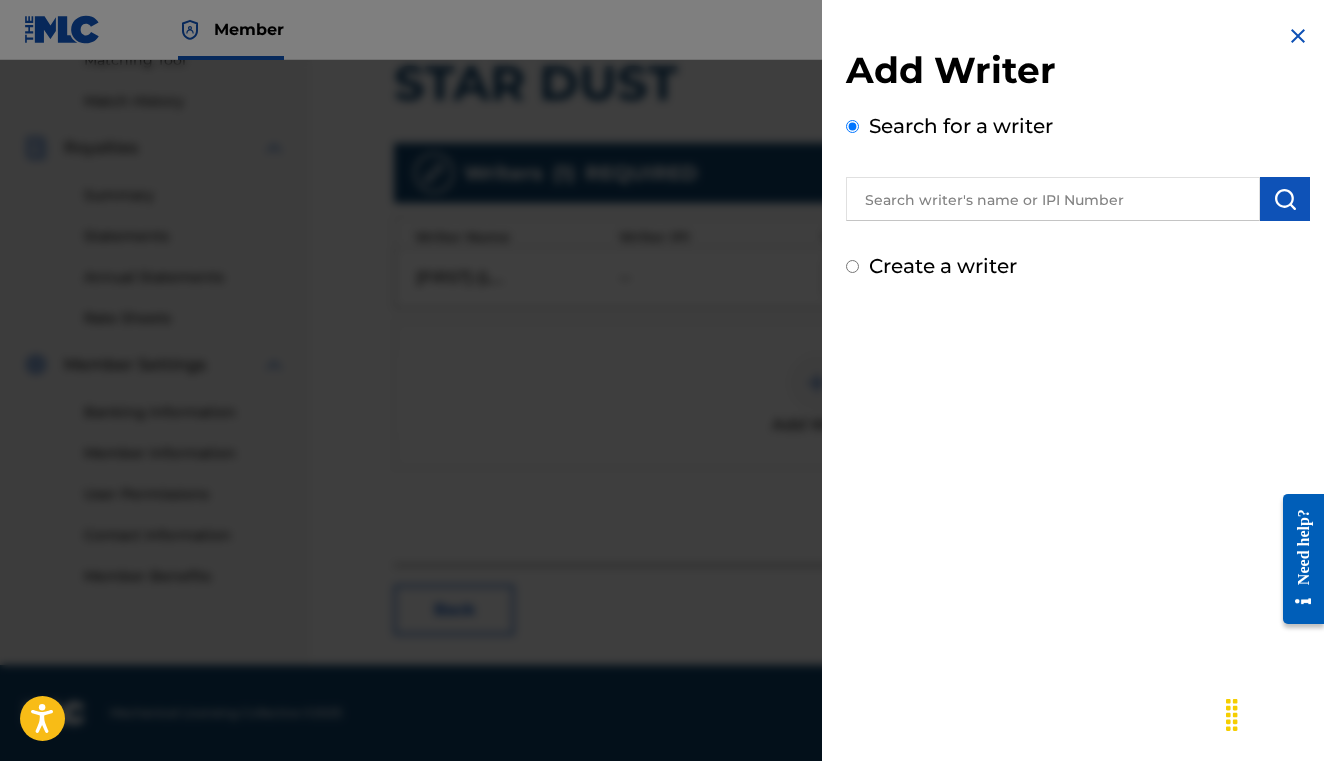 click at bounding box center (1053, 199) 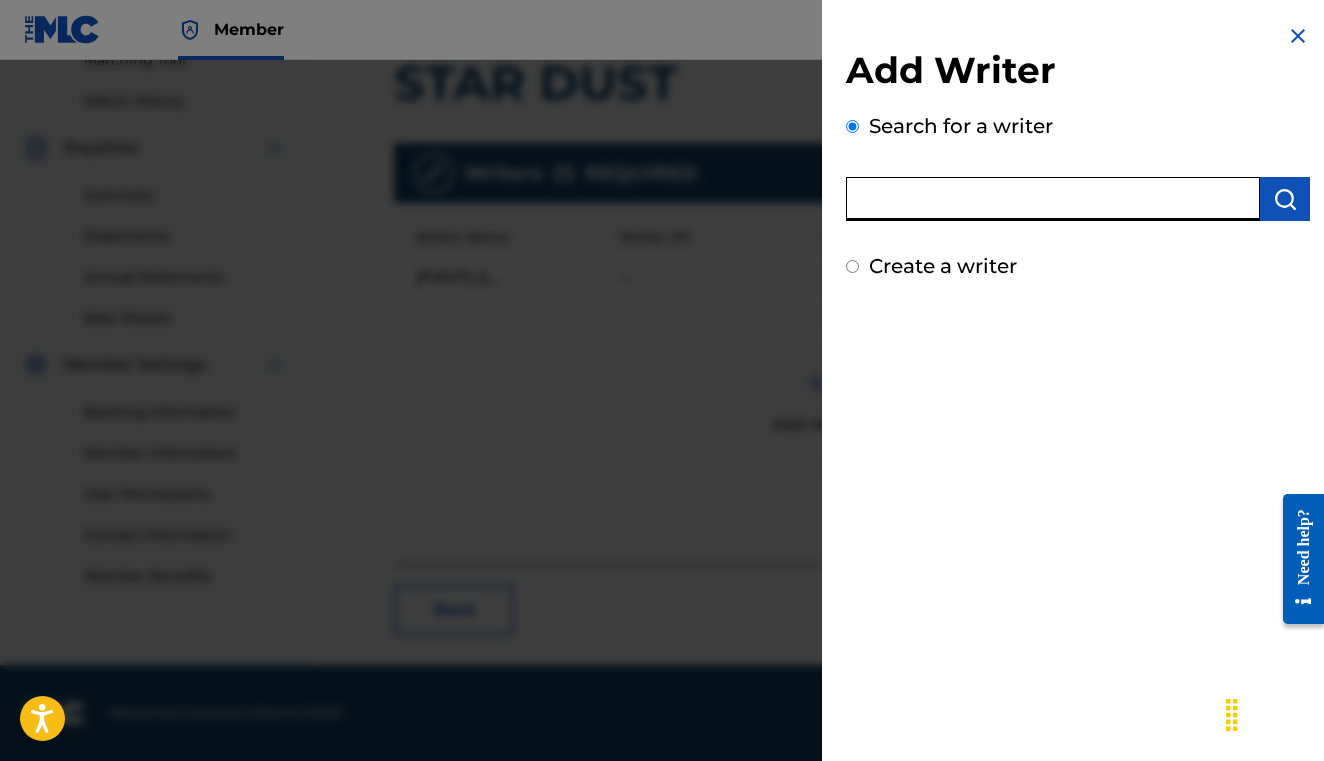 paste on "[PHONE]" 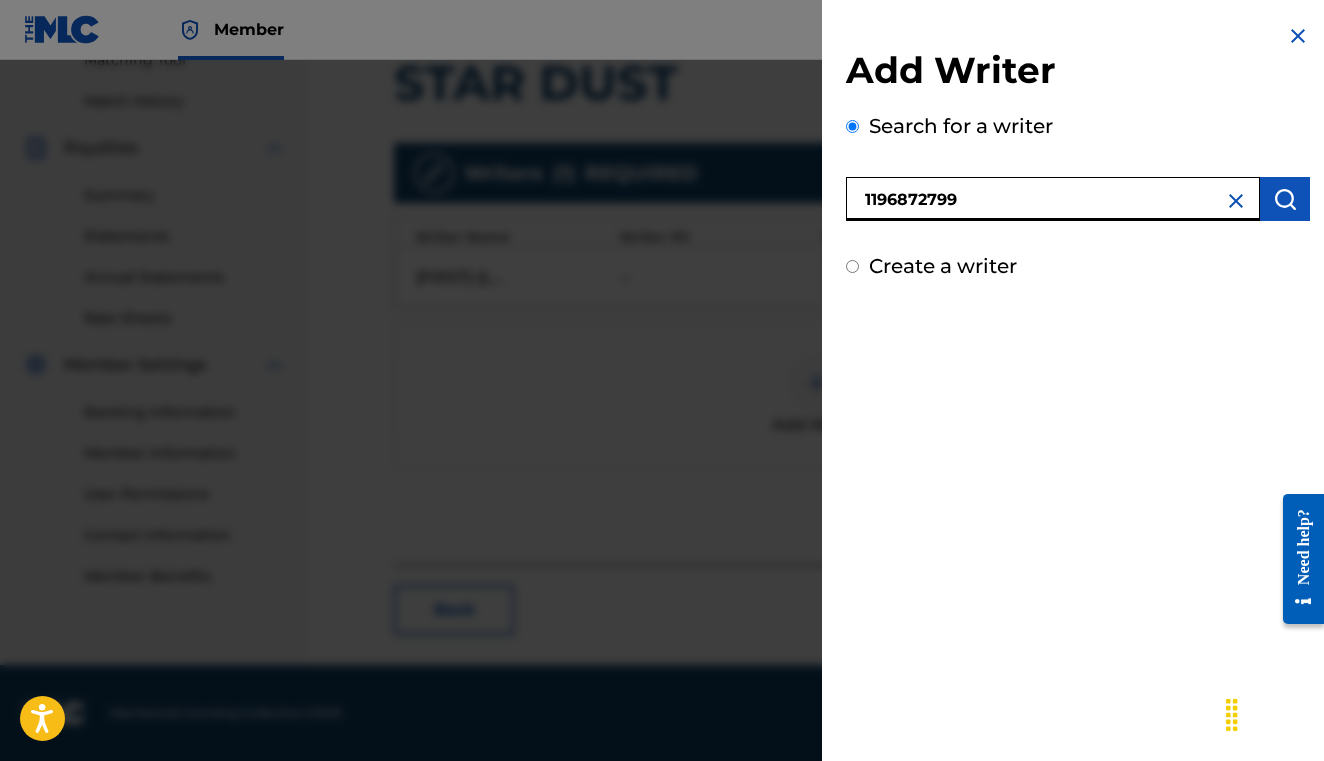 type on "[PHONE]" 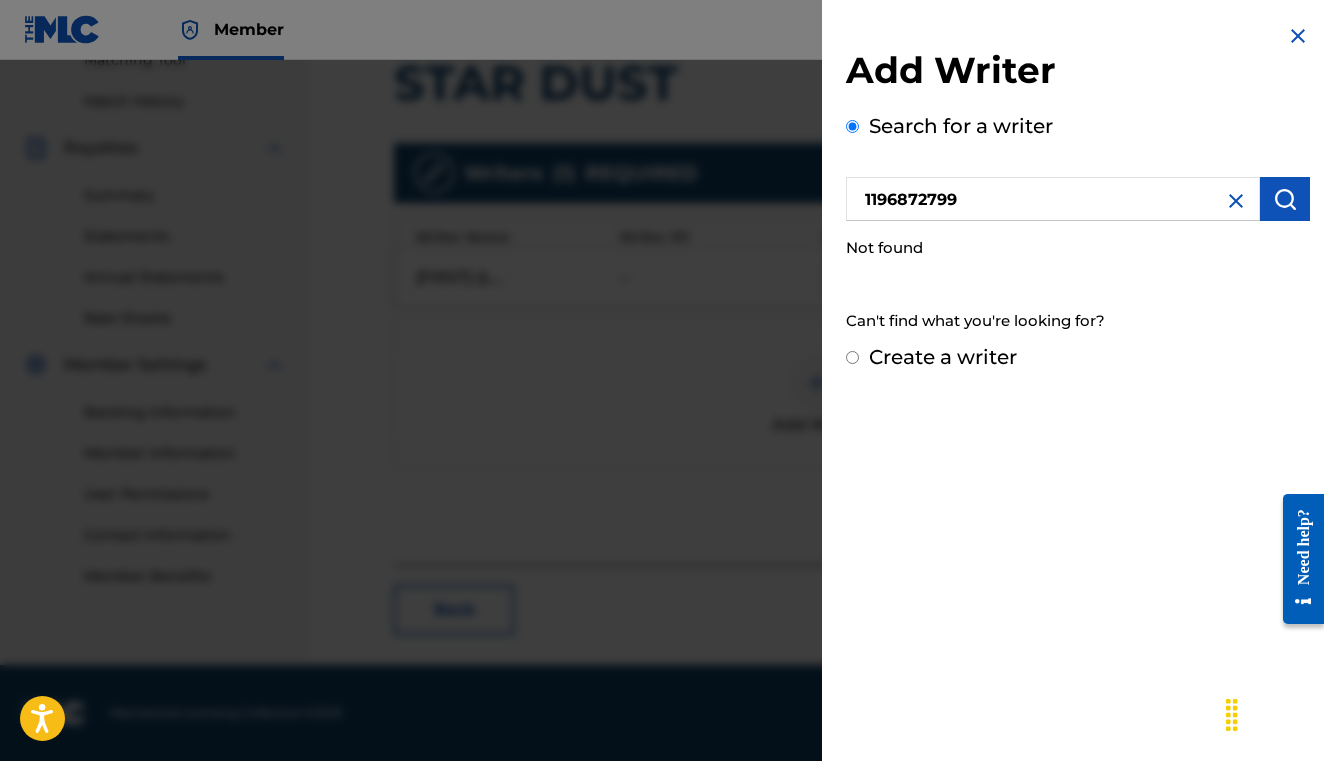 click on "Create a writer" at bounding box center (943, 357) 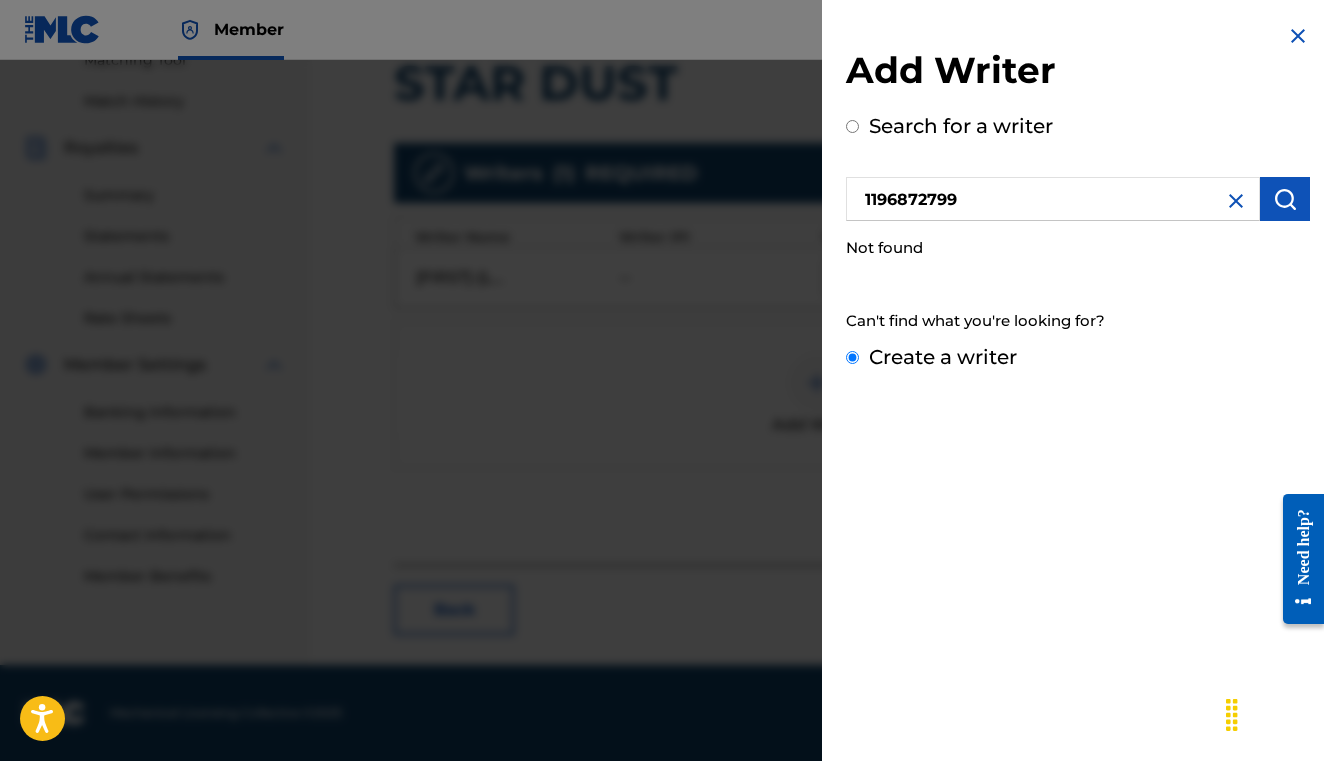 click on "Create a writer" at bounding box center (852, 357) 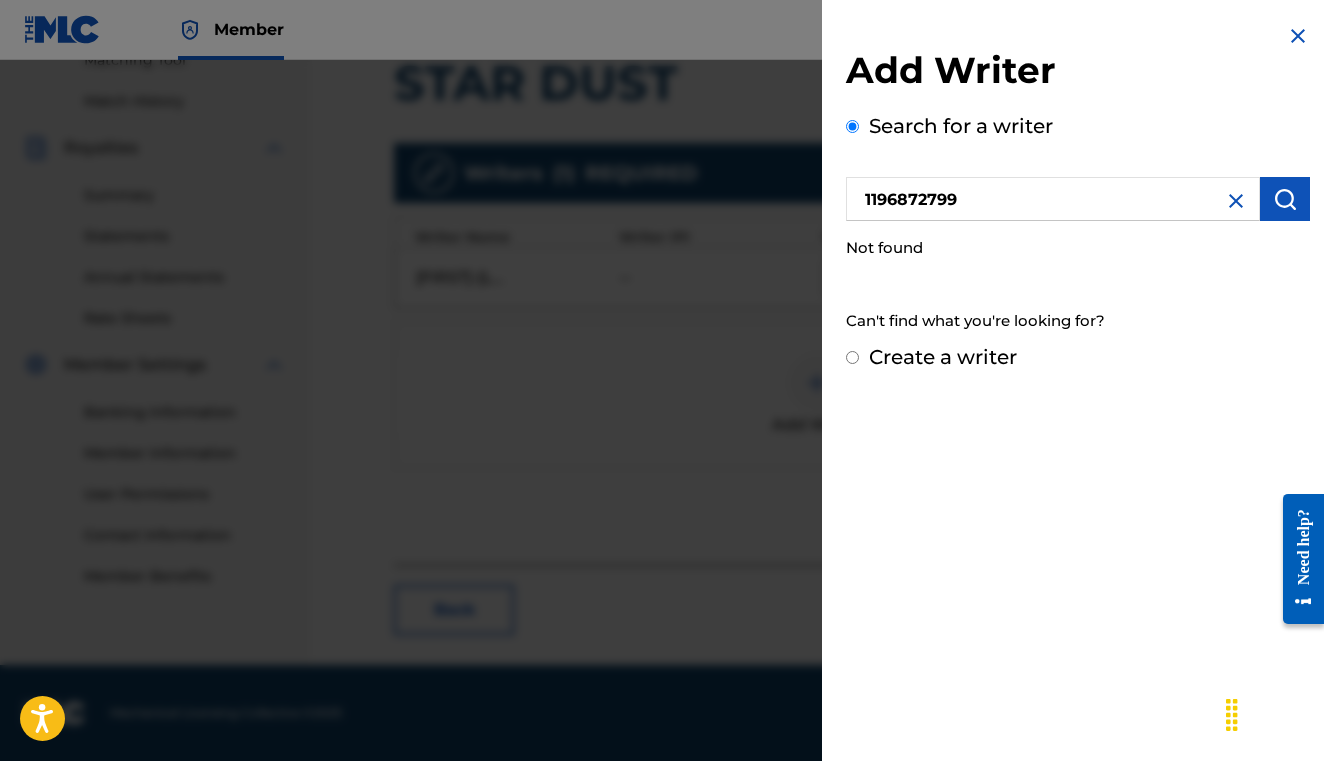 radio on "false" 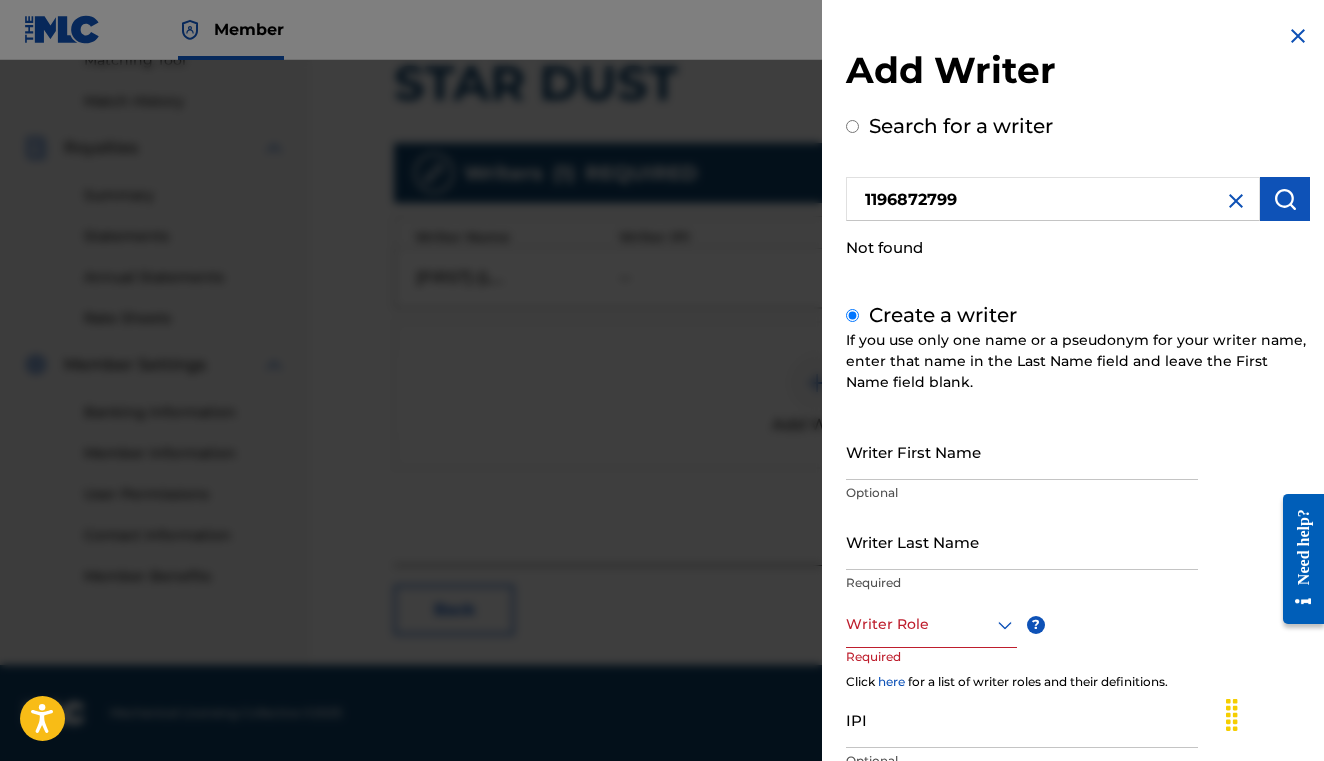 click on "Writer First Name" at bounding box center [1022, 451] 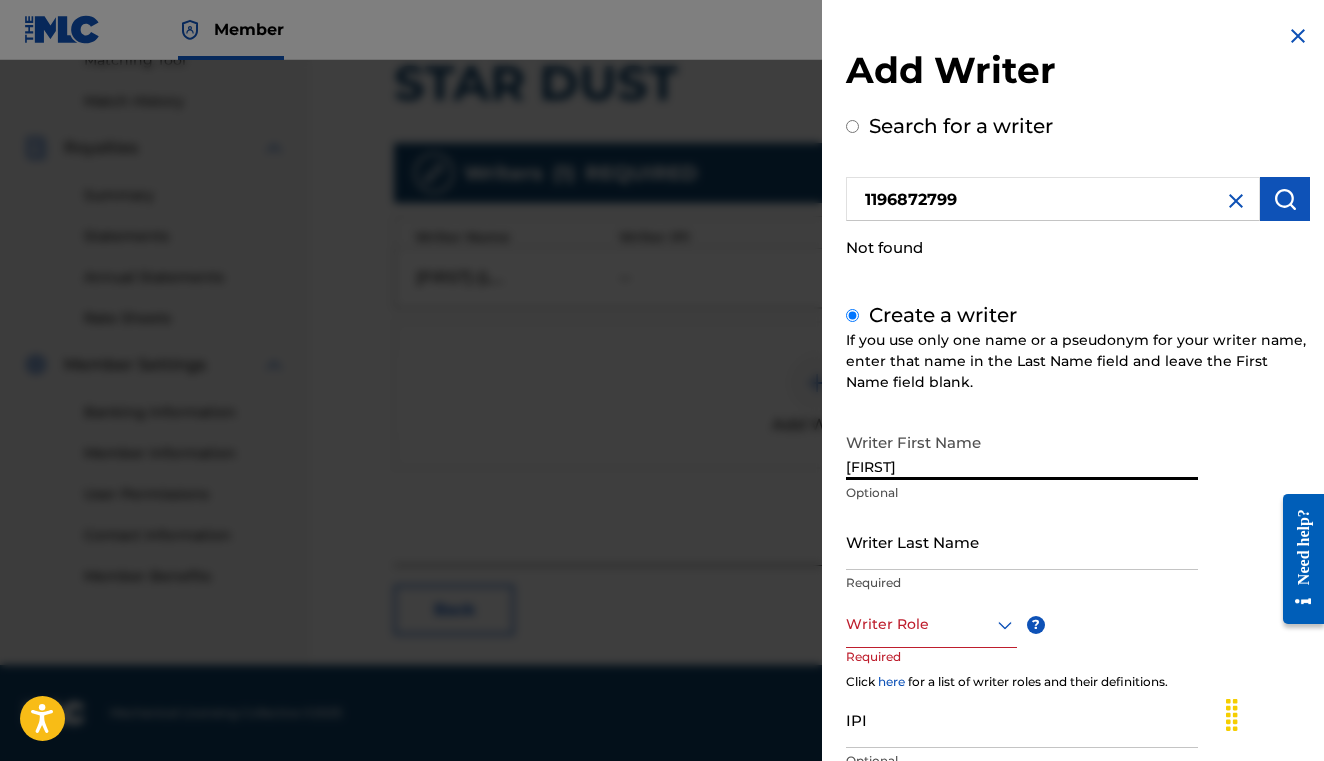 type on "[FIRST]" 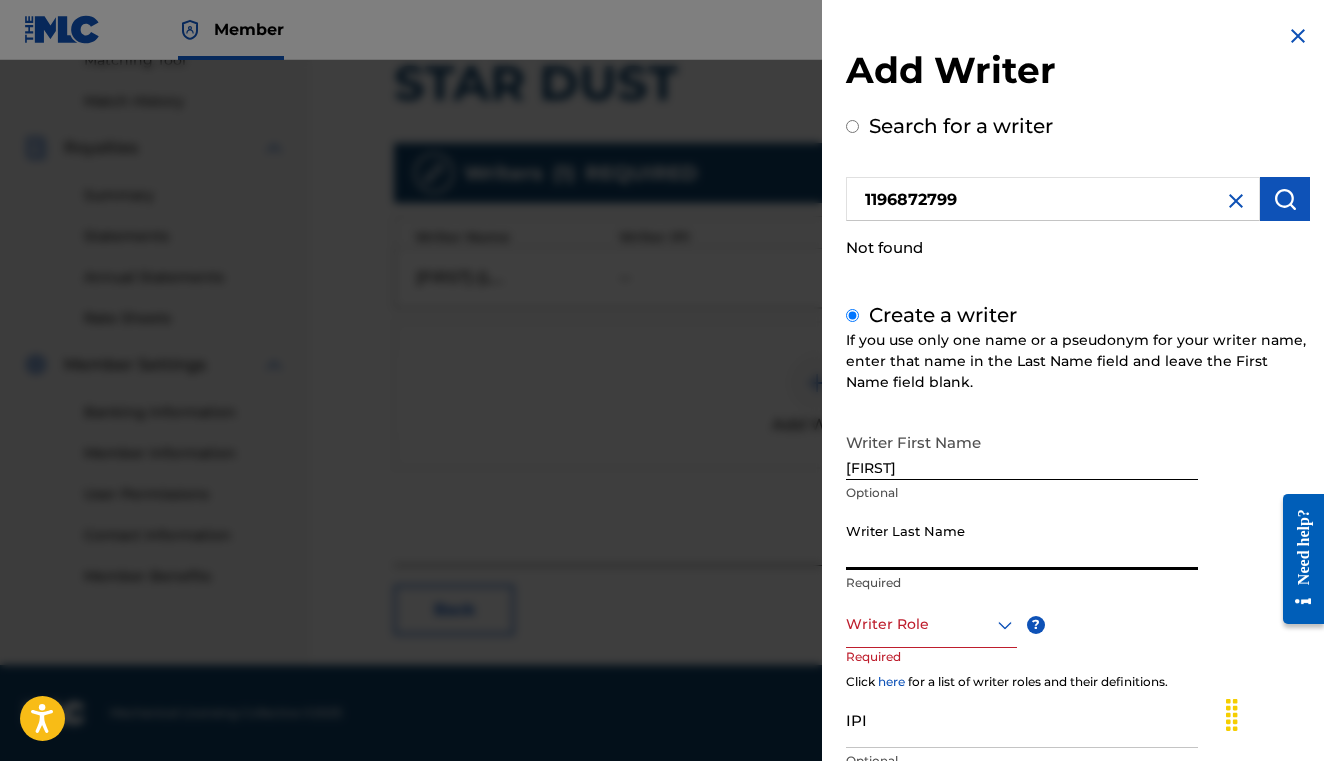 click on "Writer Last Name" at bounding box center [1022, 541] 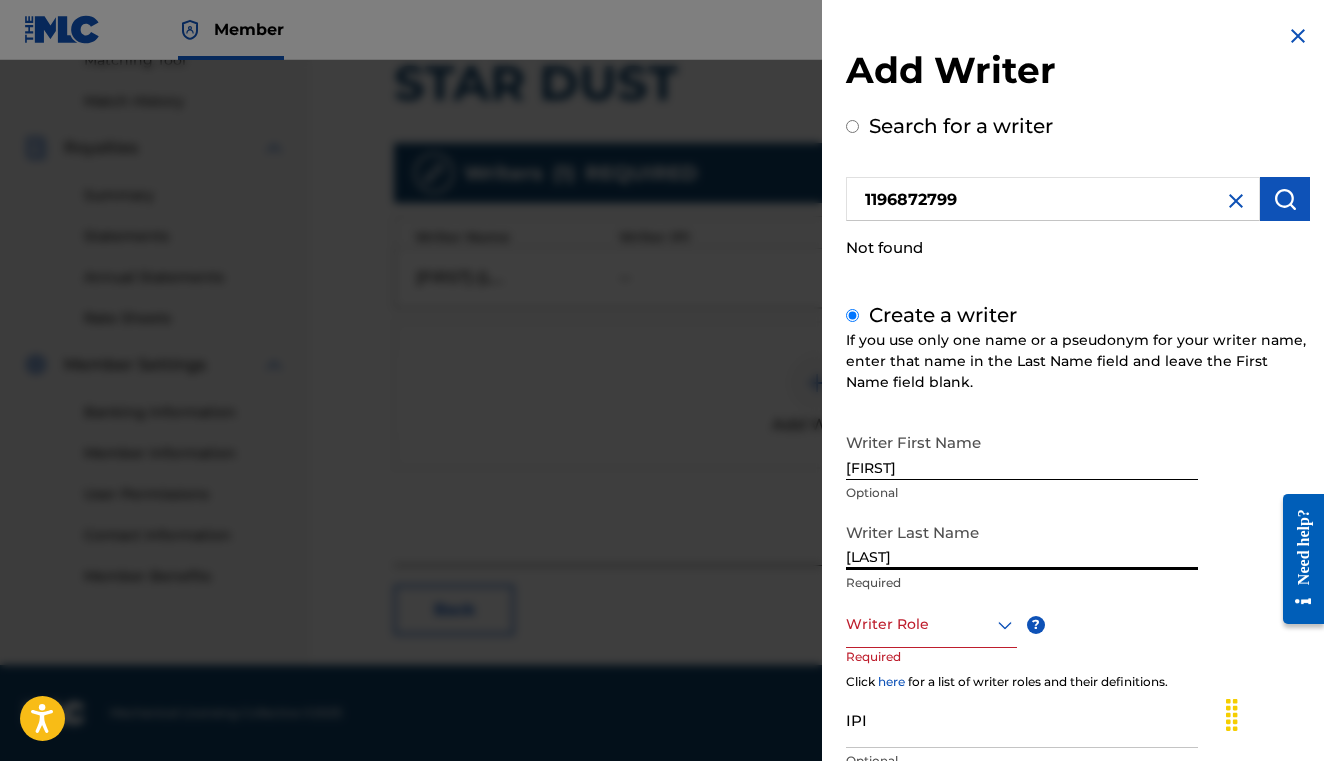 type on "[LAST]" 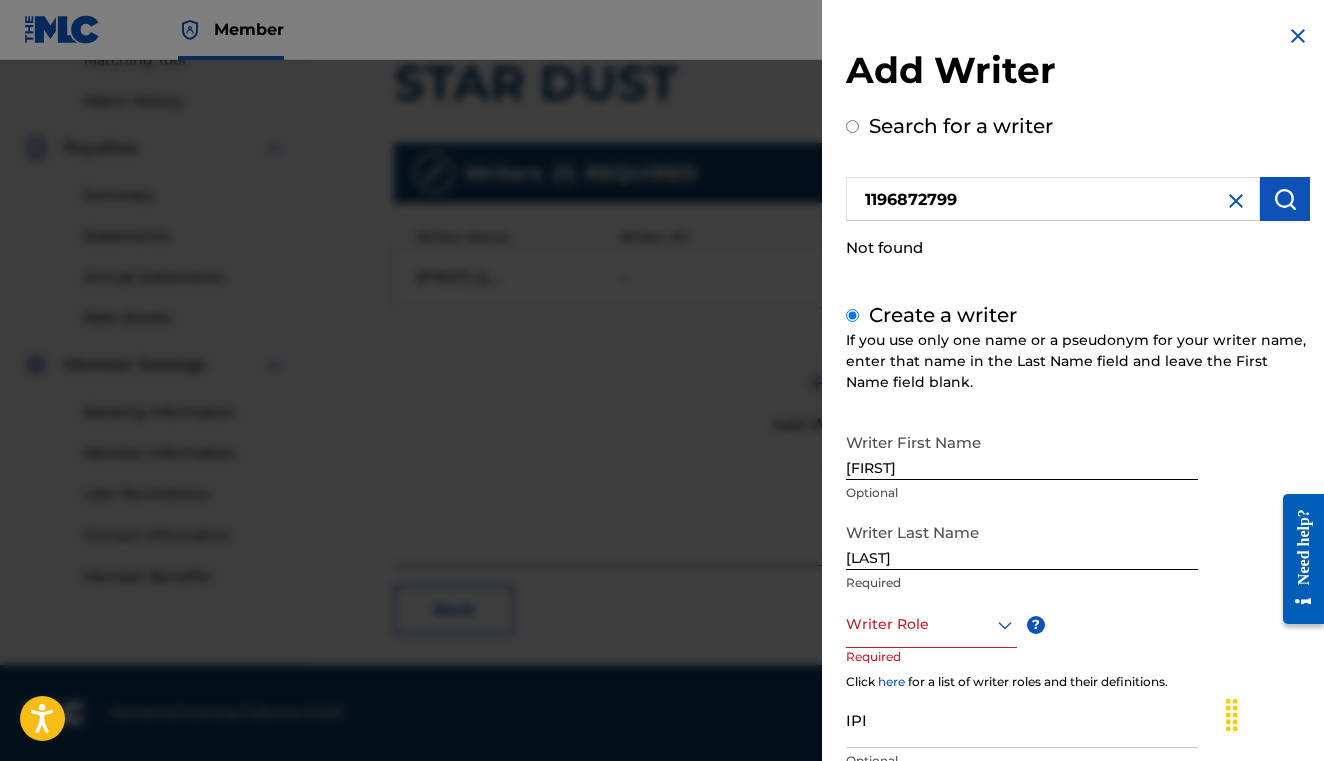 click on "Writer First Name   Matthew Optional Writer Last Name   Bartkus Required Writer Role ? Required Click   here   for a list of writer roles and their definitions. IPI   Optional Save & Add Another Writer Continue" at bounding box center (1078, 642) 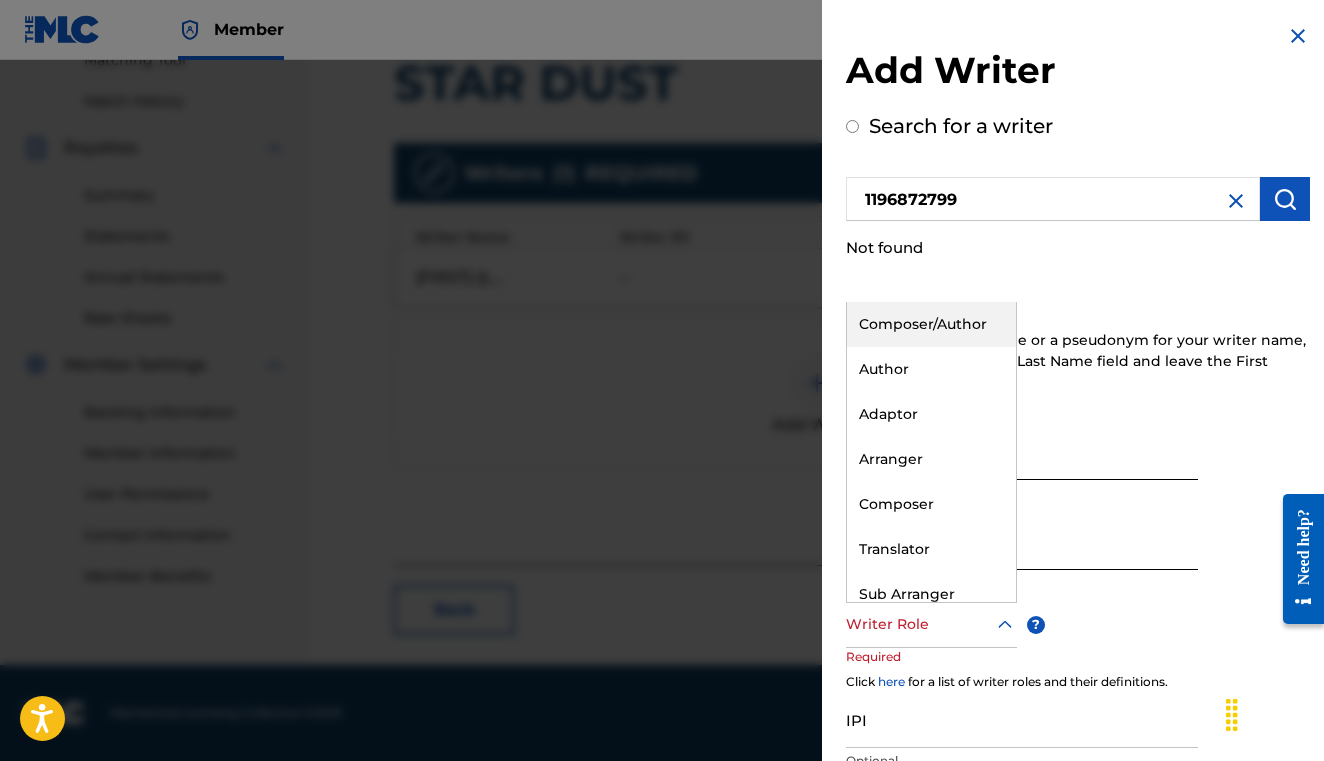 click on "Composer/Author" at bounding box center [931, 324] 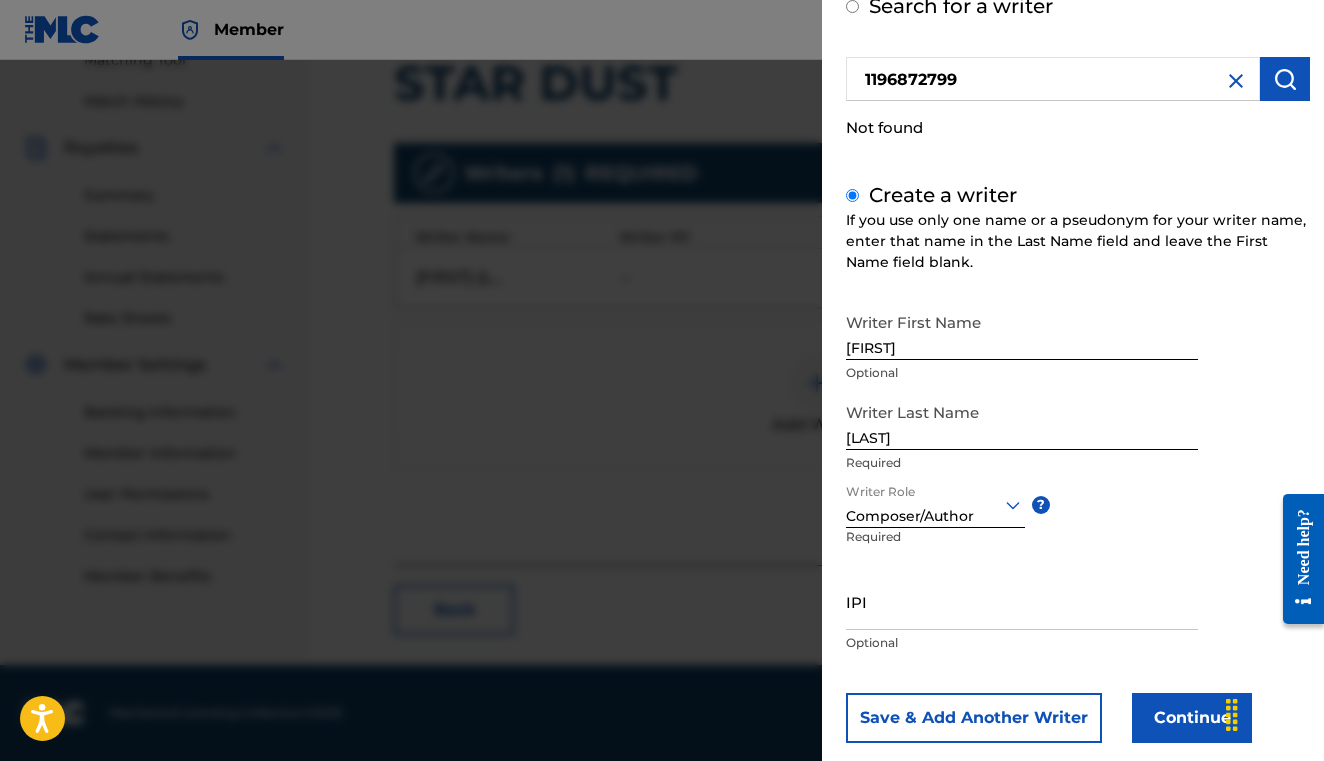 scroll, scrollTop: 146, scrollLeft: 0, axis: vertical 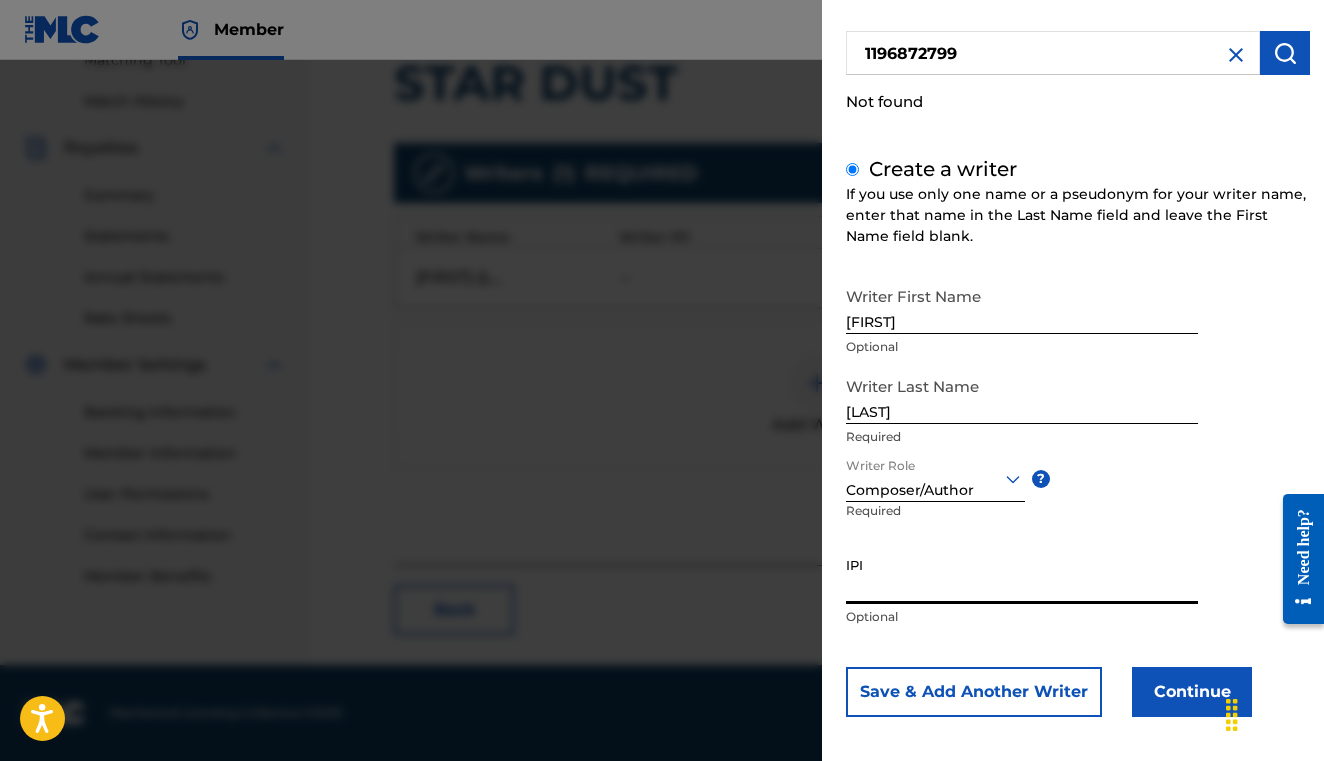click on "IPI" at bounding box center (1022, 575) 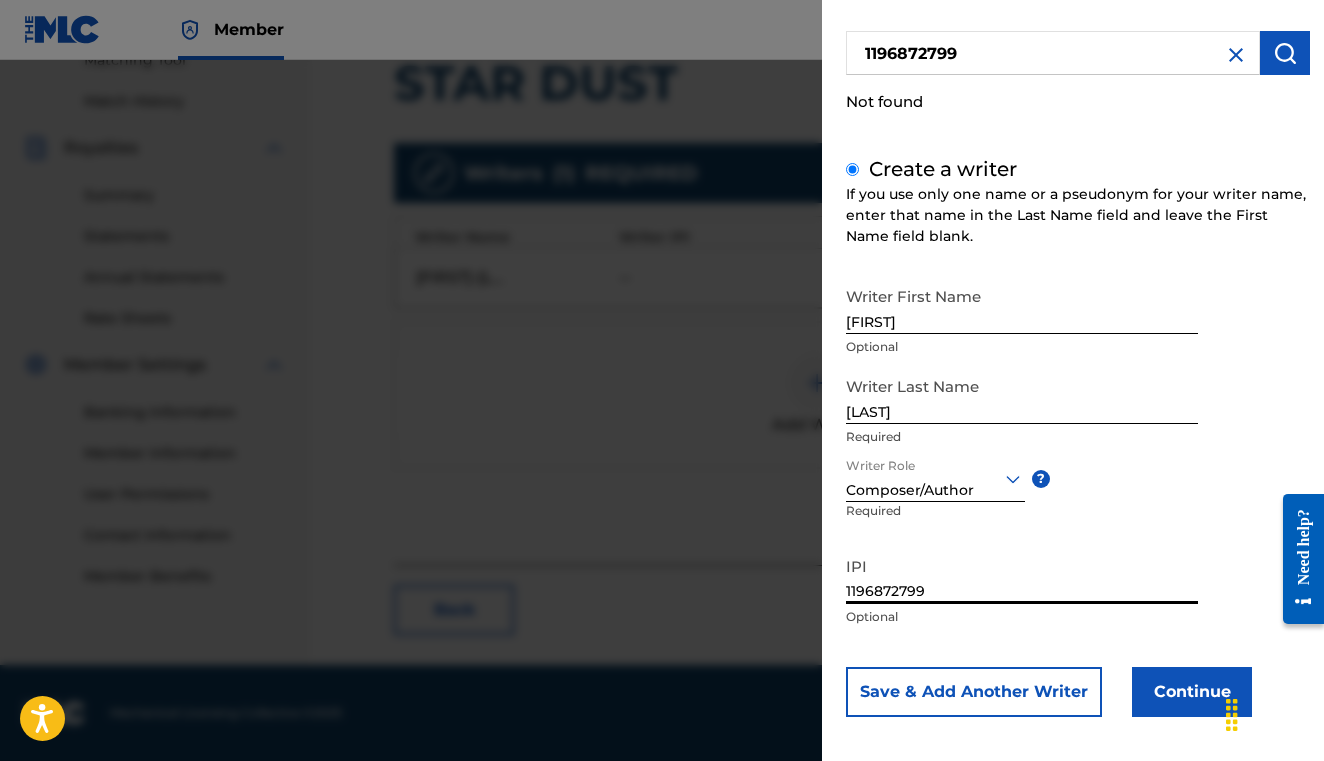 type on "[PHONE]" 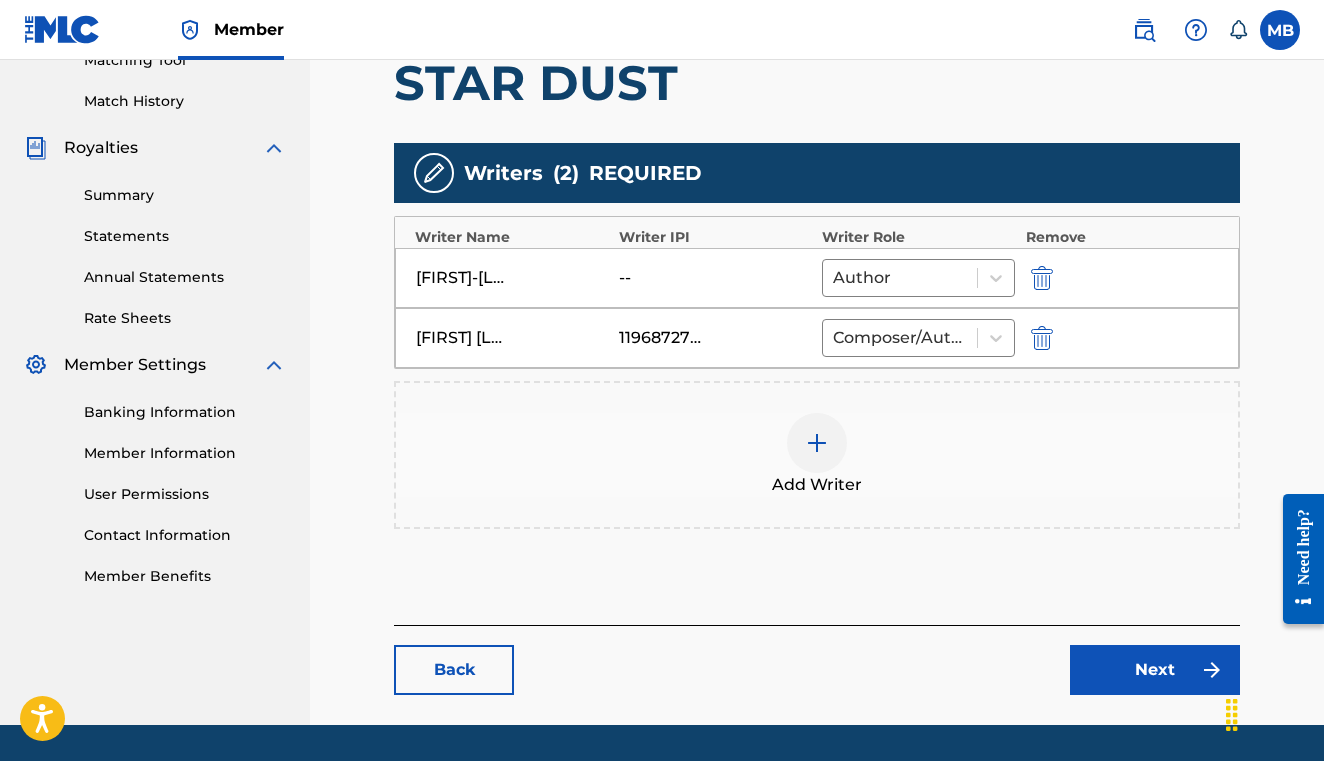click on "Next" at bounding box center [1155, 670] 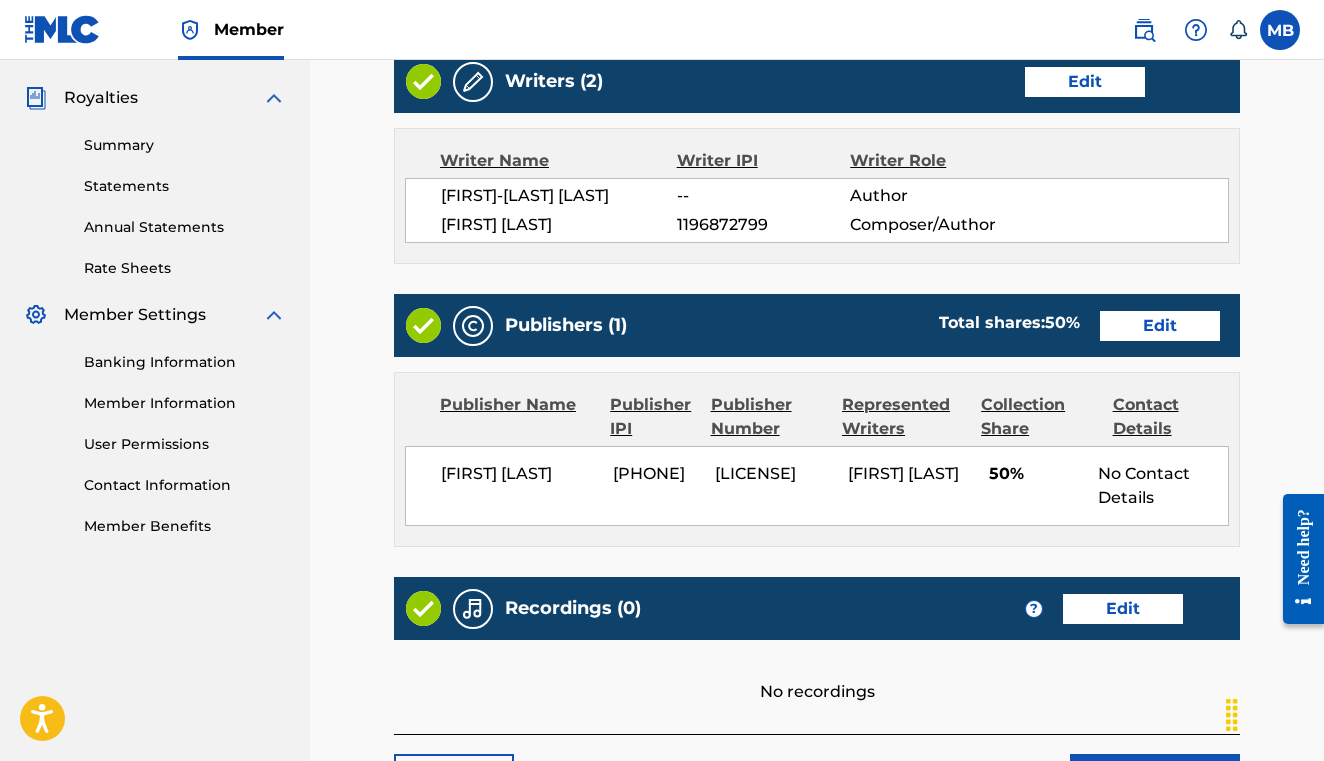 scroll, scrollTop: 584, scrollLeft: 0, axis: vertical 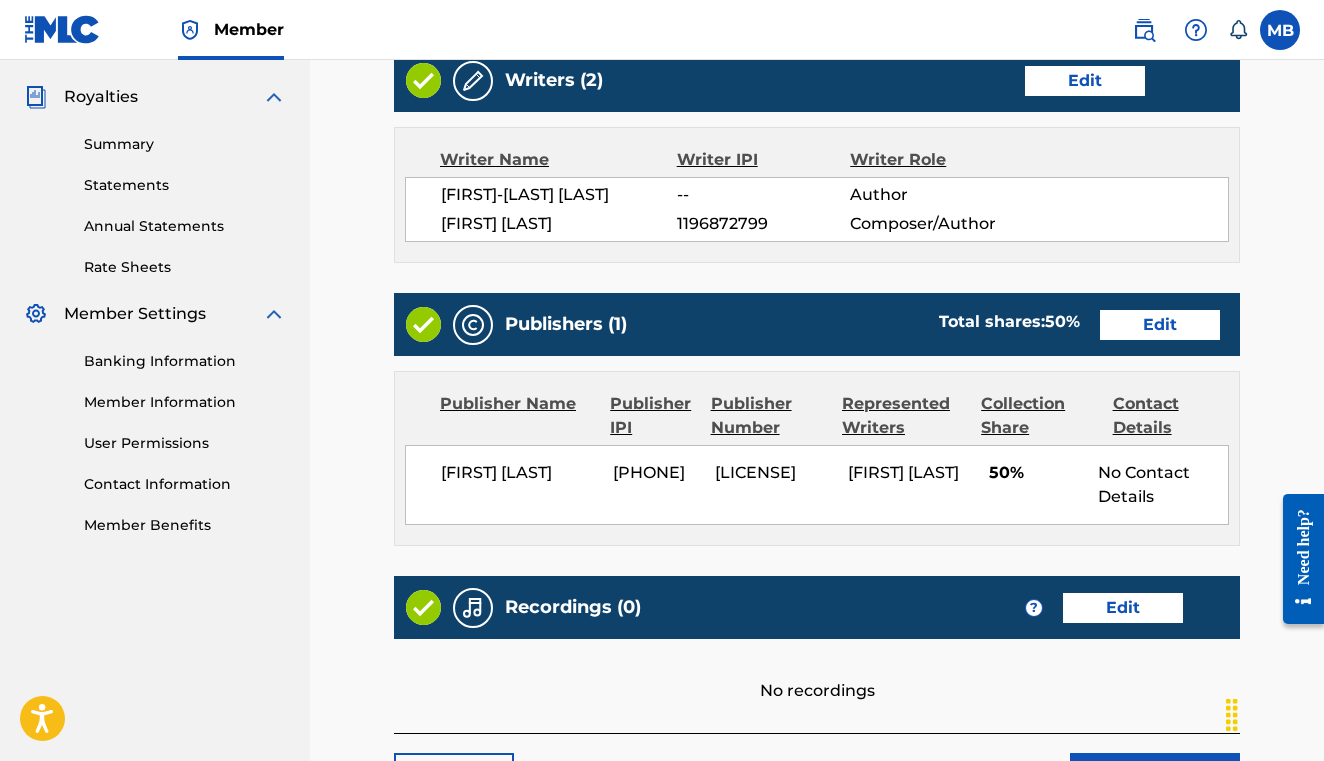 click on "Edit" at bounding box center (1085, 81) 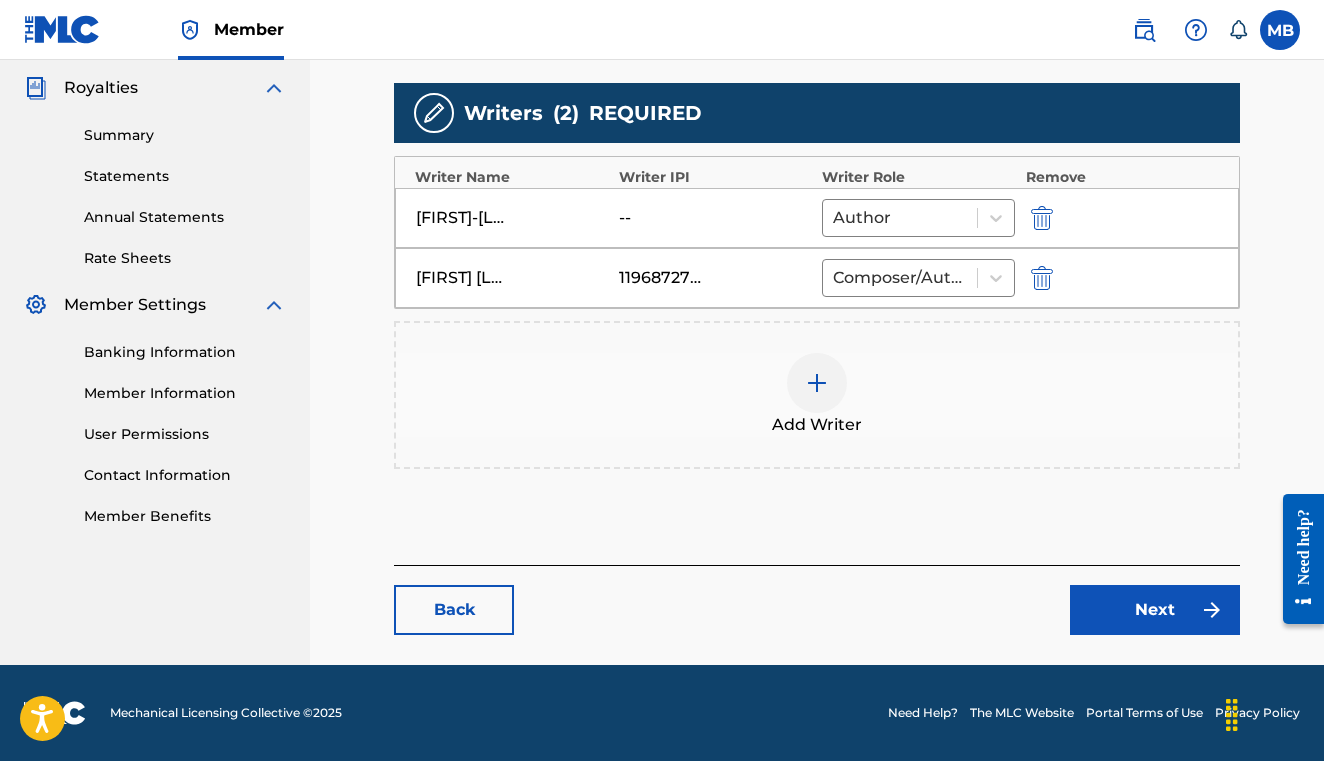 scroll, scrollTop: 593, scrollLeft: 0, axis: vertical 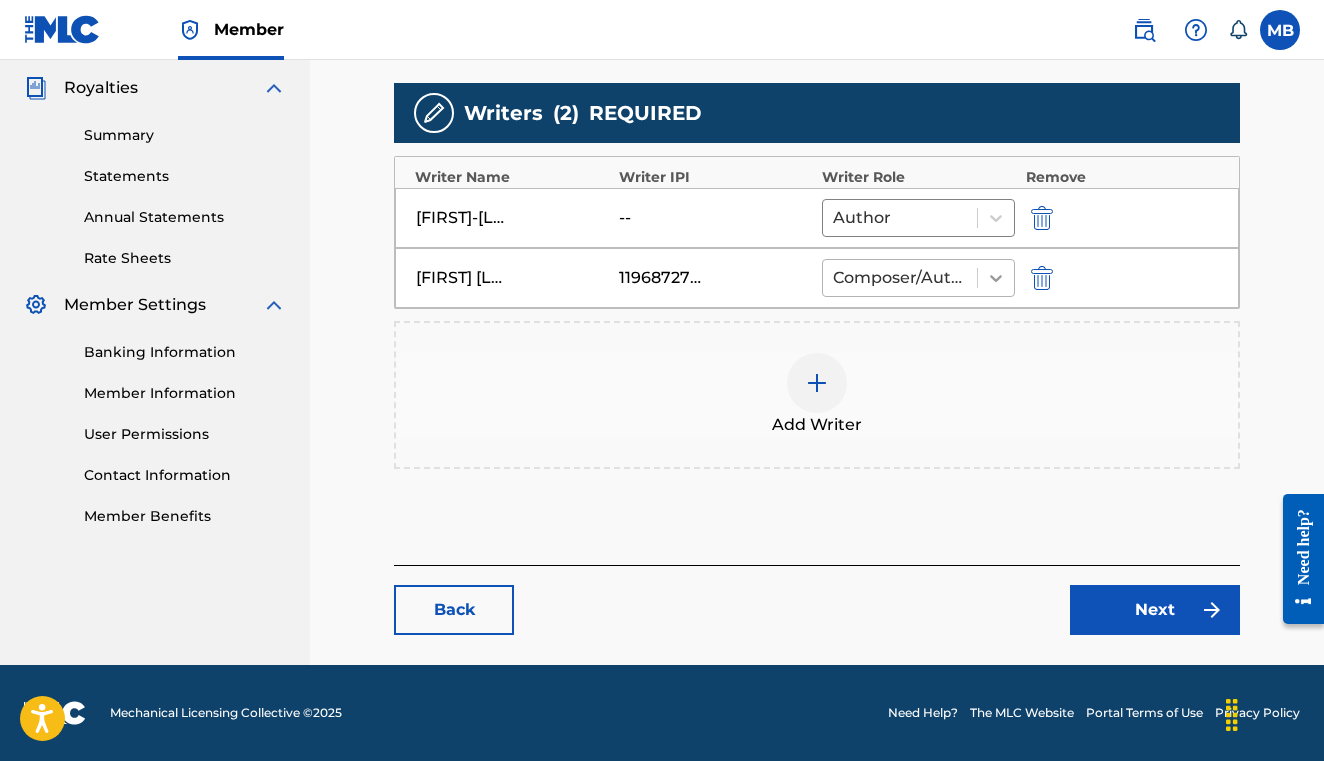 click 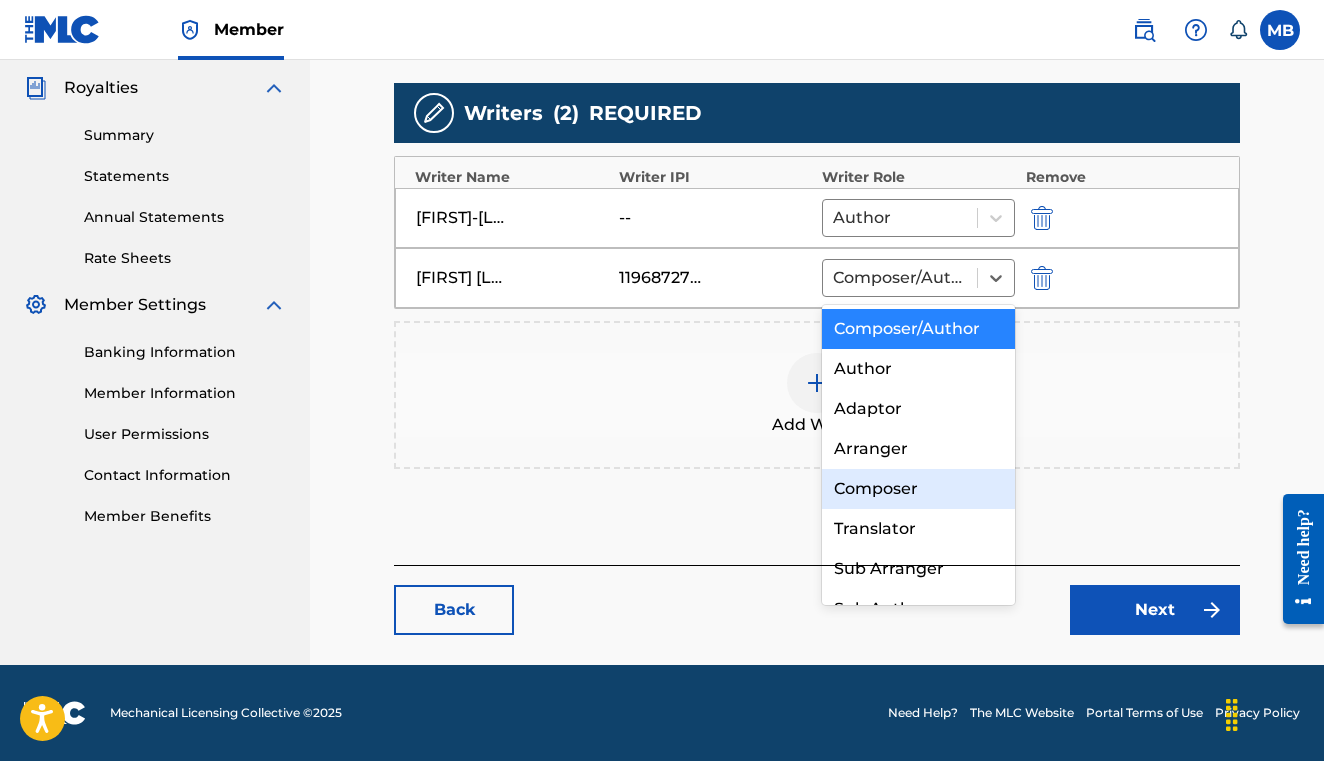 click on "Composer" at bounding box center (918, 489) 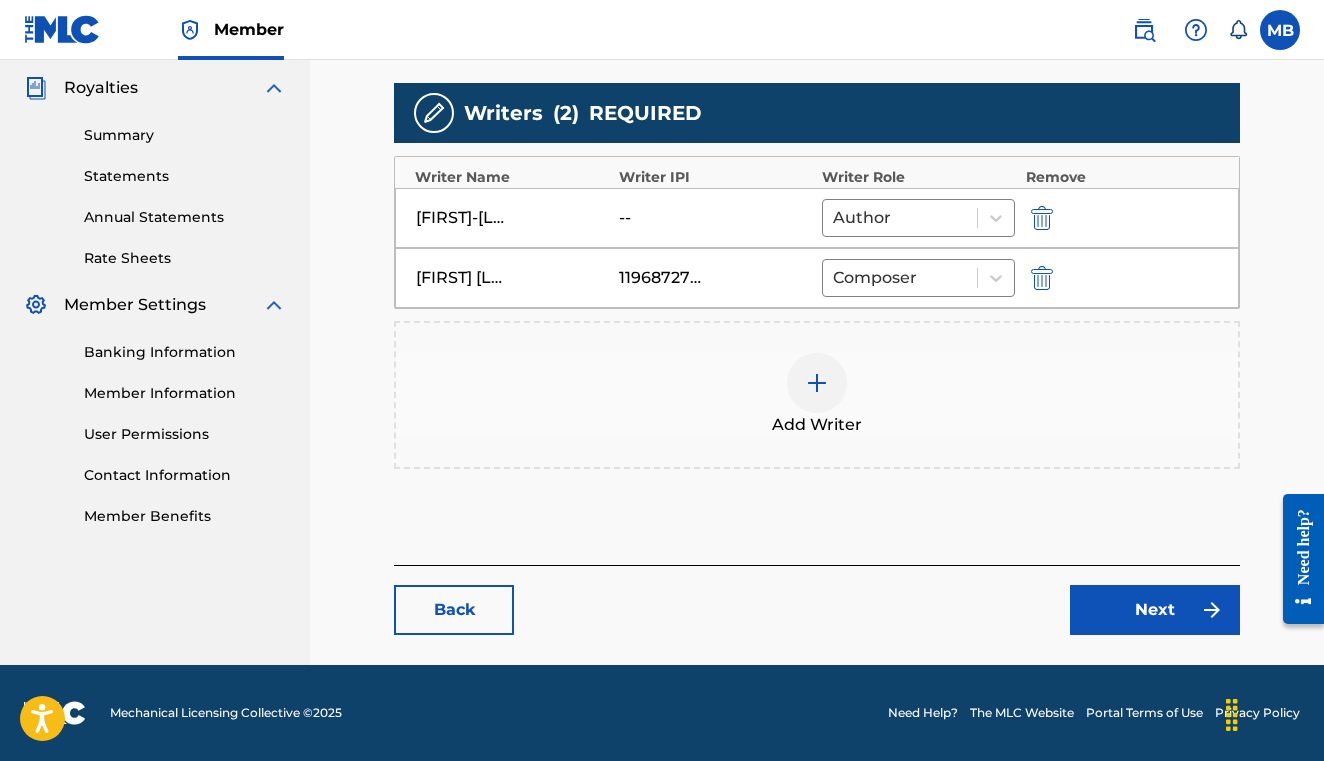 click at bounding box center [1042, 218] 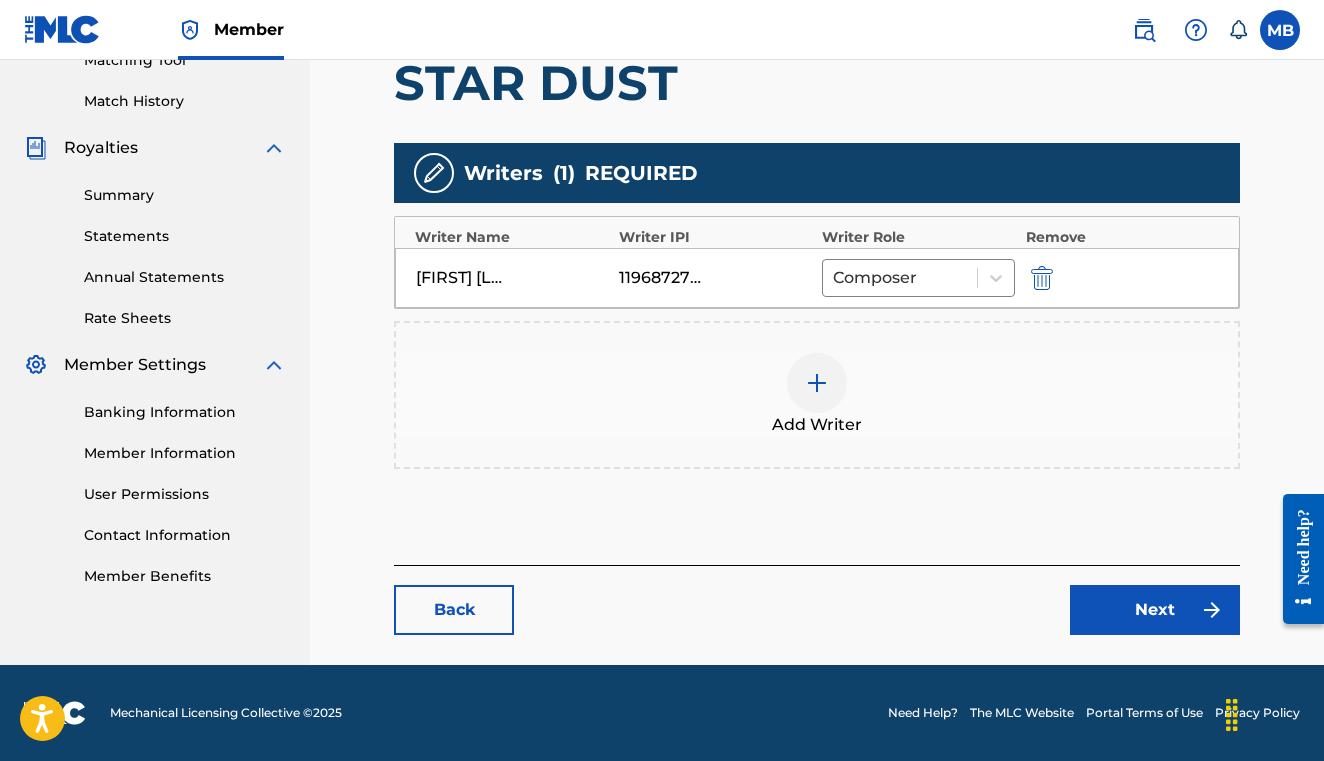 click at bounding box center (817, 383) 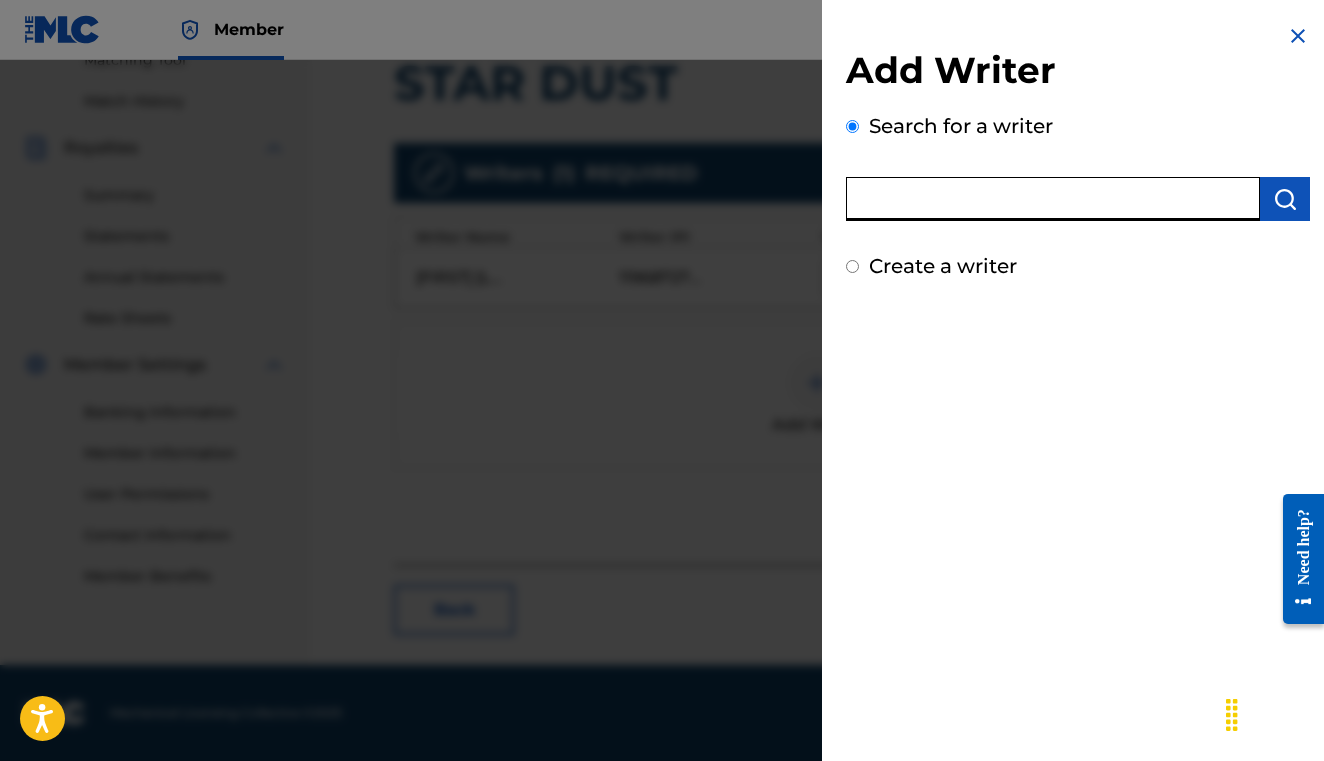 click at bounding box center (1053, 199) 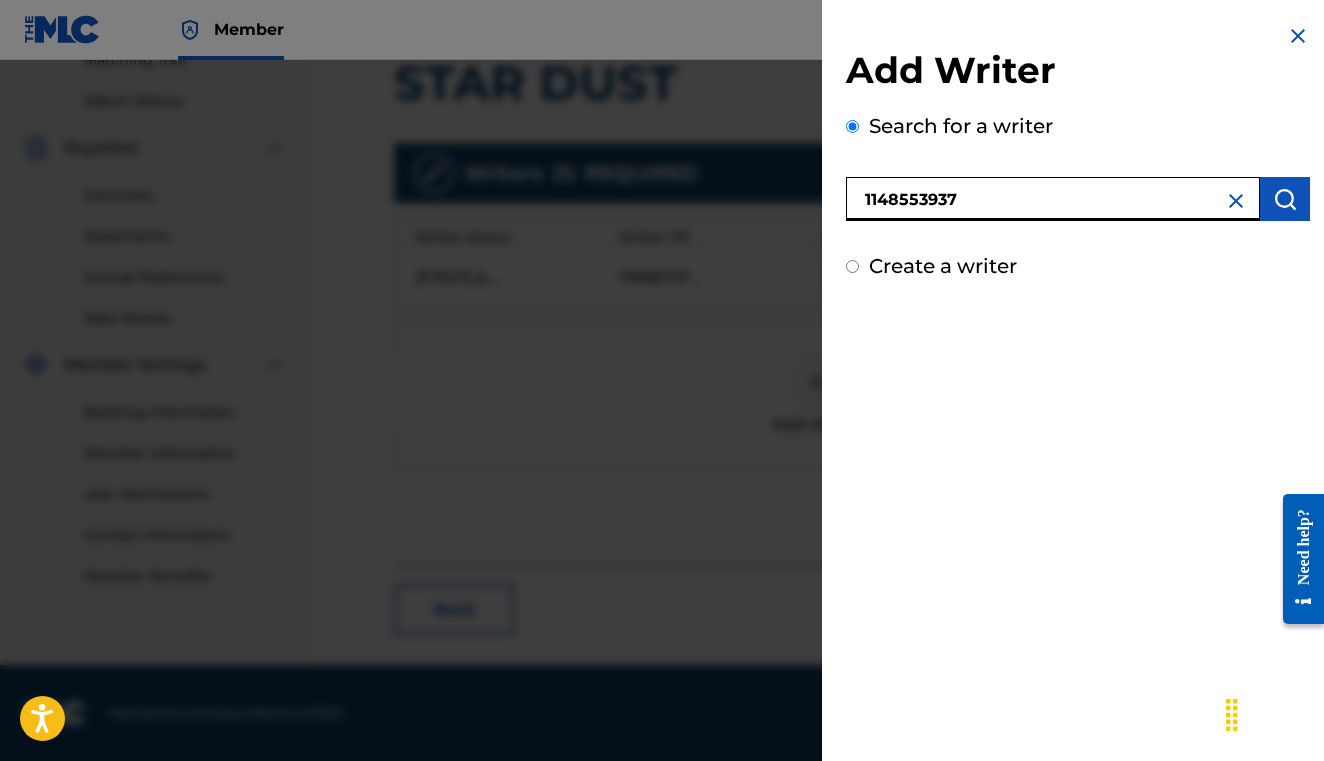 type on "[PHONE]" 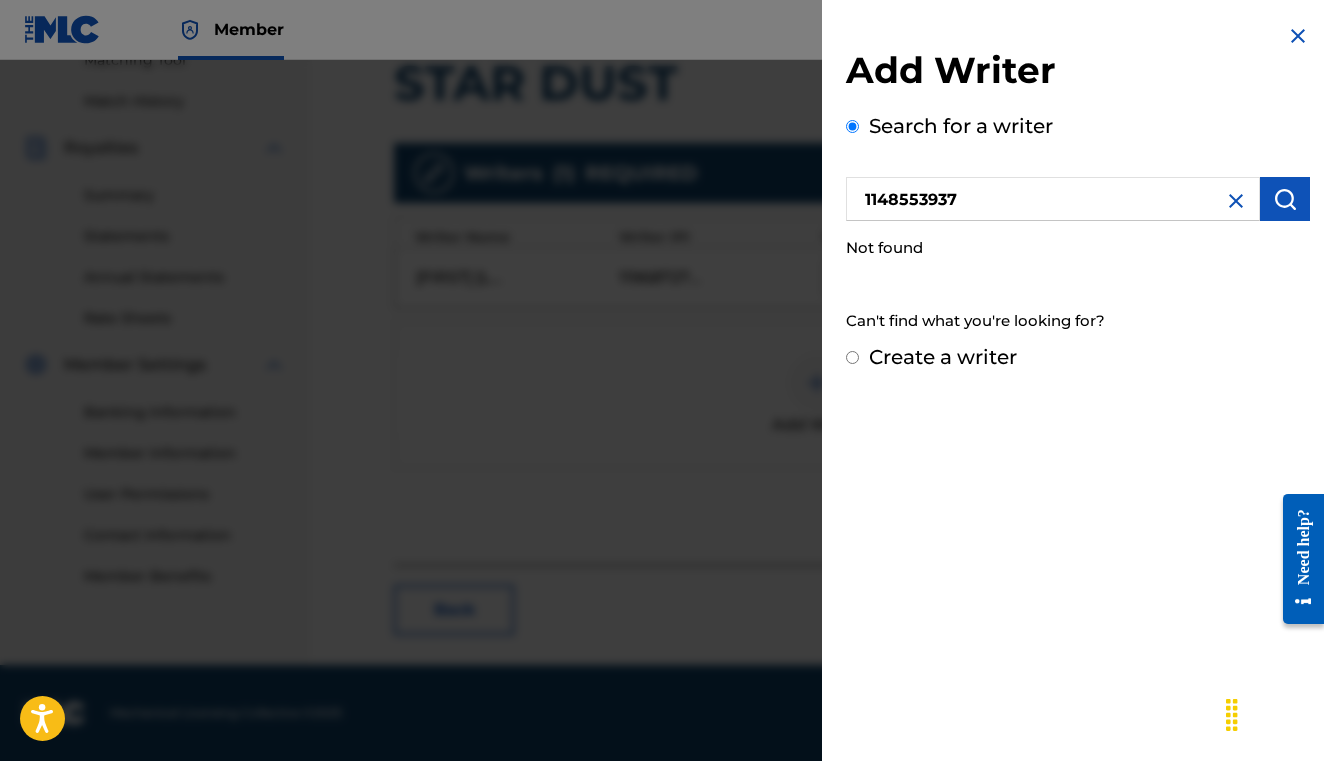 click on "Create a writer" at bounding box center (943, 357) 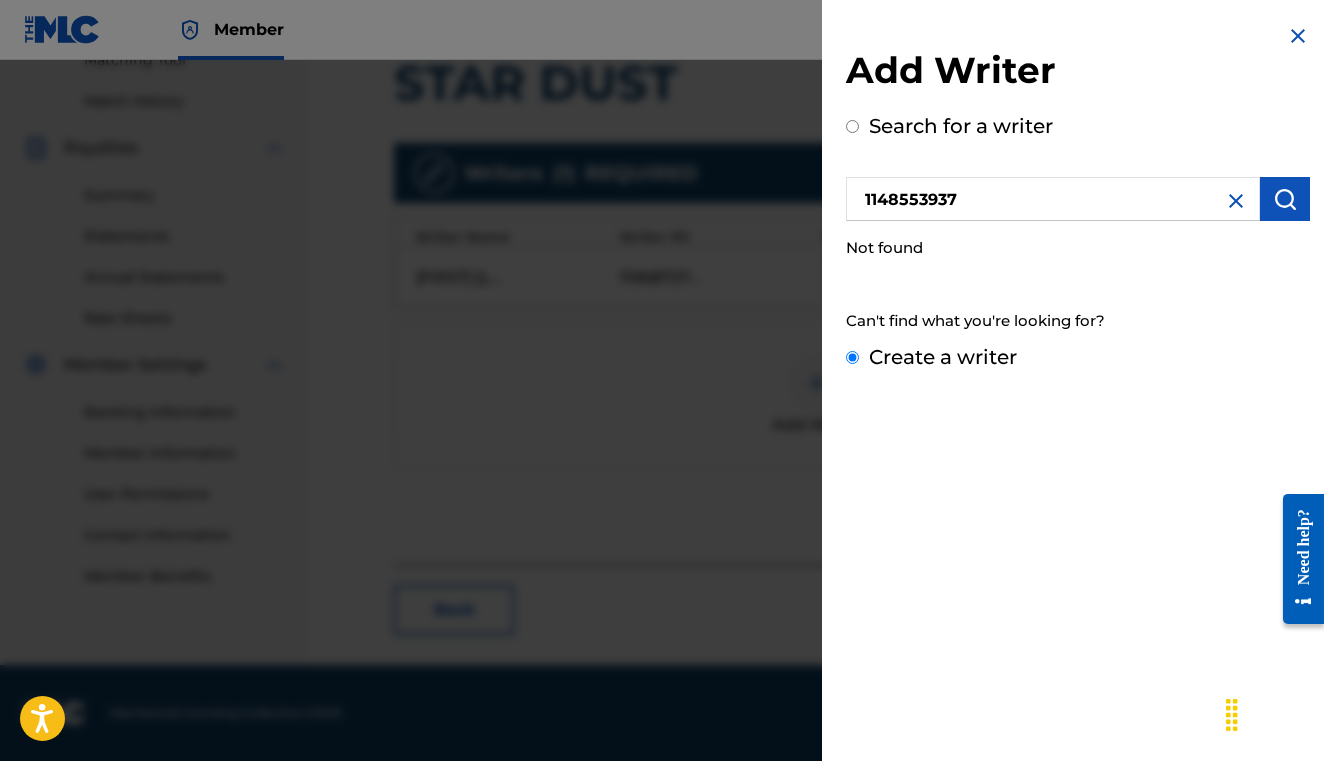 click on "Create a writer" at bounding box center (852, 357) 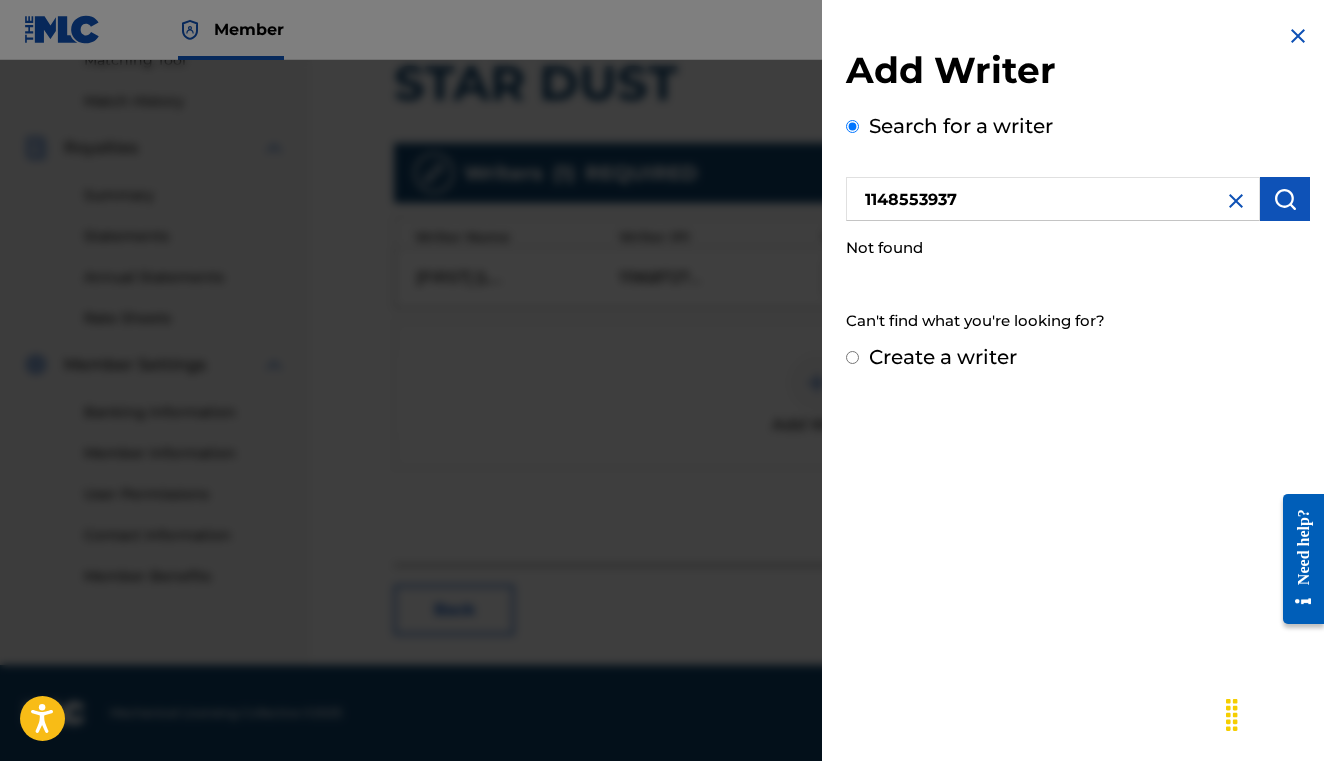 radio on "false" 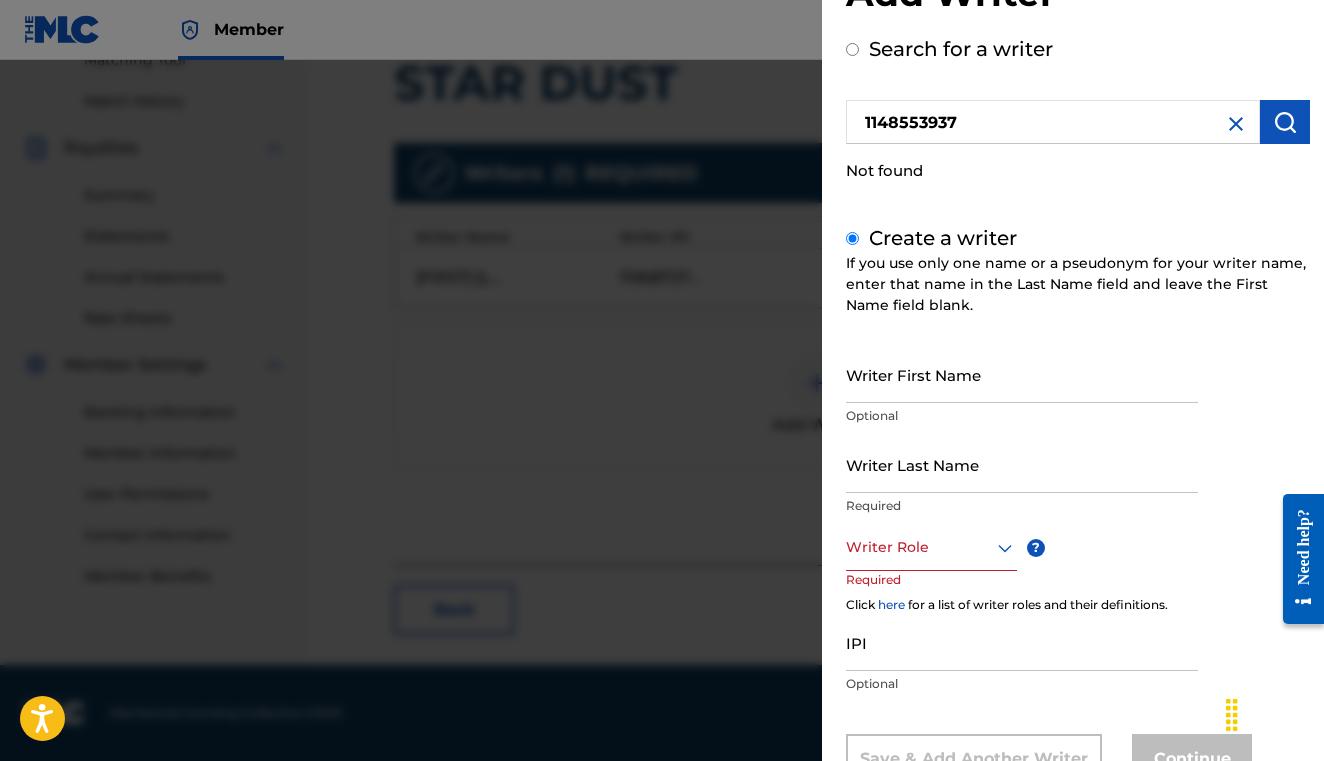 scroll, scrollTop: 81, scrollLeft: 0, axis: vertical 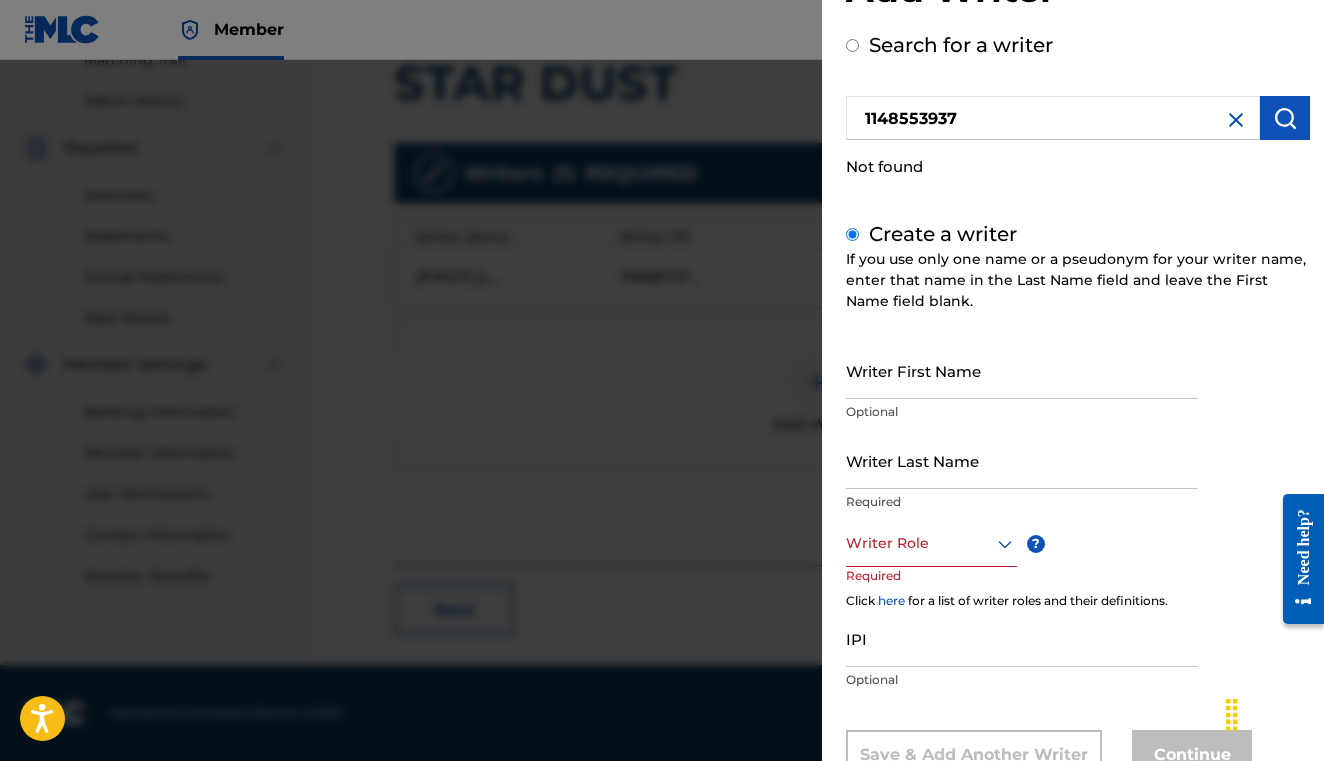 click at bounding box center [931, 543] 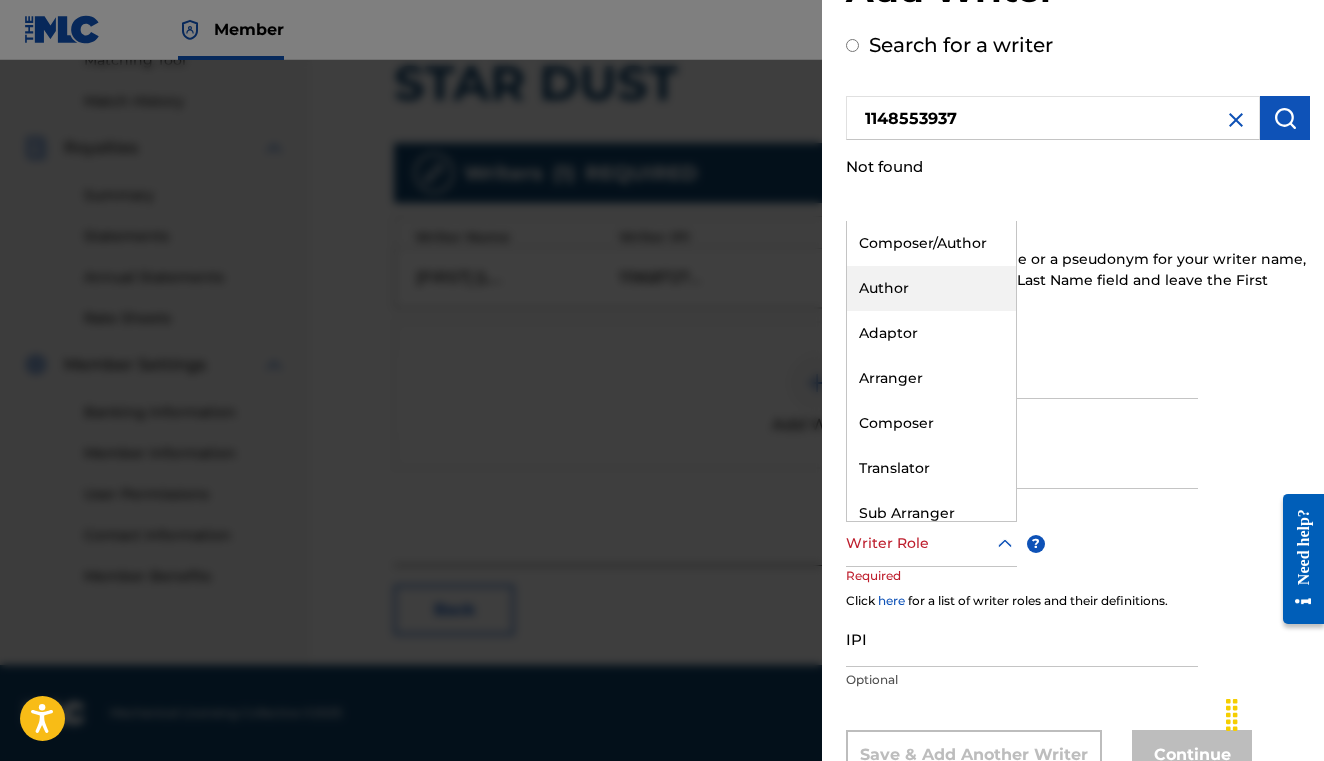 click on "Composer/Author" at bounding box center (931, 243) 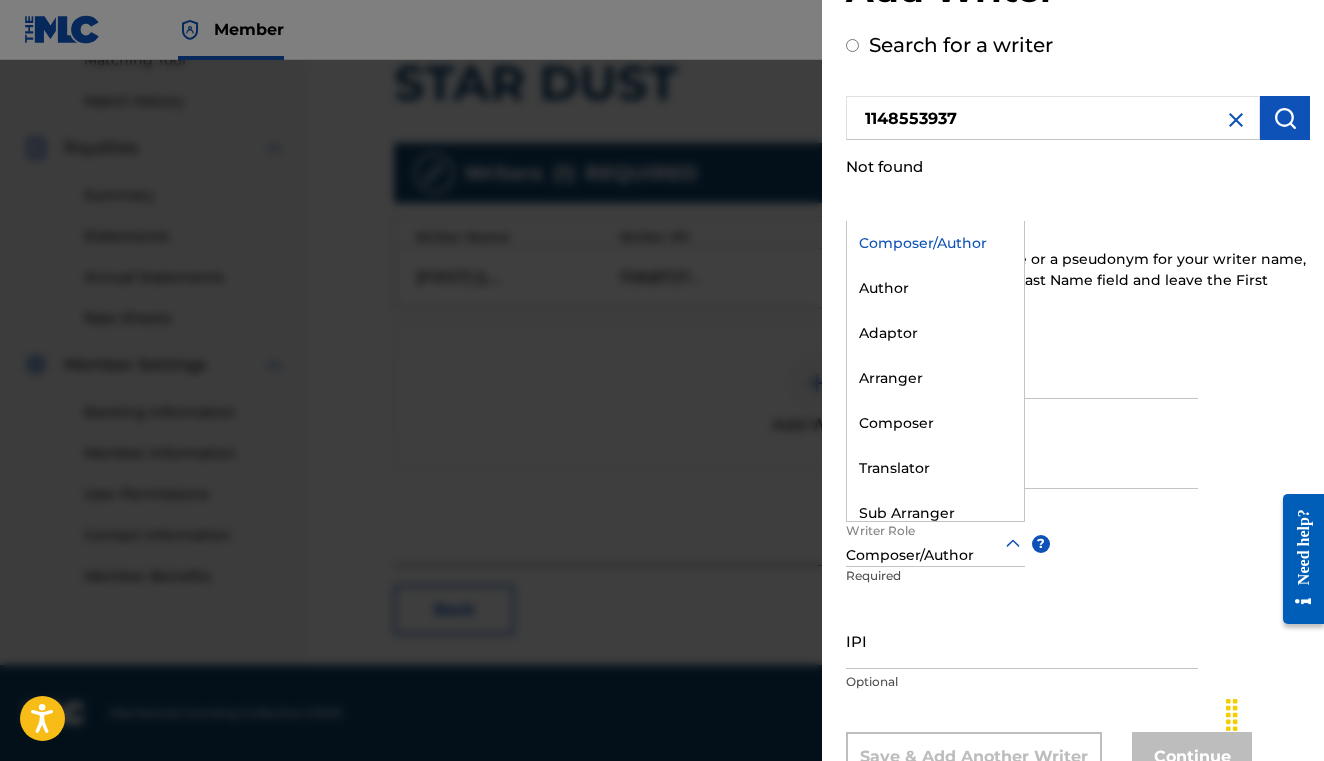click at bounding box center (935, 543) 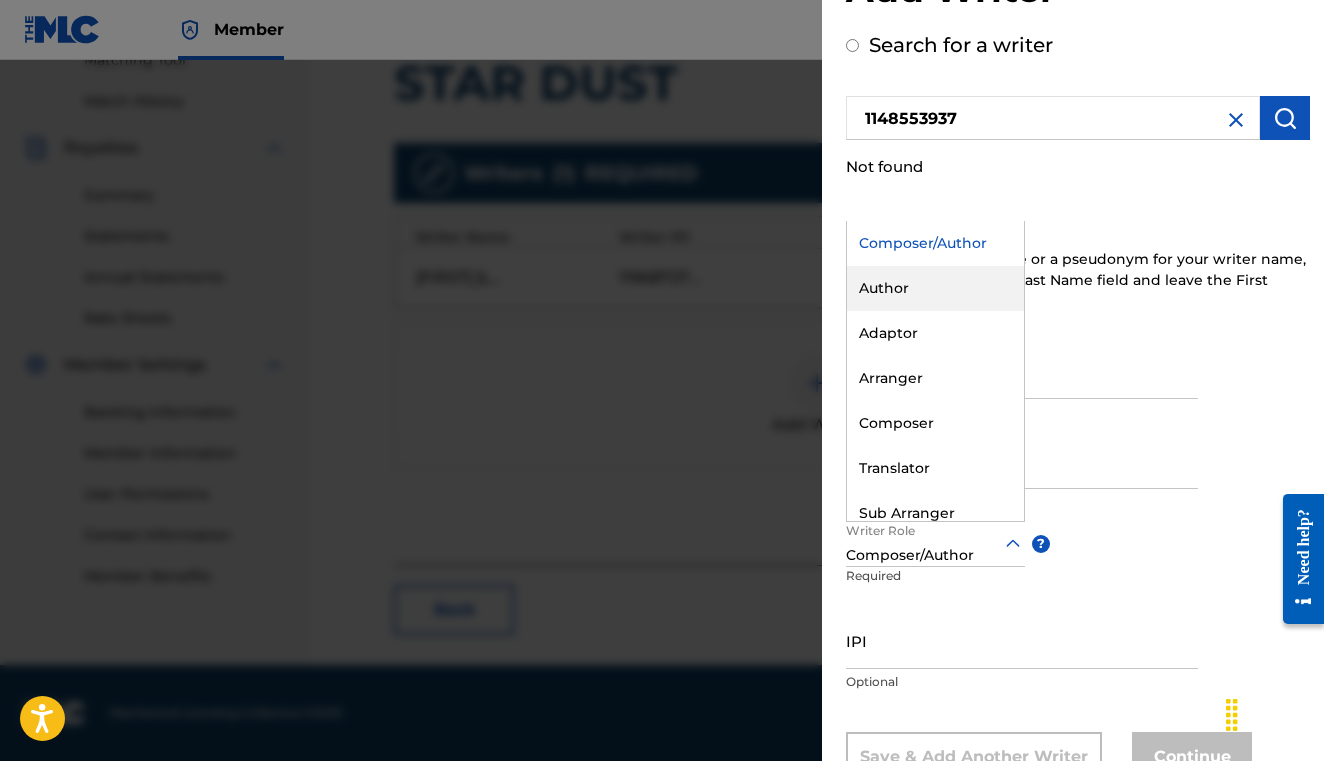 click on "Author" at bounding box center (935, 288) 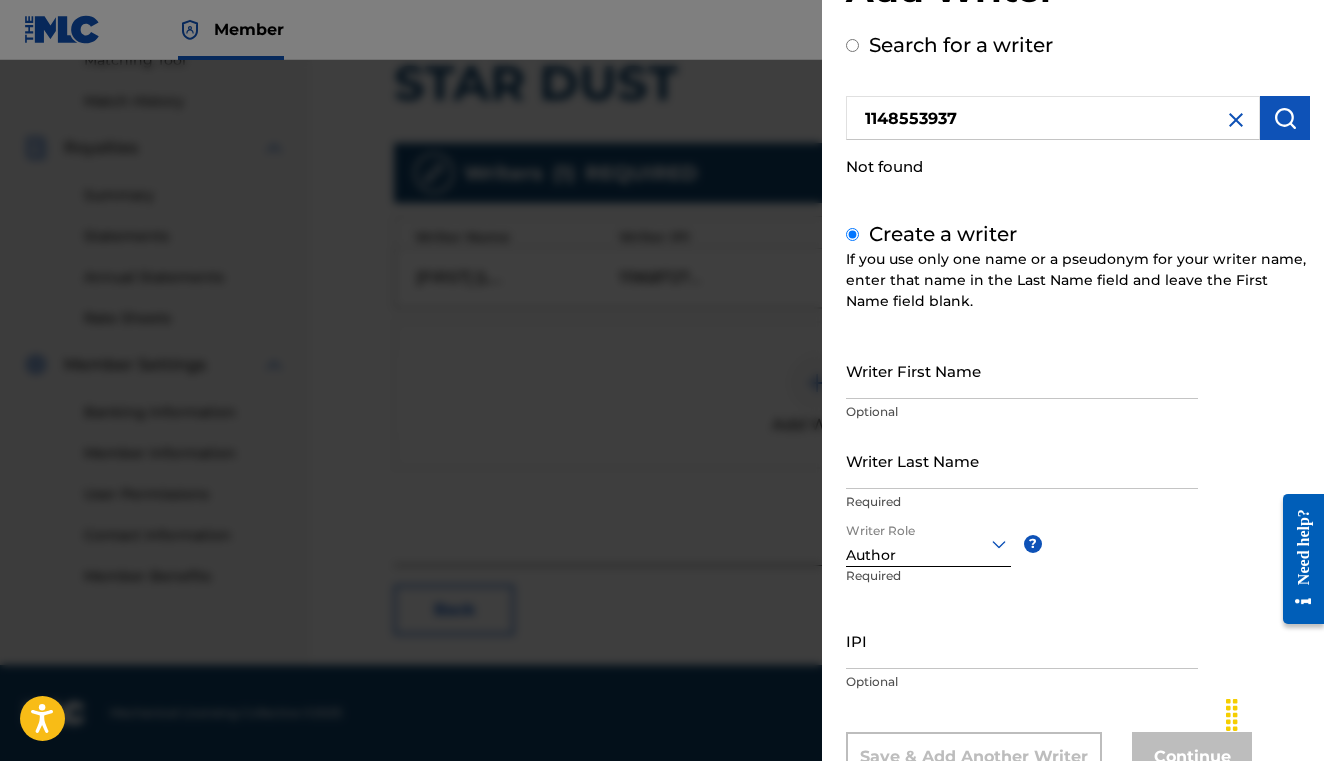 click on "IPI" at bounding box center [1022, 640] 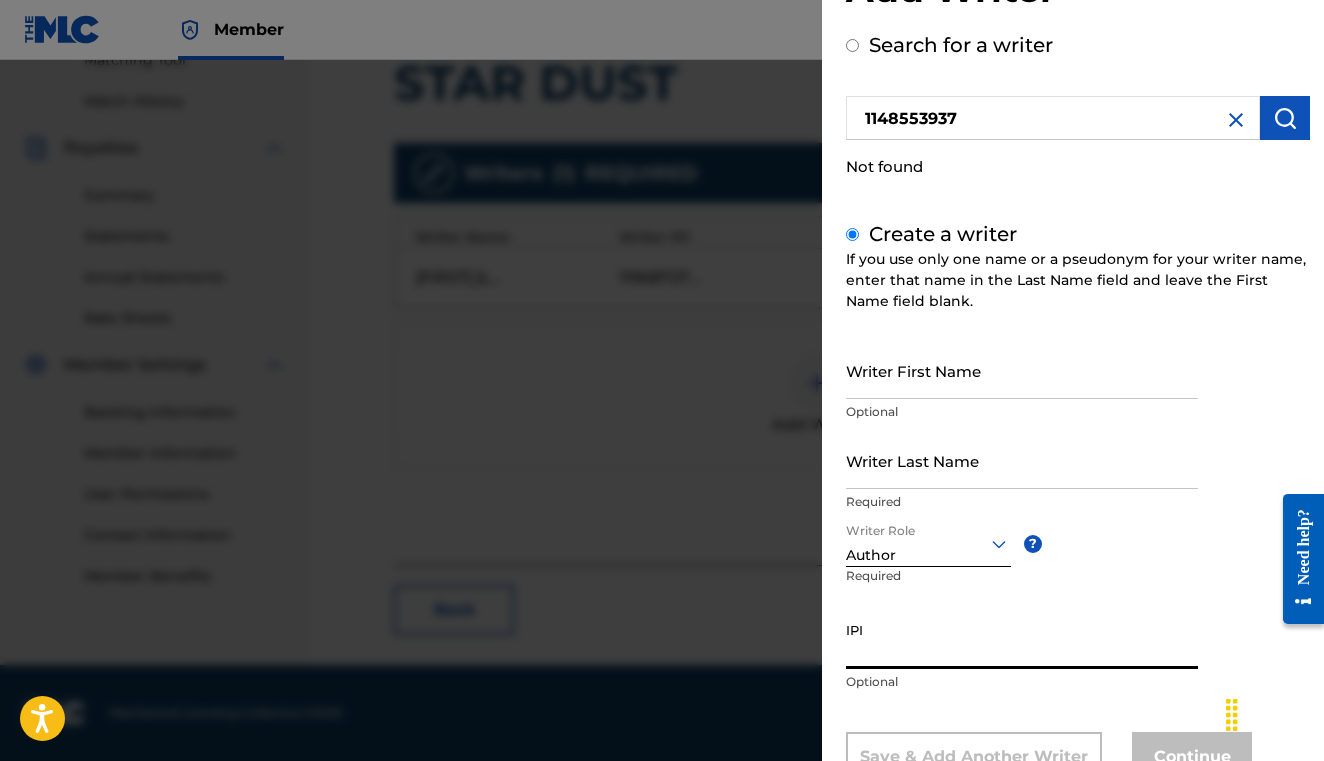 paste on "[PHONE]" 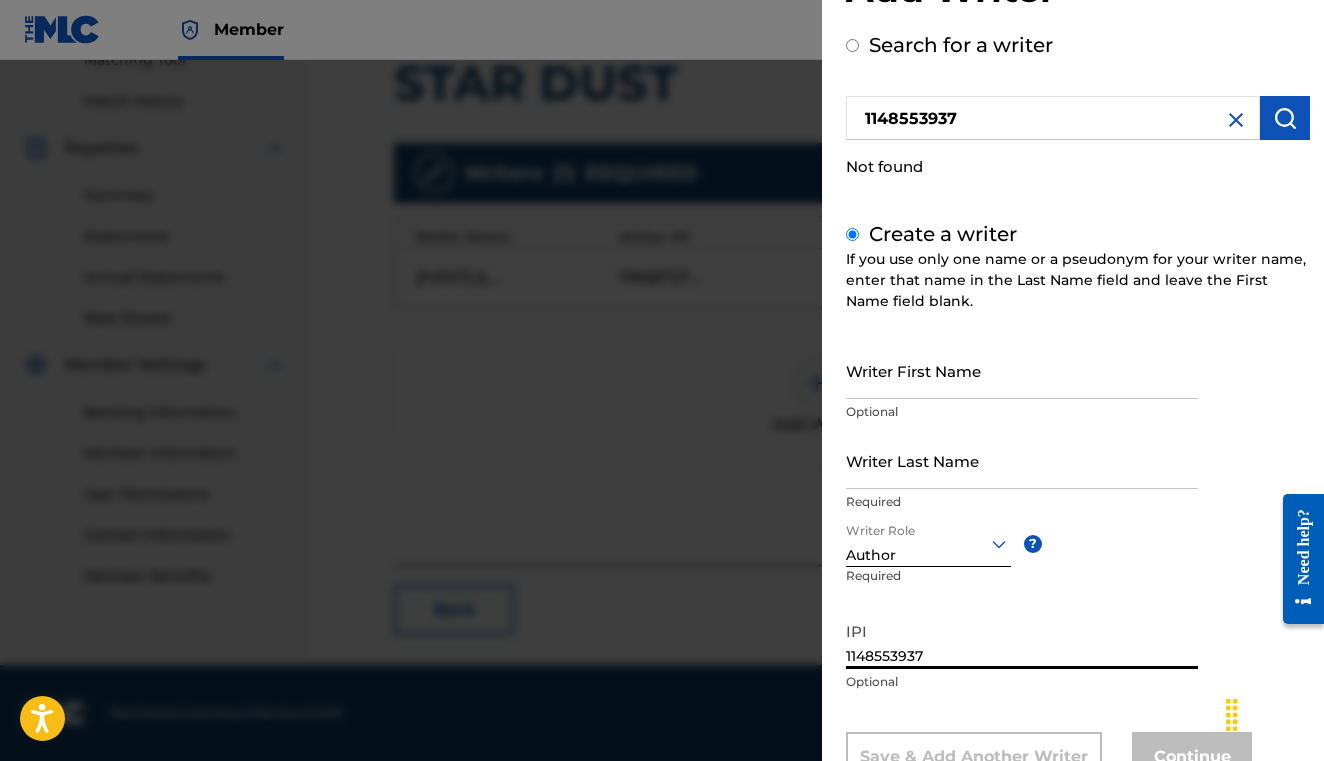 type on "[PHONE]" 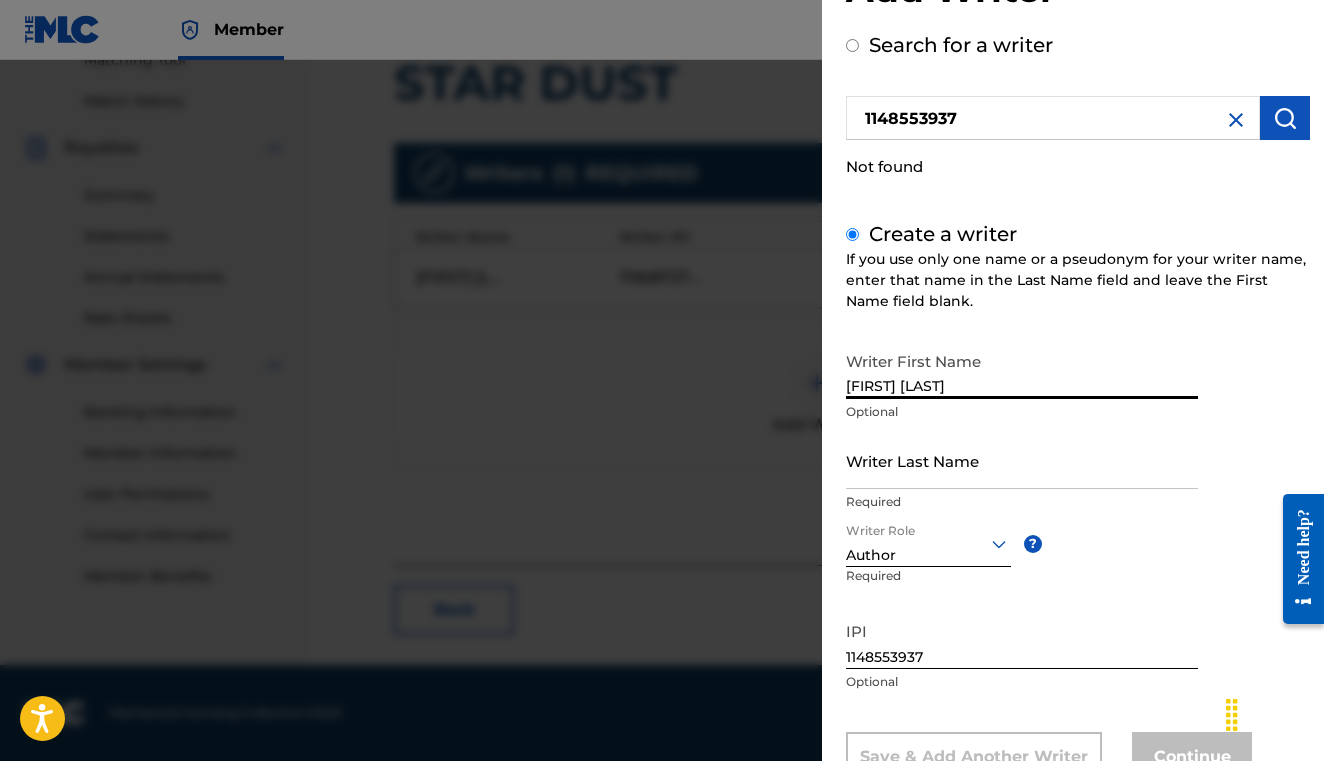 type on "[FIRST] [LAST]" 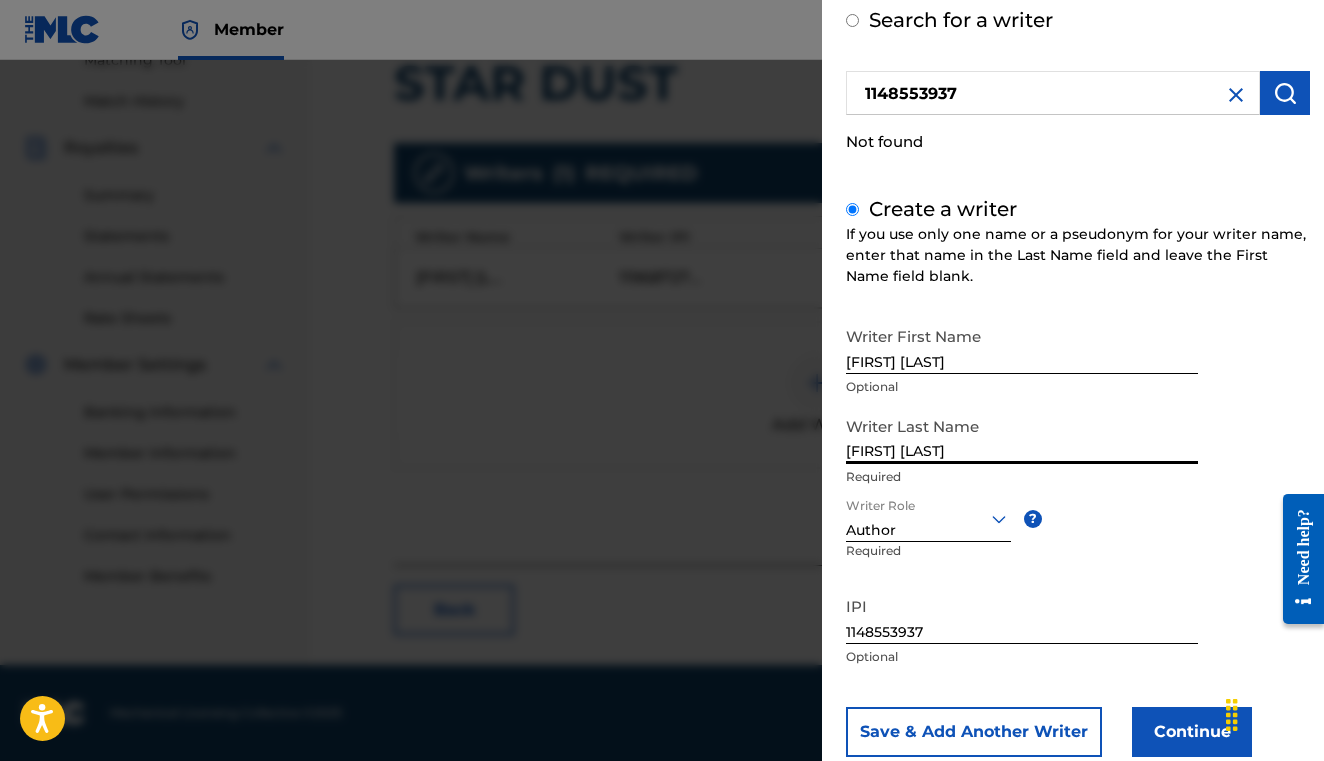 scroll, scrollTop: 121, scrollLeft: 0, axis: vertical 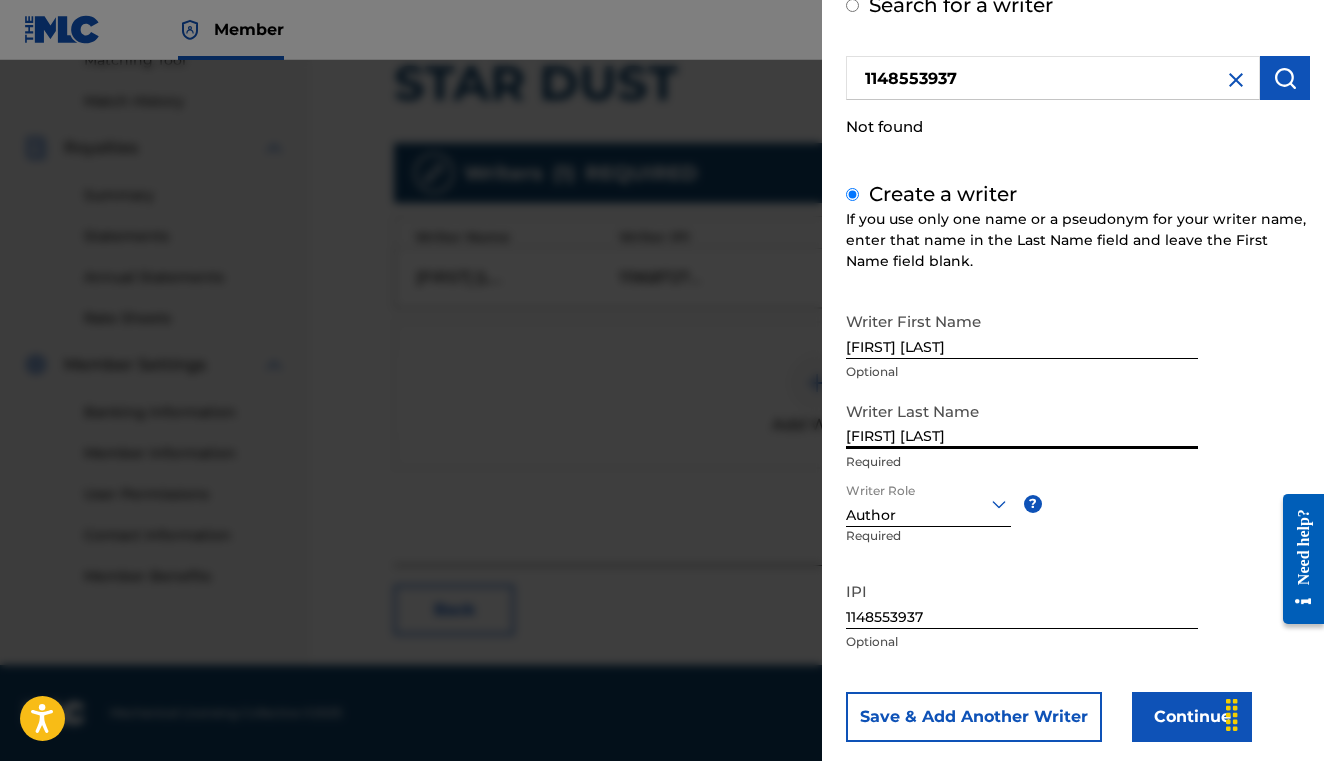 type on "[LAST] [LAST]" 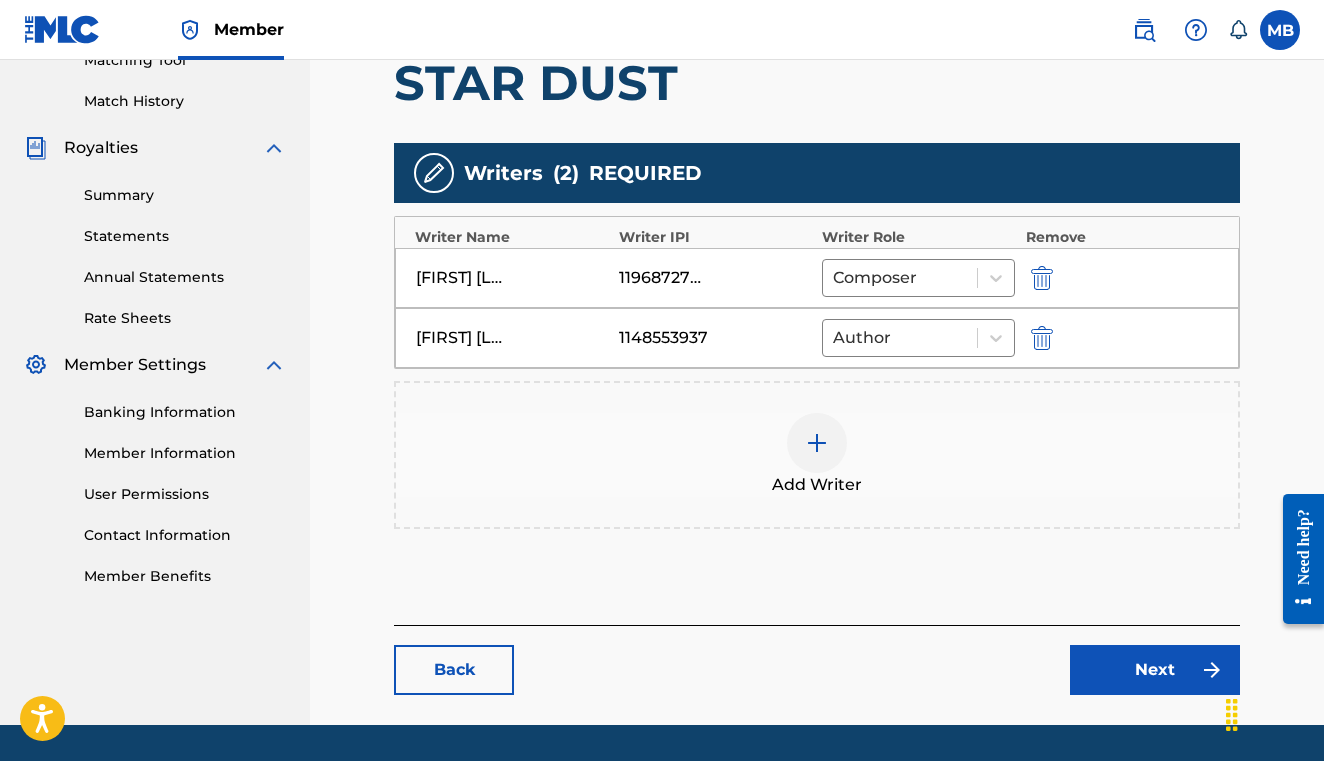 click on "Next" at bounding box center (1155, 670) 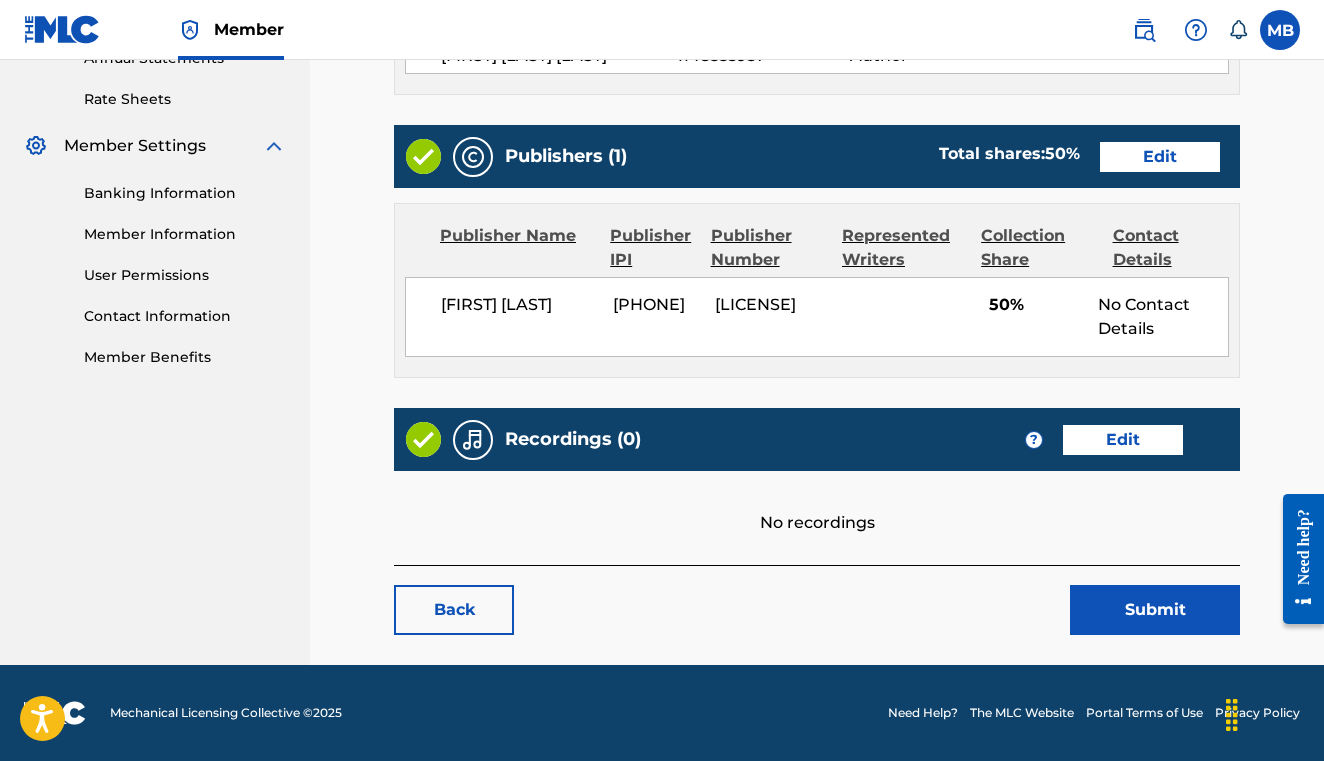 scroll, scrollTop: 774, scrollLeft: 0, axis: vertical 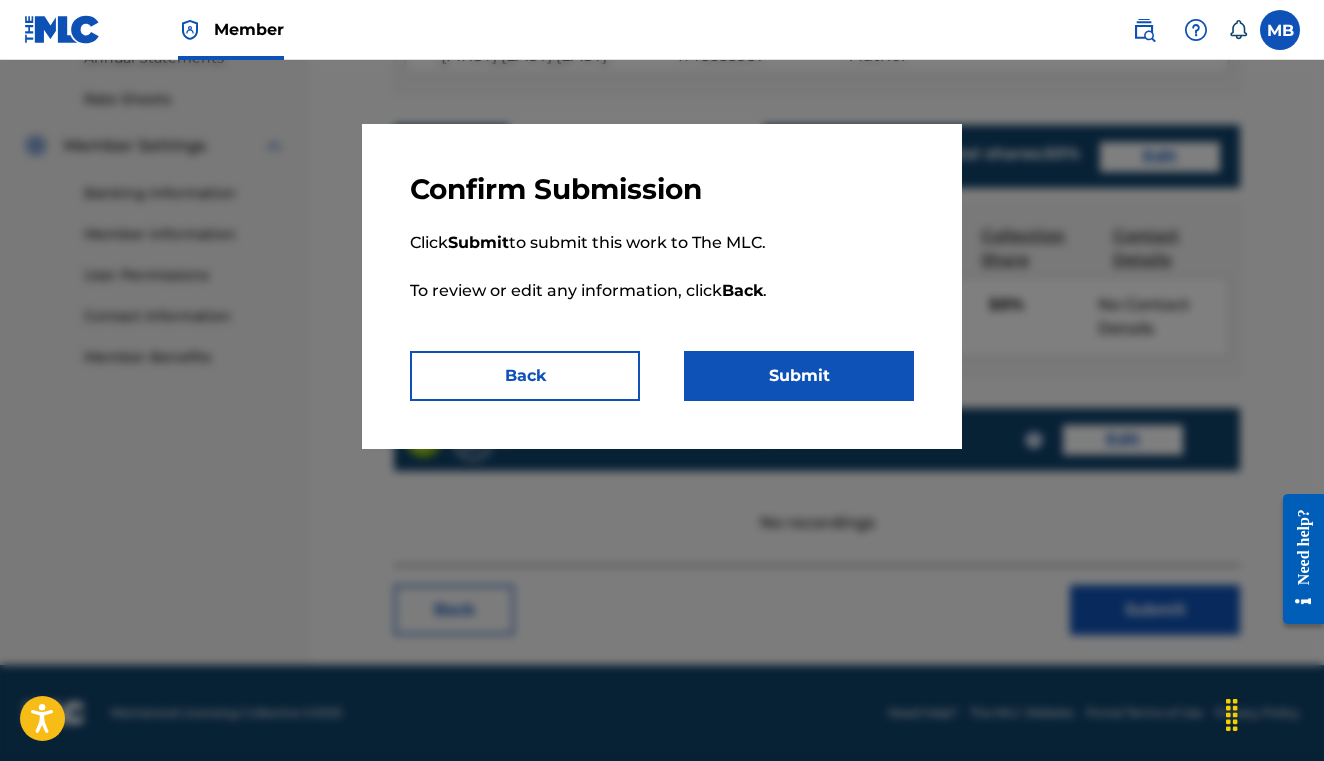 click on "Submit" at bounding box center [799, 376] 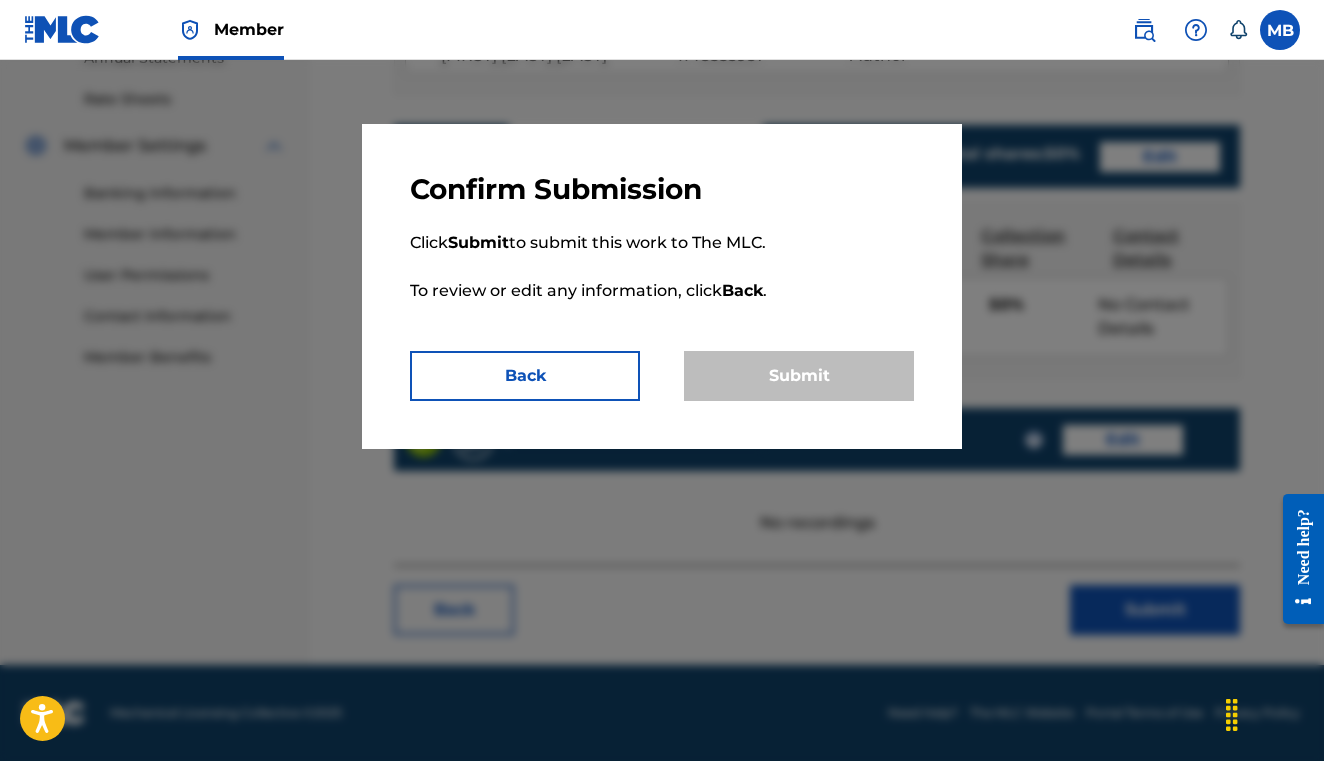 scroll, scrollTop: 0, scrollLeft: 0, axis: both 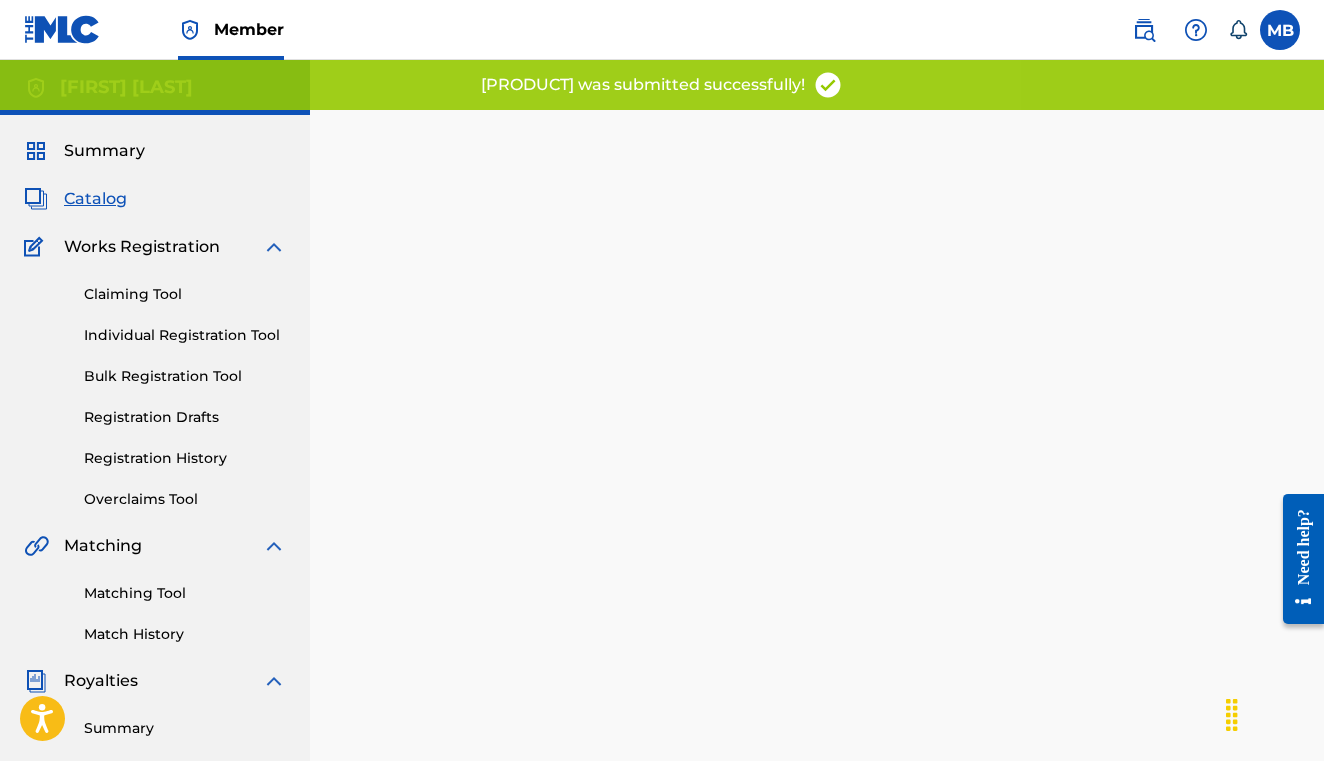 click on "Catalog" at bounding box center [95, 199] 